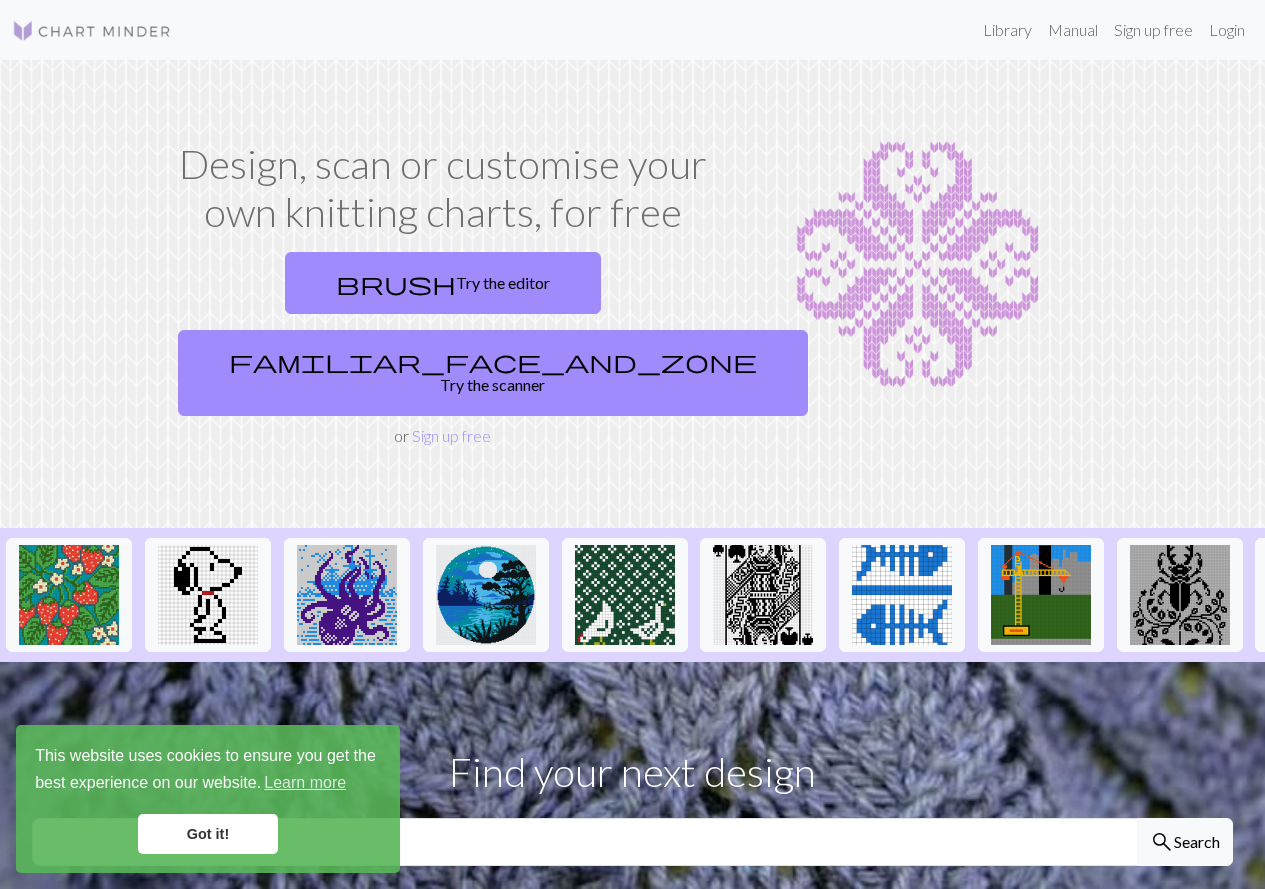 scroll, scrollTop: 0, scrollLeft: 0, axis: both 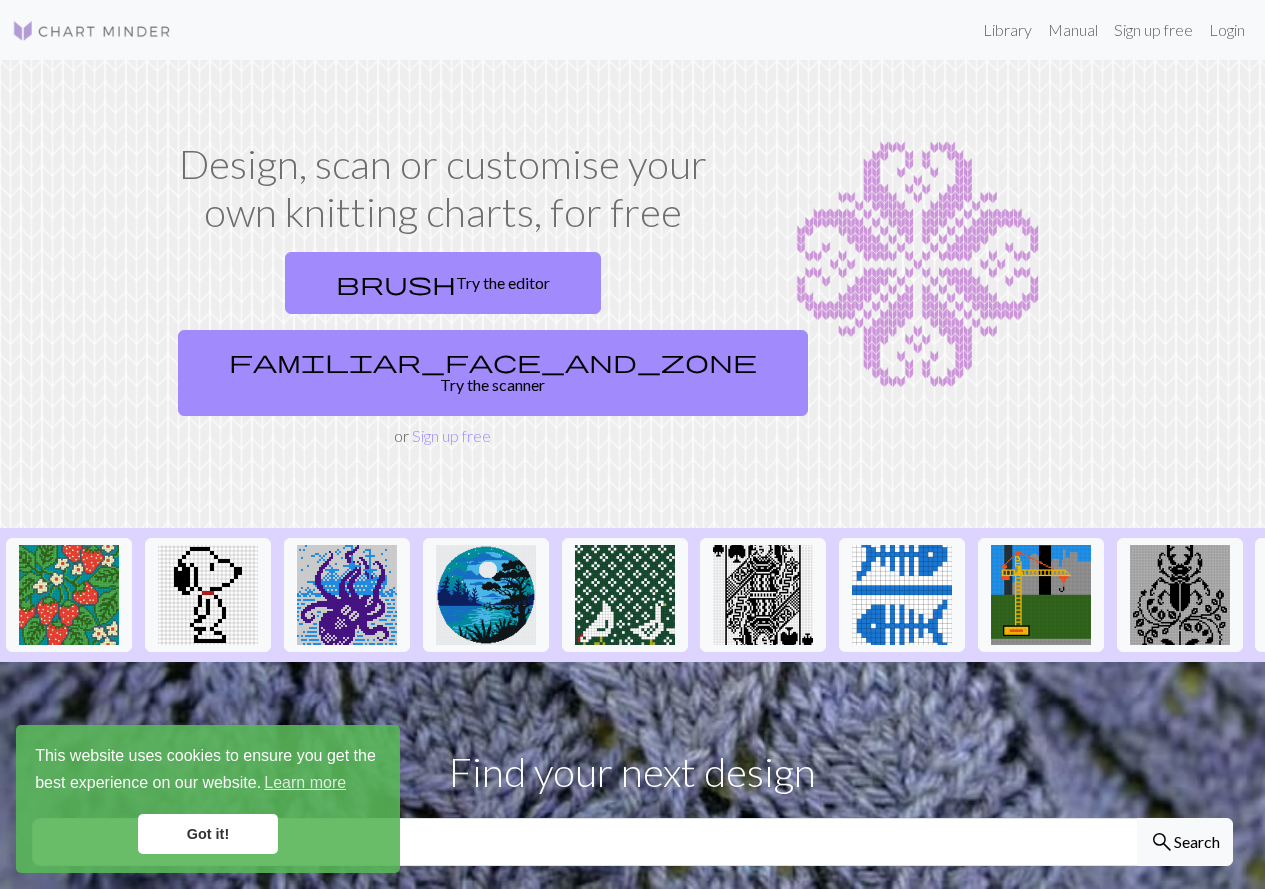 click on "Got it!" at bounding box center [208, 834] 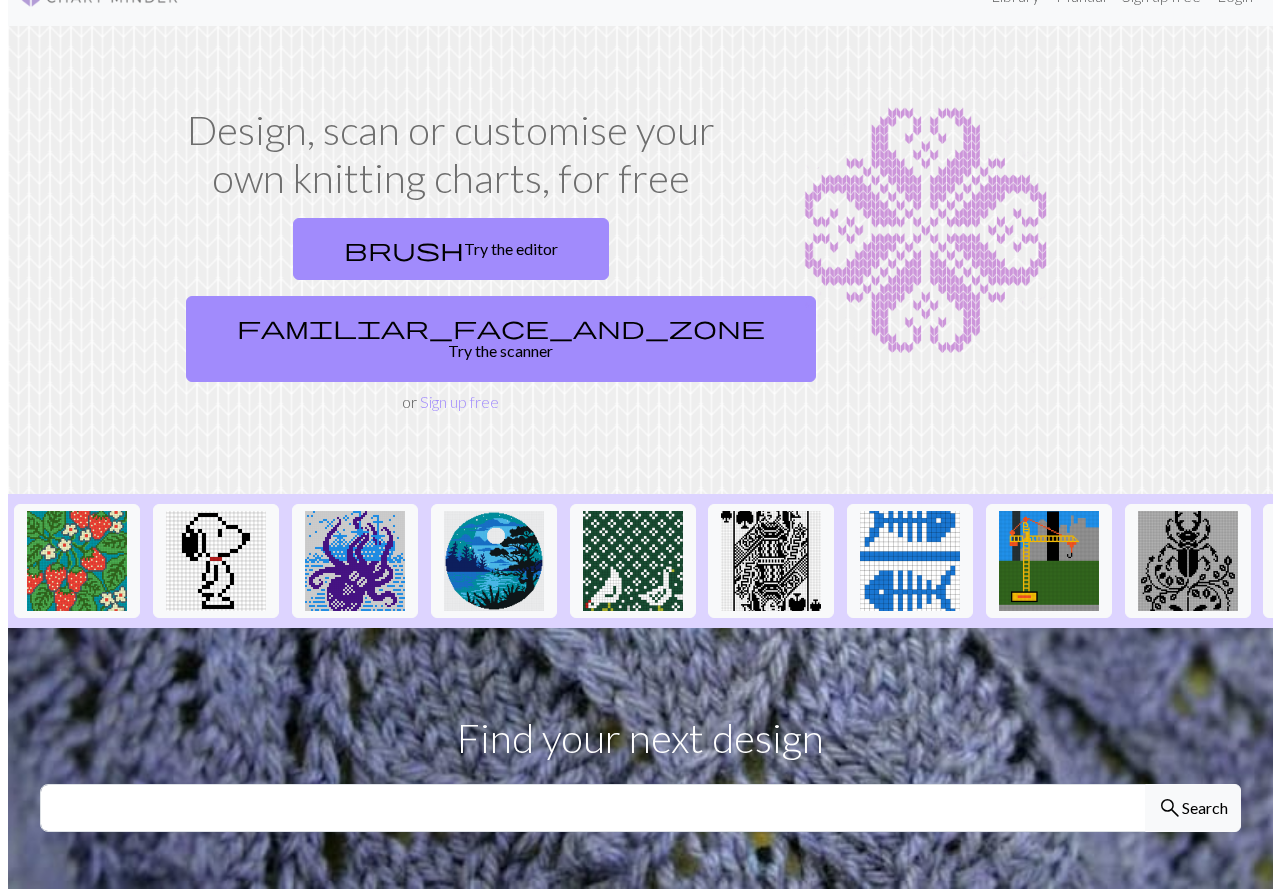 scroll, scrollTop: 0, scrollLeft: 0, axis: both 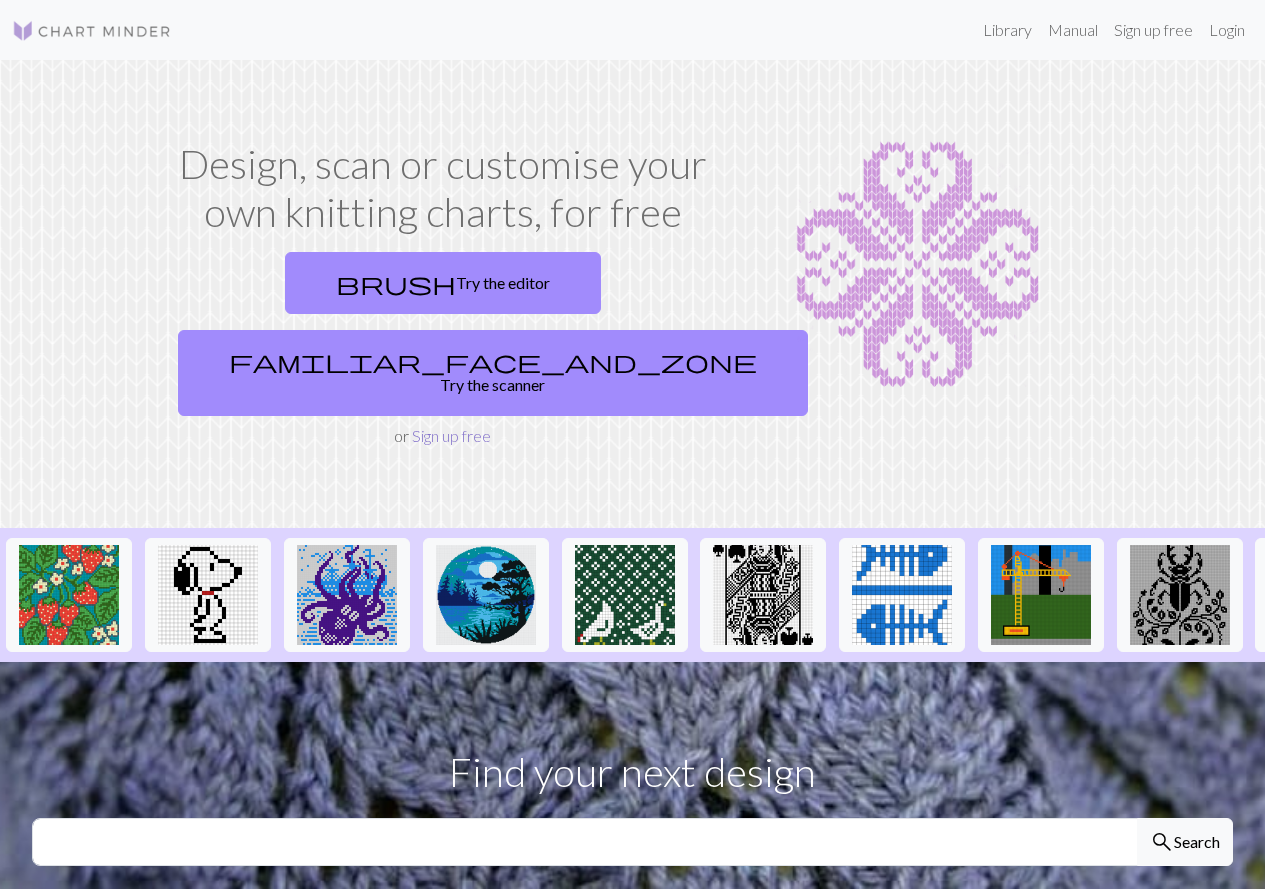 click on "Sign up free" at bounding box center [451, 435] 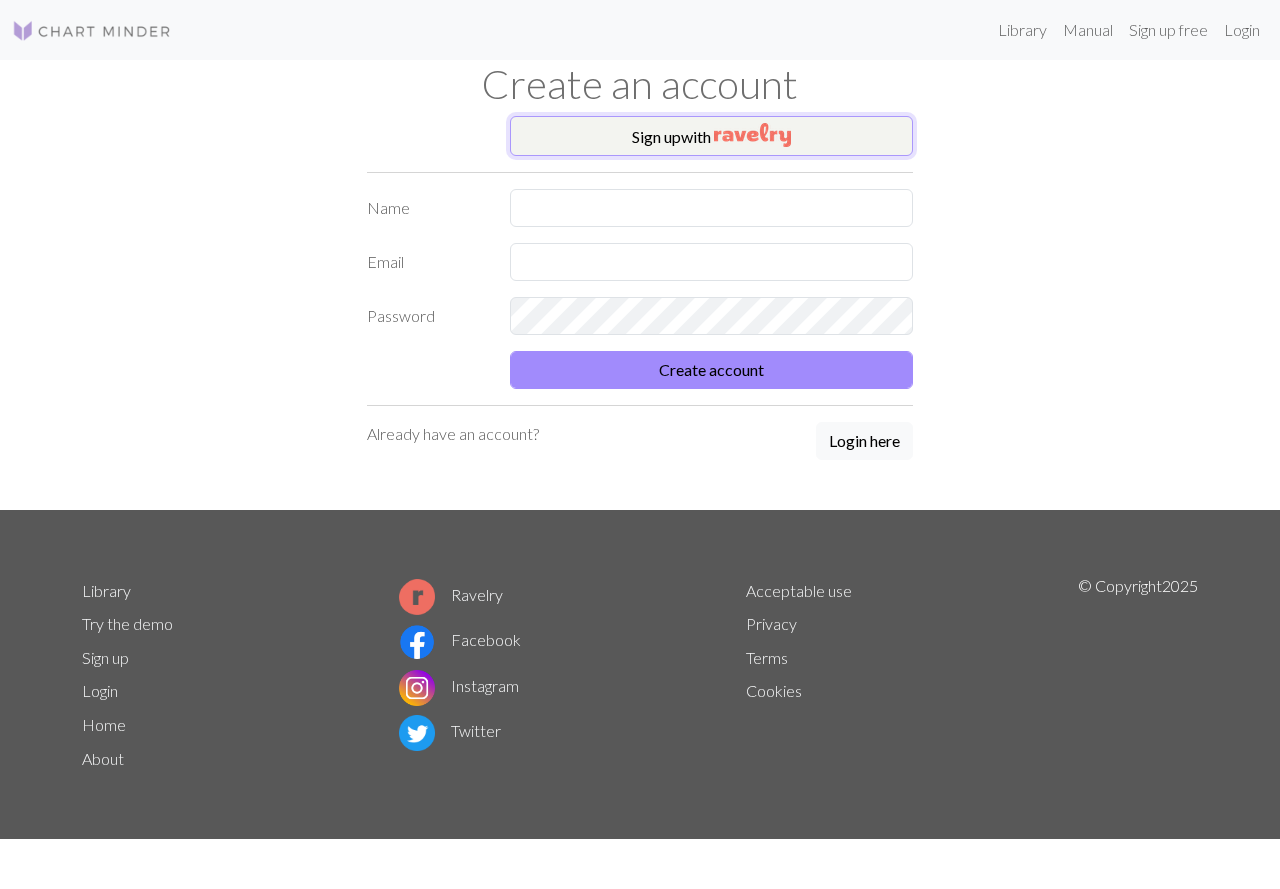 click on "Sign up  with" at bounding box center [712, 136] 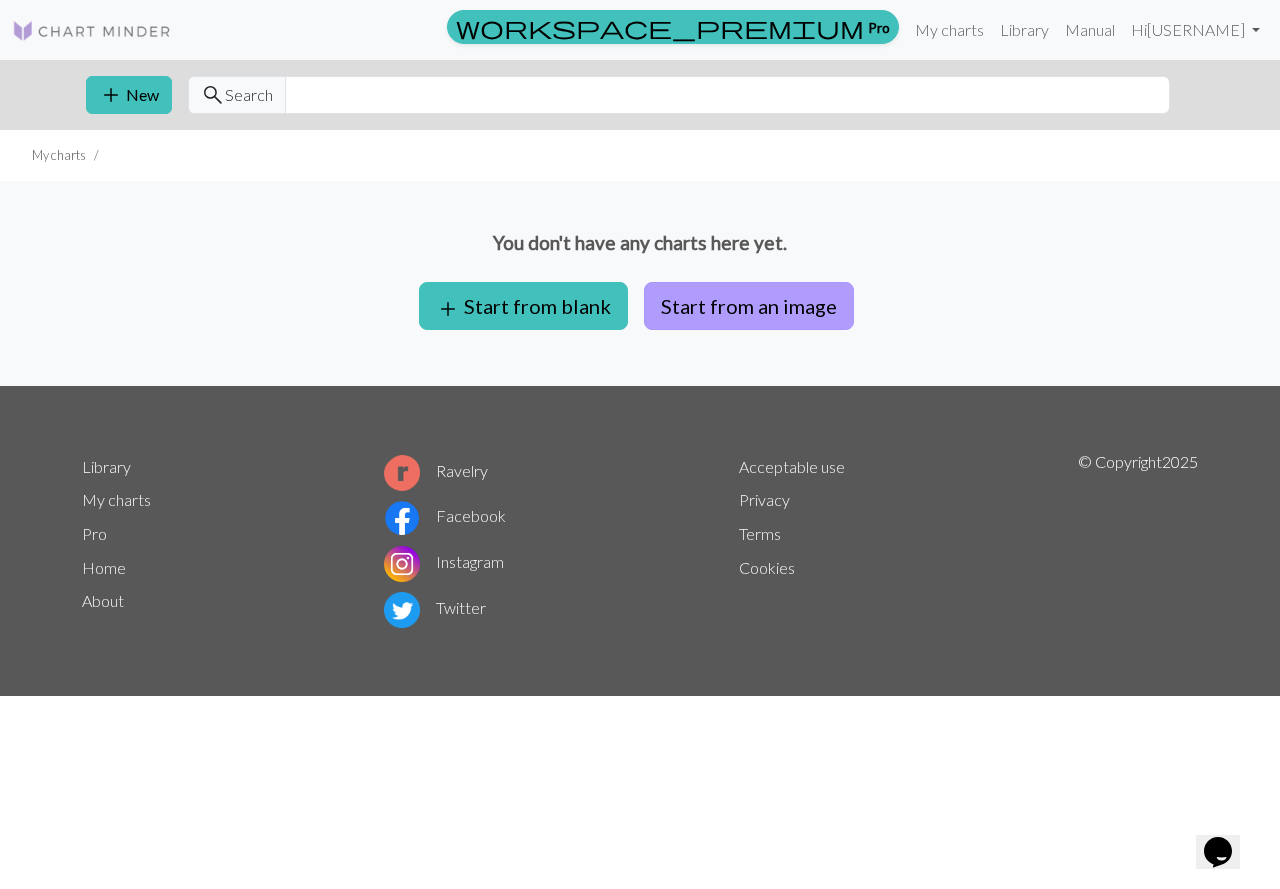 click on "Start from an image" at bounding box center [749, 306] 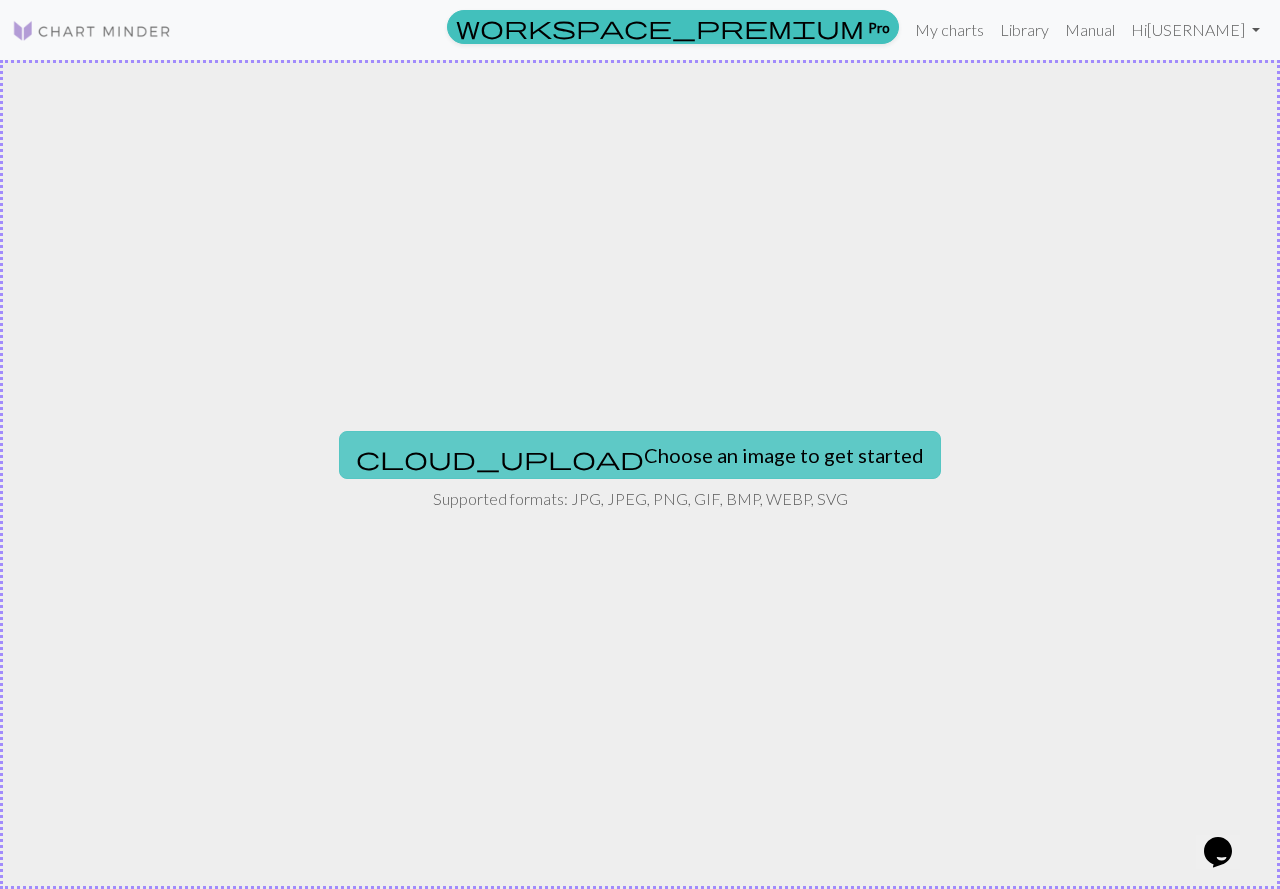 click on "cloud_upload  Choose an image to get started" at bounding box center (640, 455) 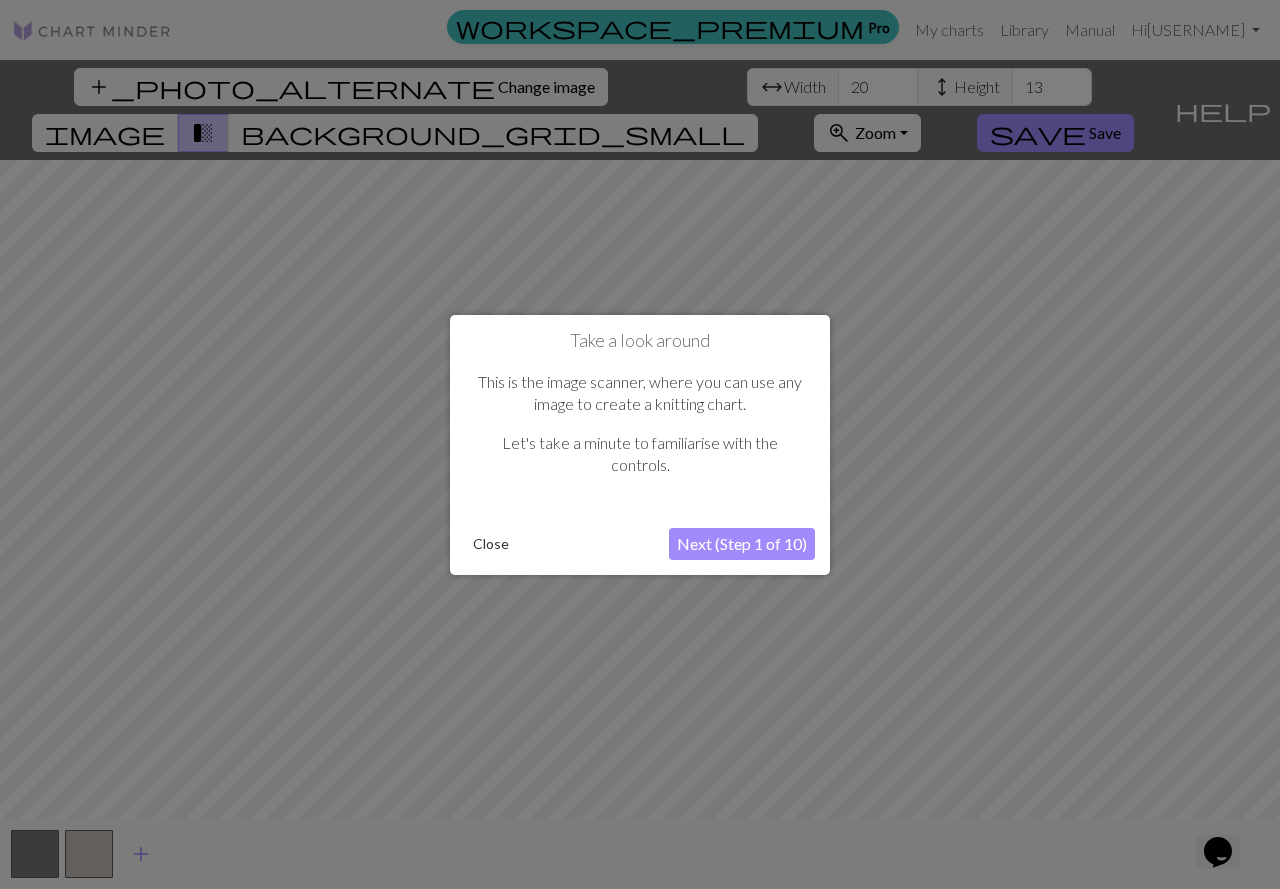 click on "Next (Step 1 of 10)" at bounding box center (742, 544) 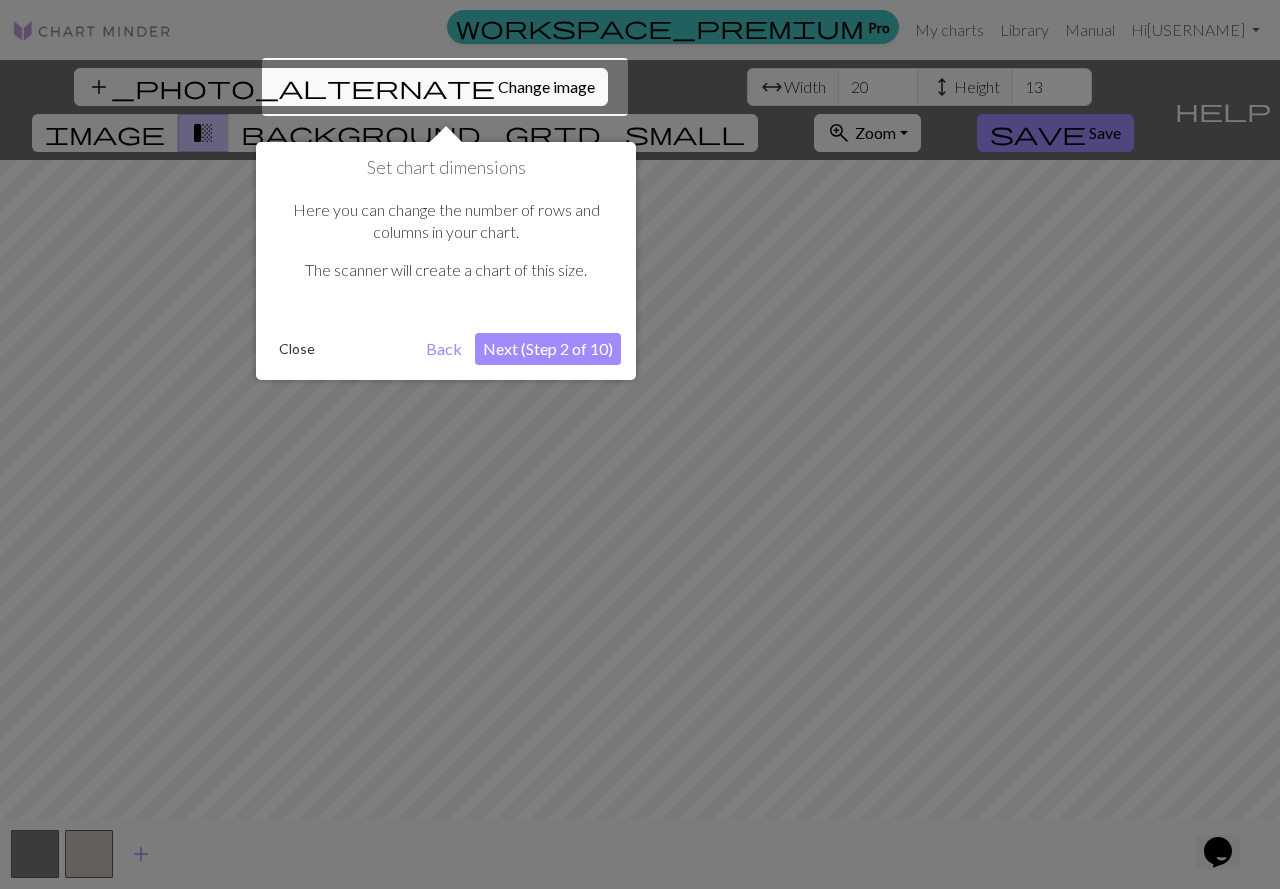 click on "Next (Step 2 of 10)" at bounding box center (548, 349) 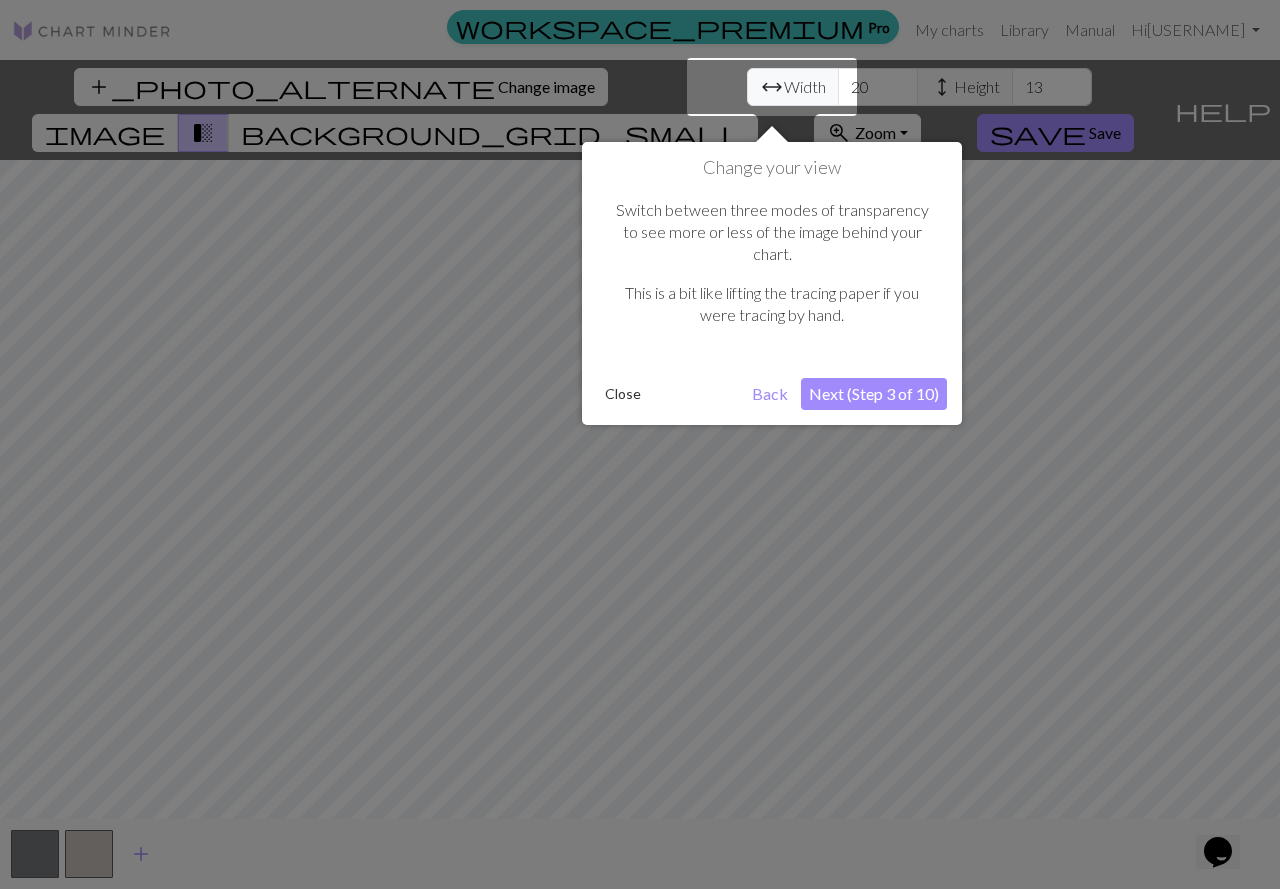 click on "Next (Step 3 of 10)" at bounding box center (874, 394) 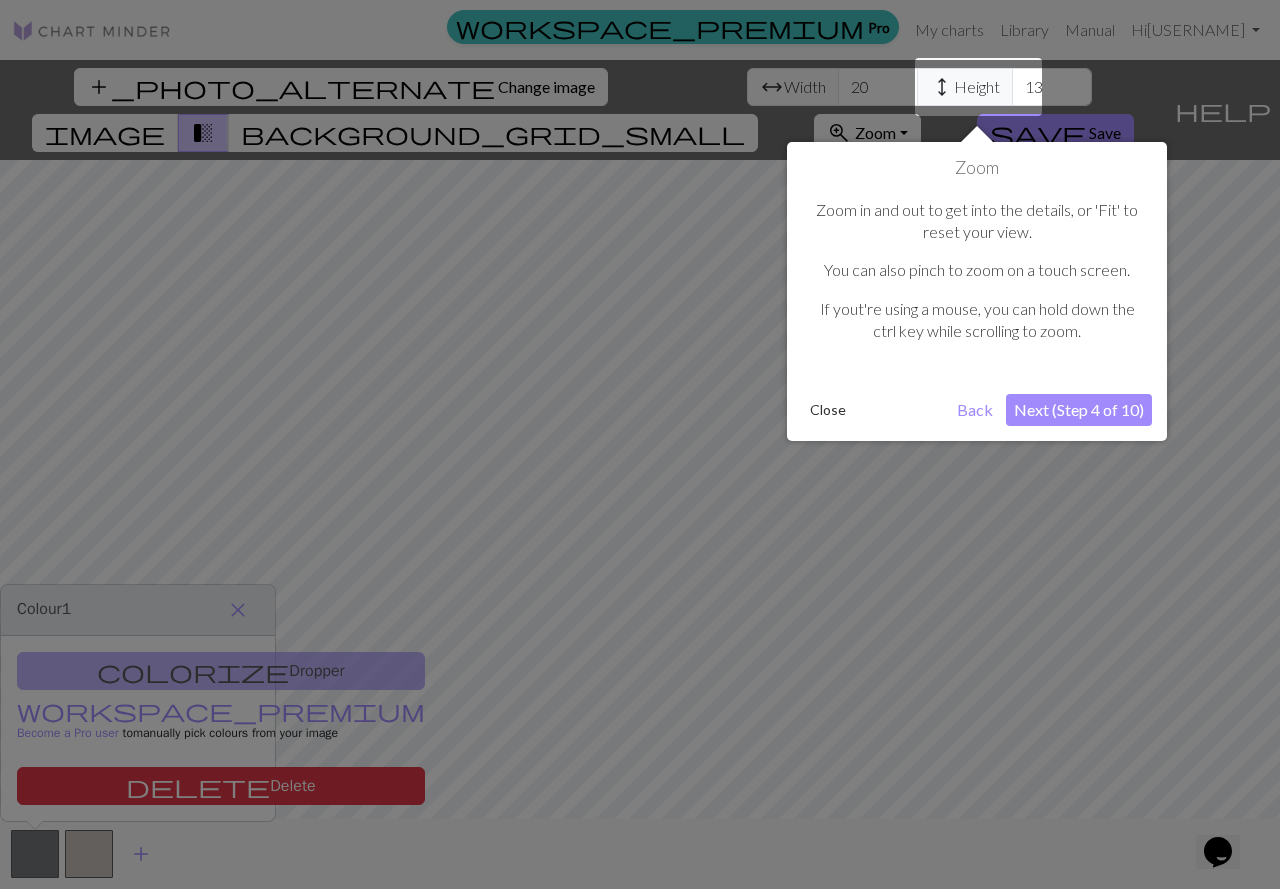click on "Next (Step 4 of 10)" at bounding box center (1079, 410) 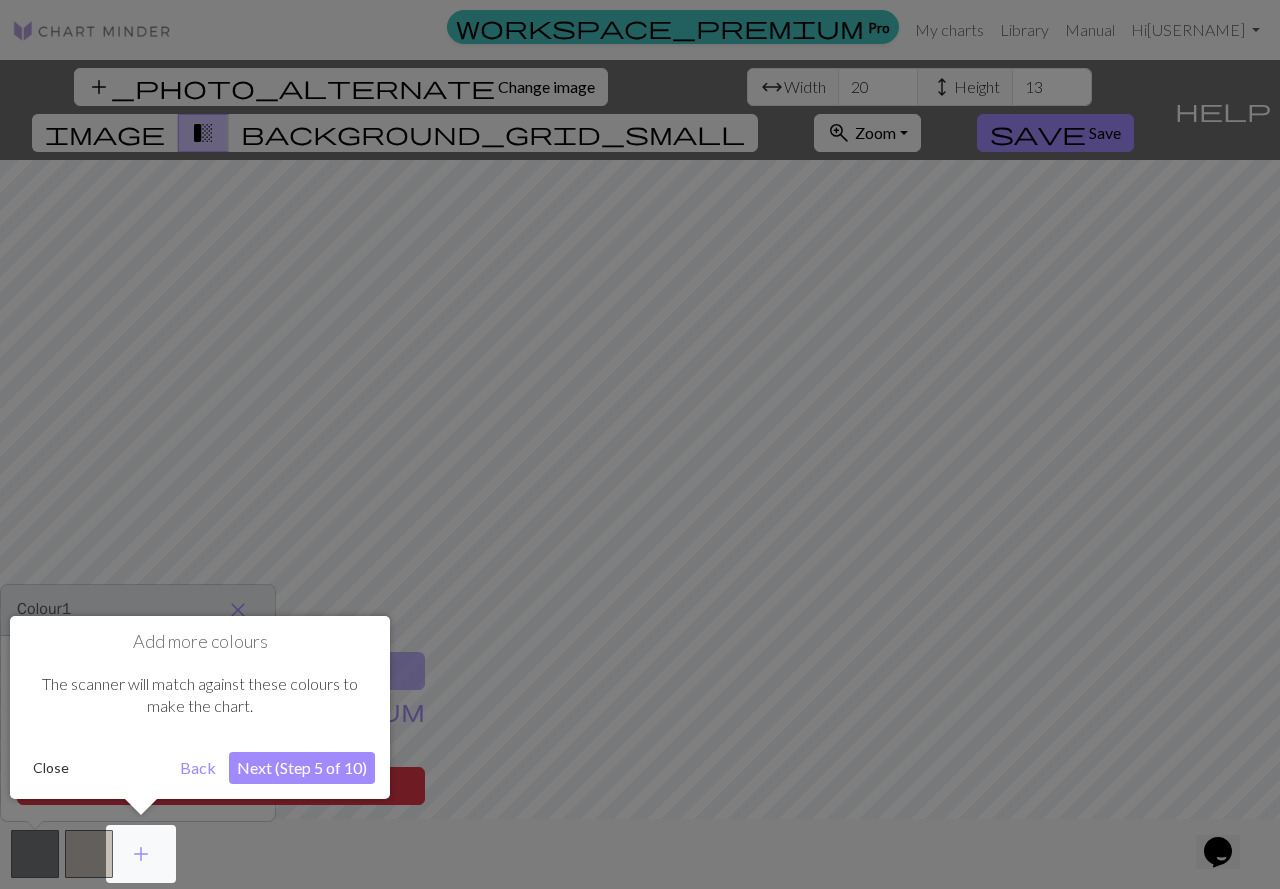click on "Next (Step 5 of 10)" at bounding box center (302, 768) 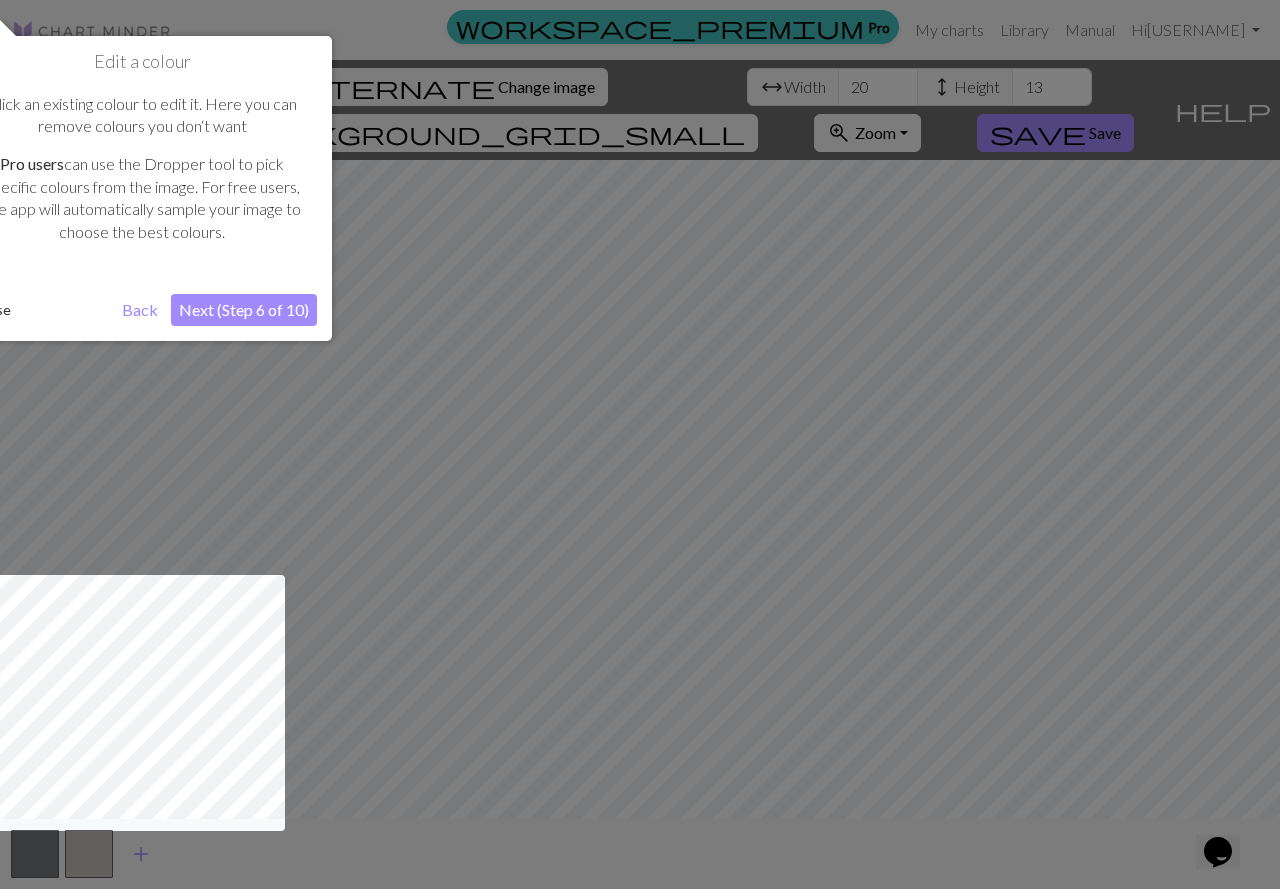 click on "Next (Step 6 of 10)" at bounding box center (244, 310) 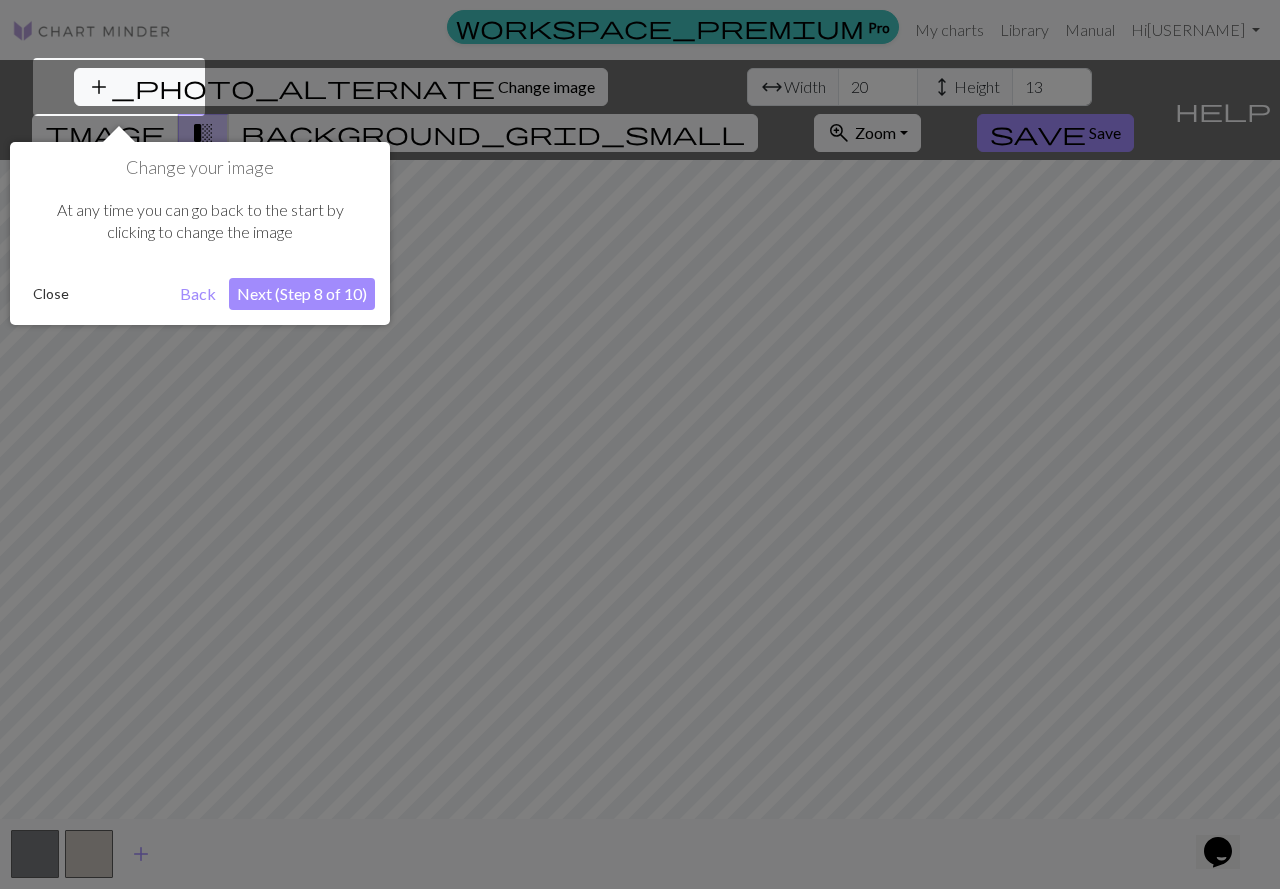 click on "Next (Step 8 of 10)" at bounding box center (302, 294) 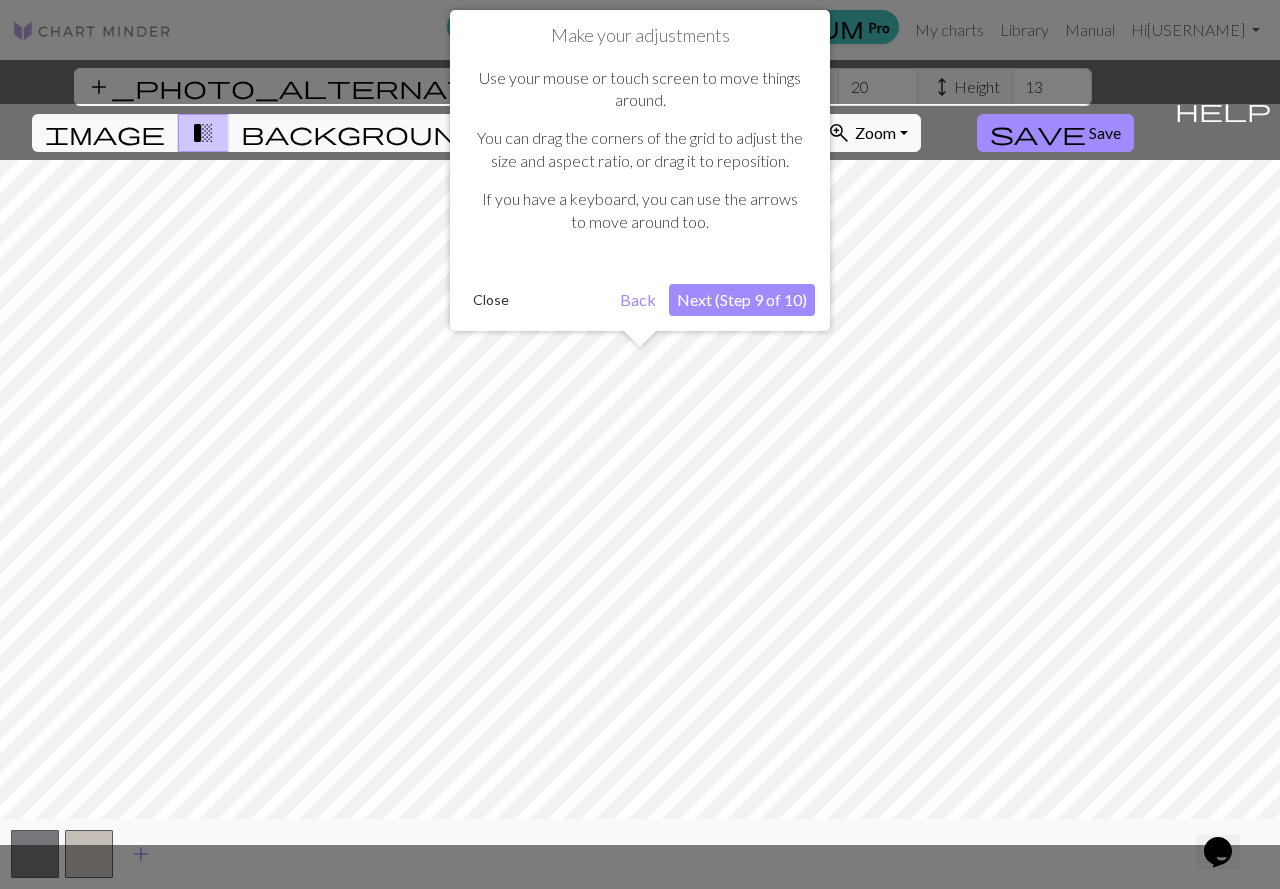 click on "Next (Step 9 of 10)" at bounding box center [742, 300] 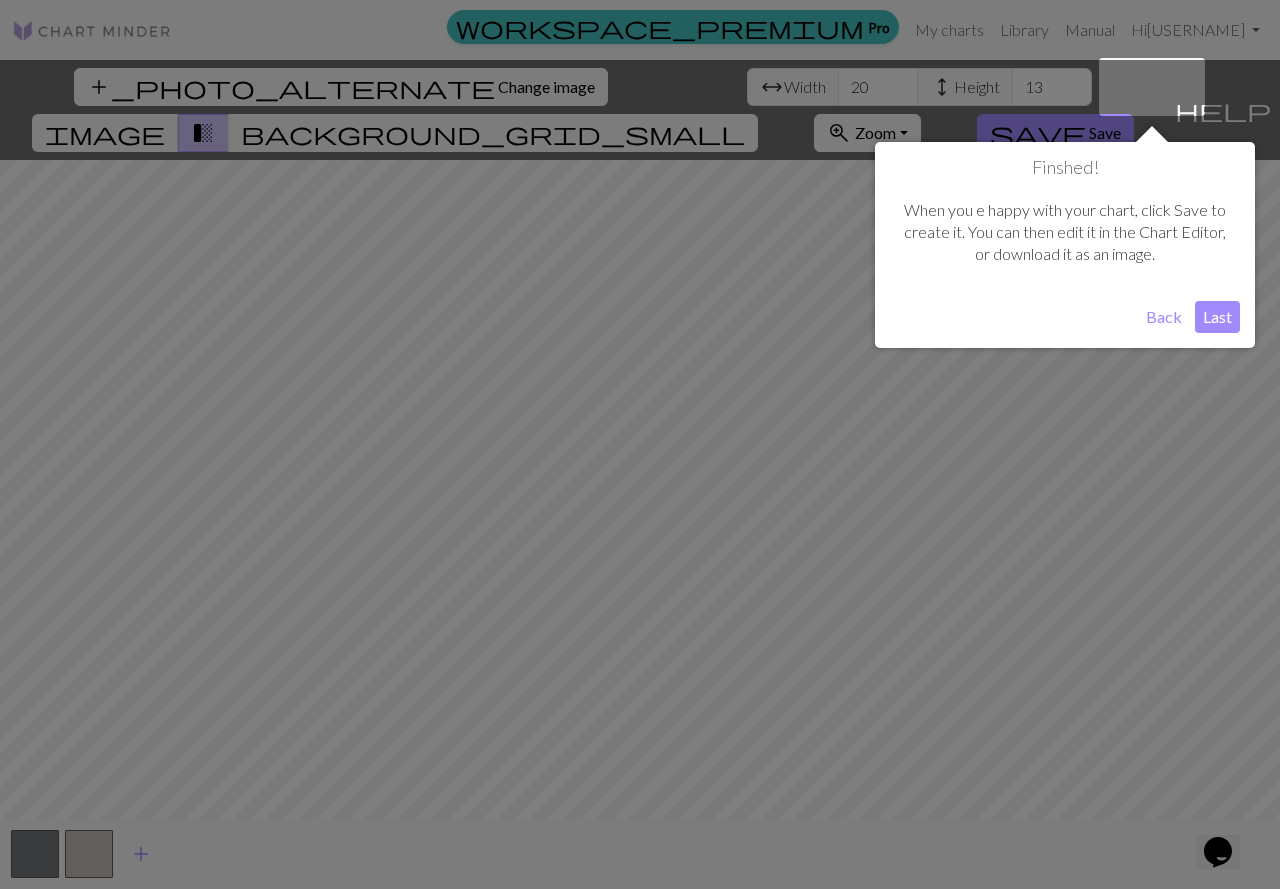 click on "Last" at bounding box center [1217, 317] 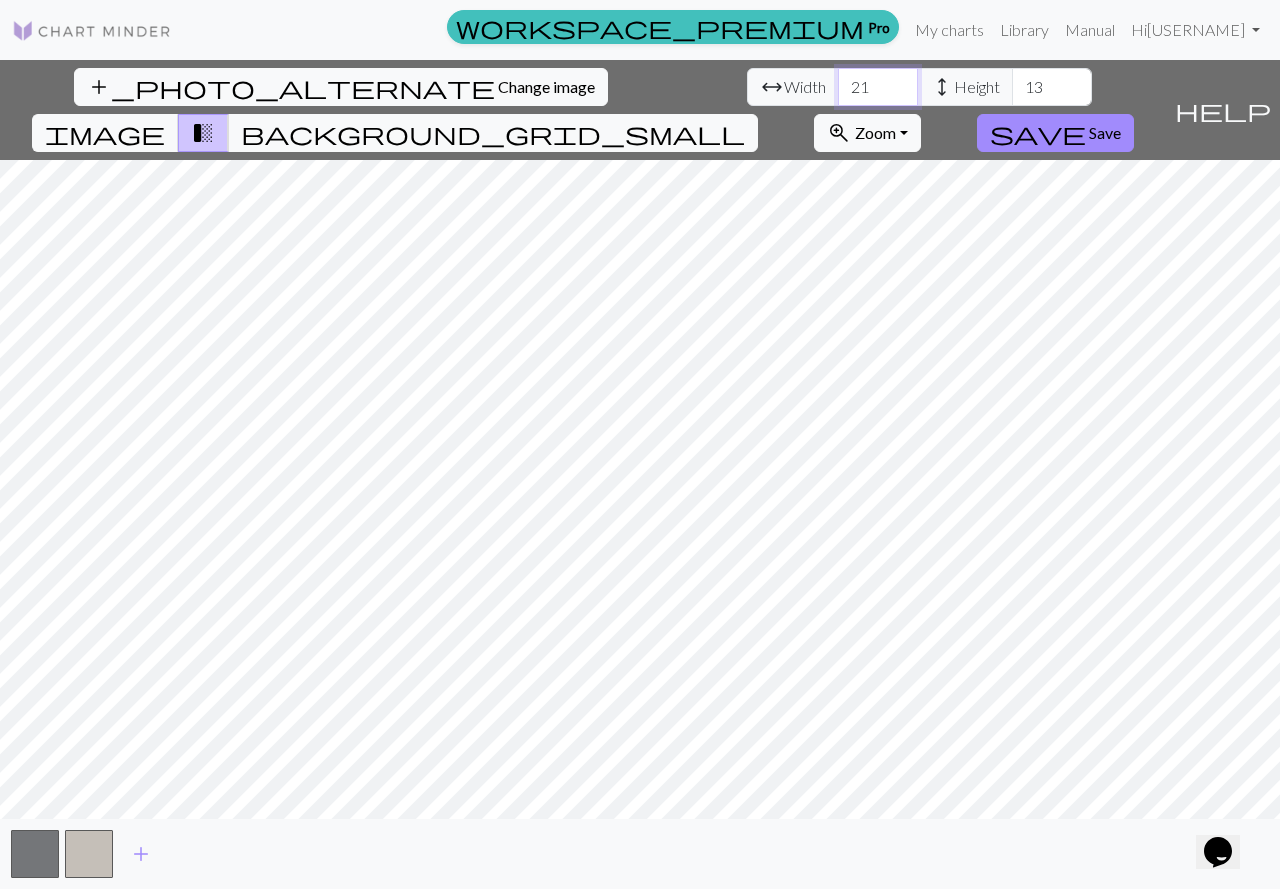 click on "21" at bounding box center (878, 87) 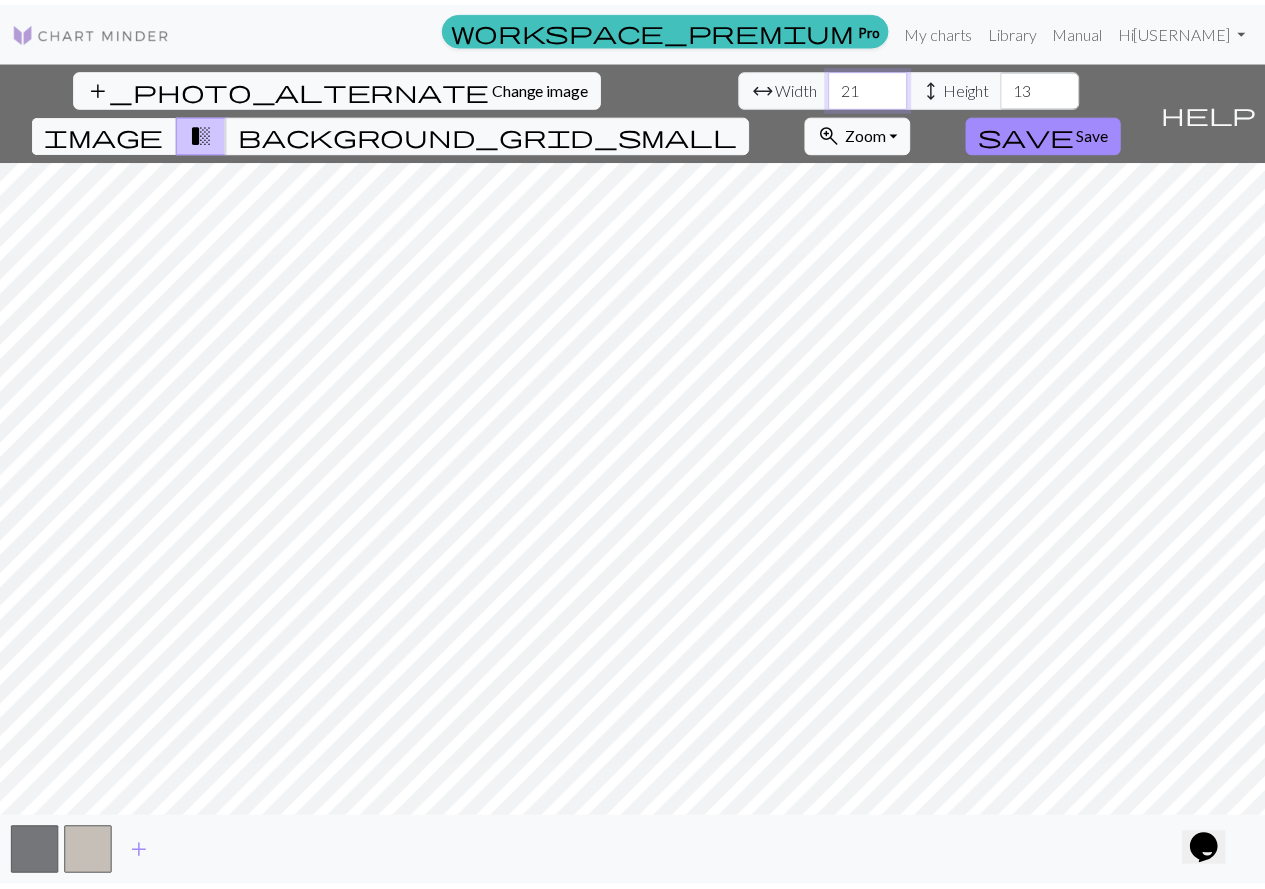 scroll, scrollTop: 0, scrollLeft: 0, axis: both 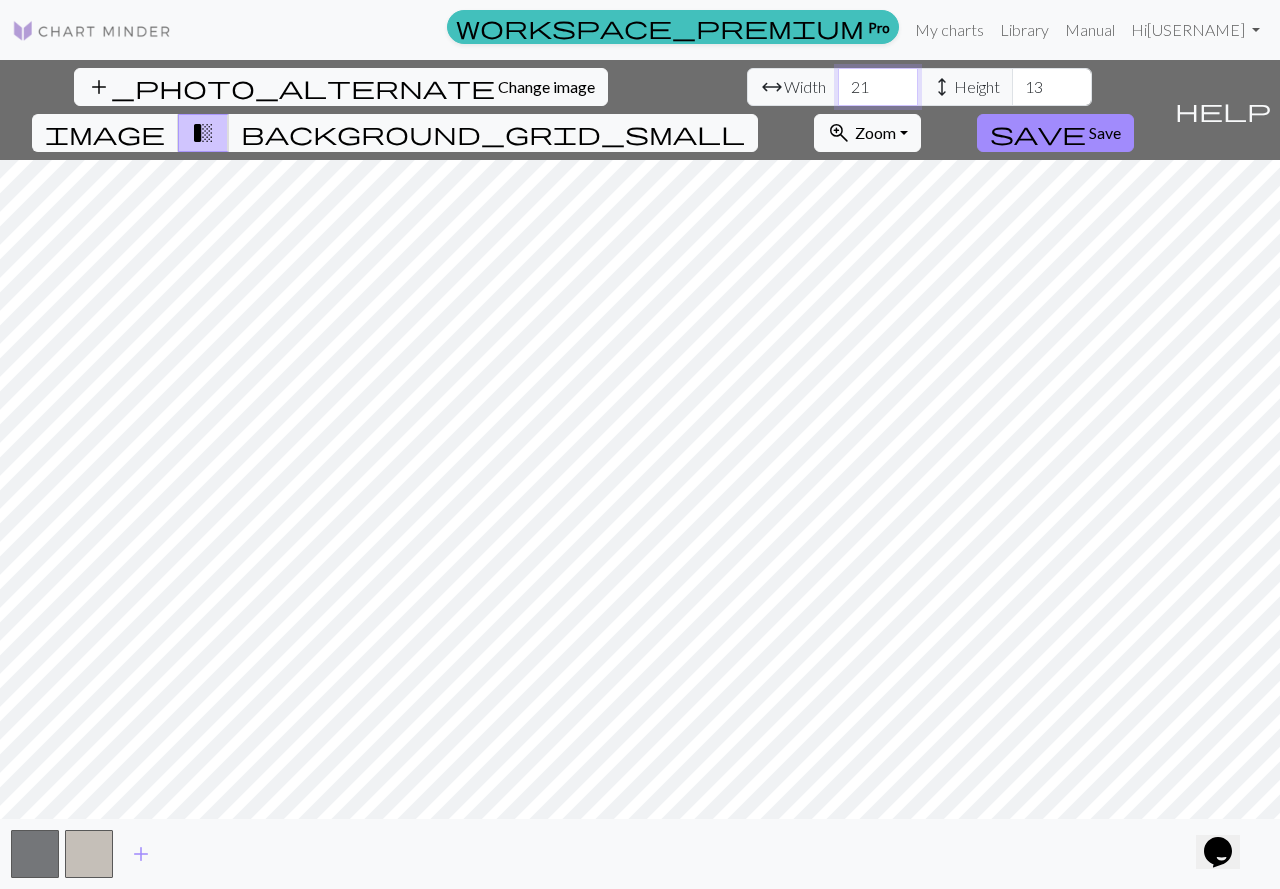 type on "2" 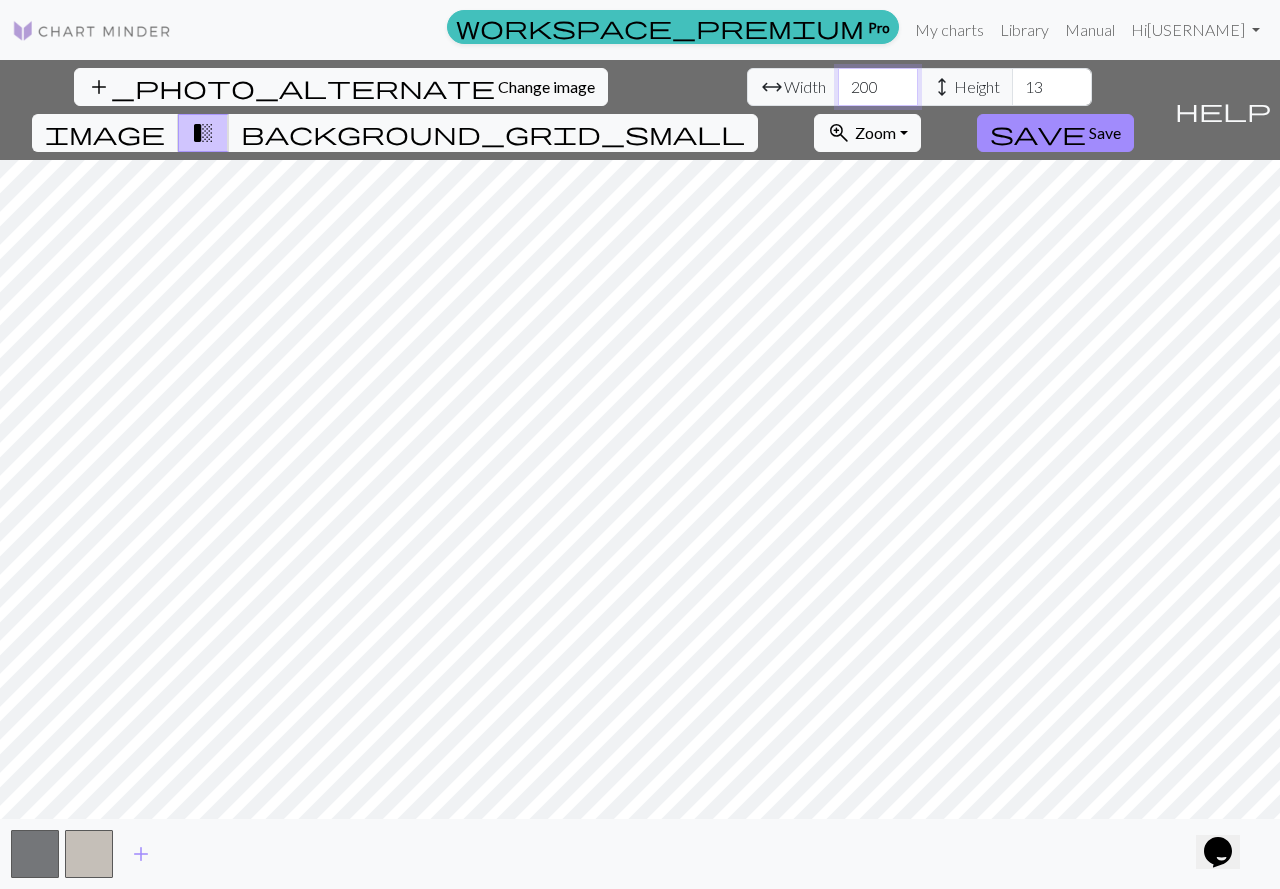 type on "200" 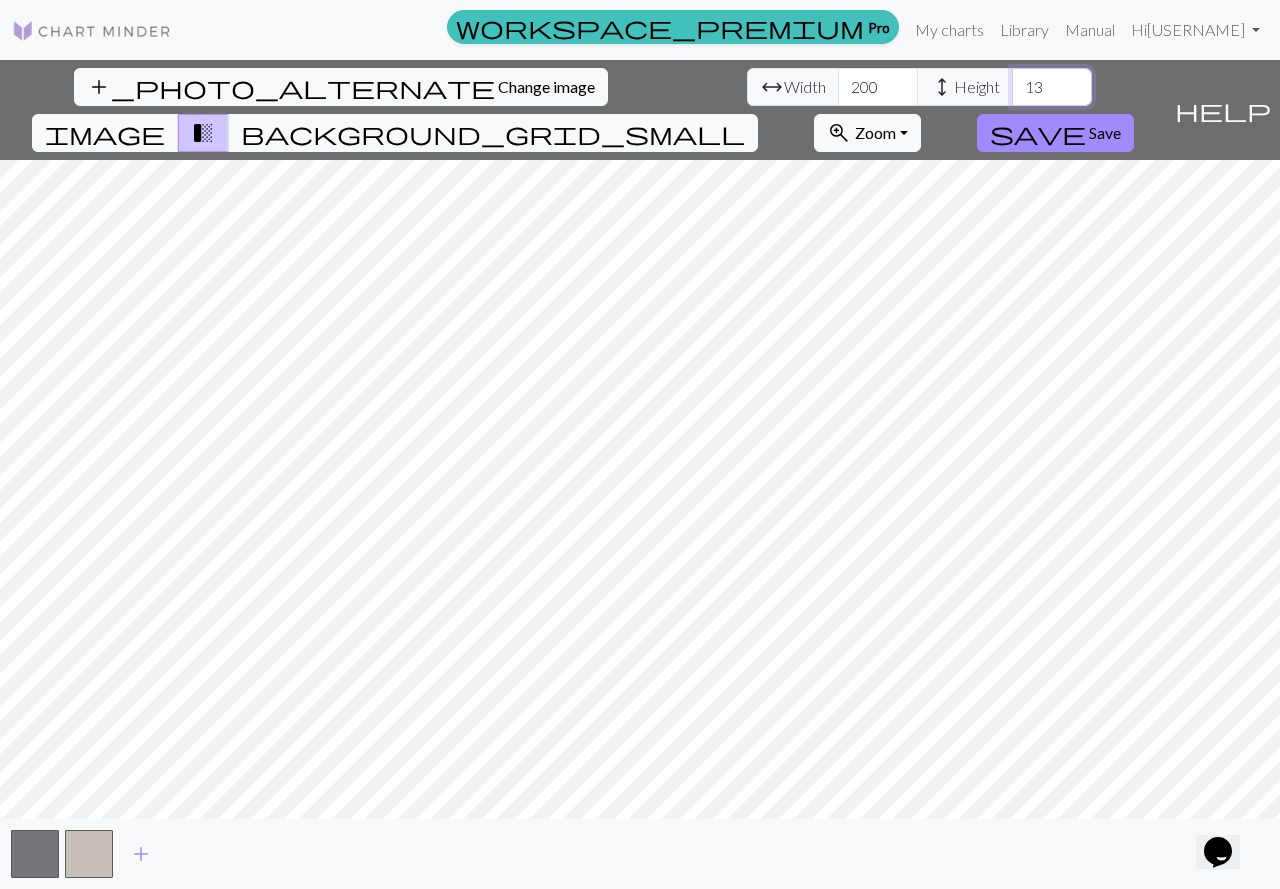 click on "13" at bounding box center (1052, 87) 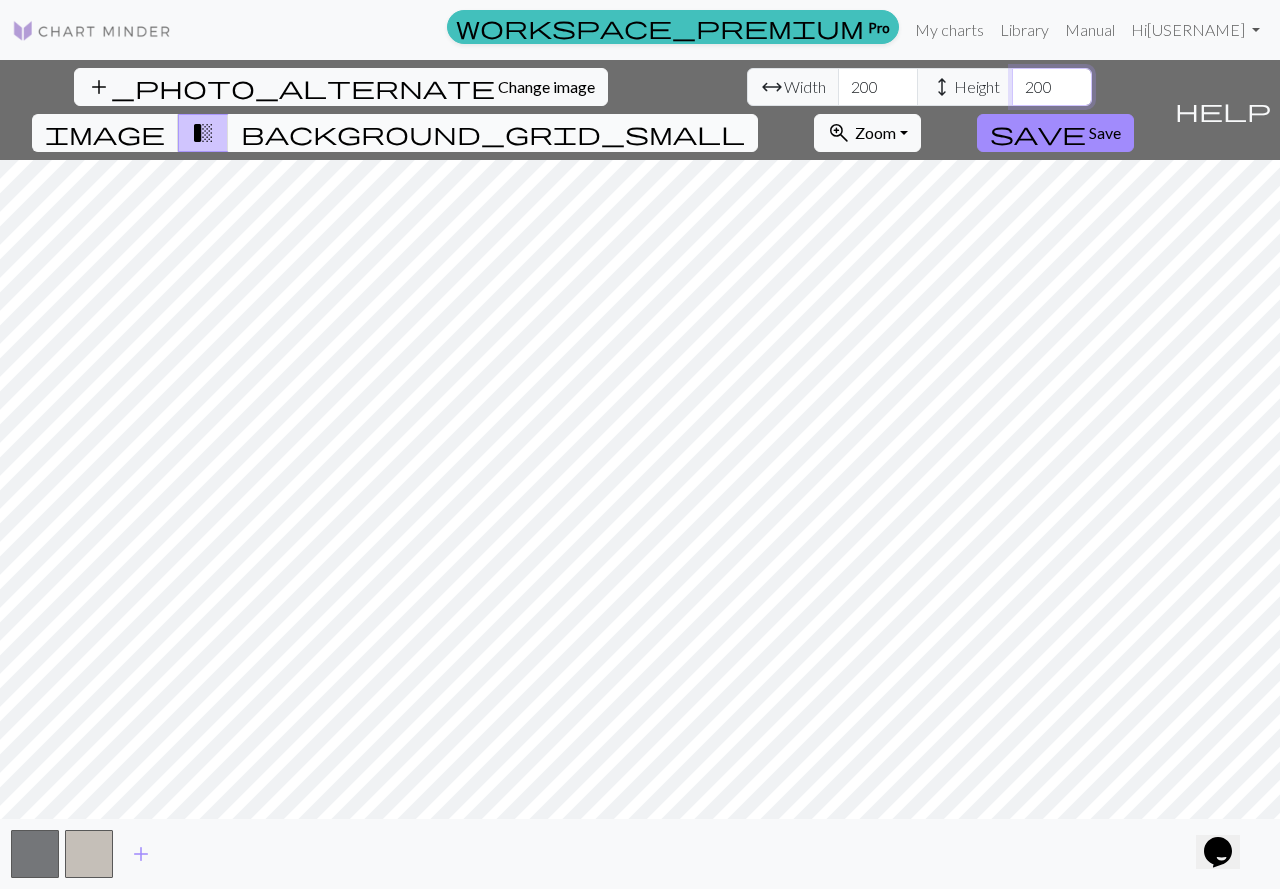 type on "200" 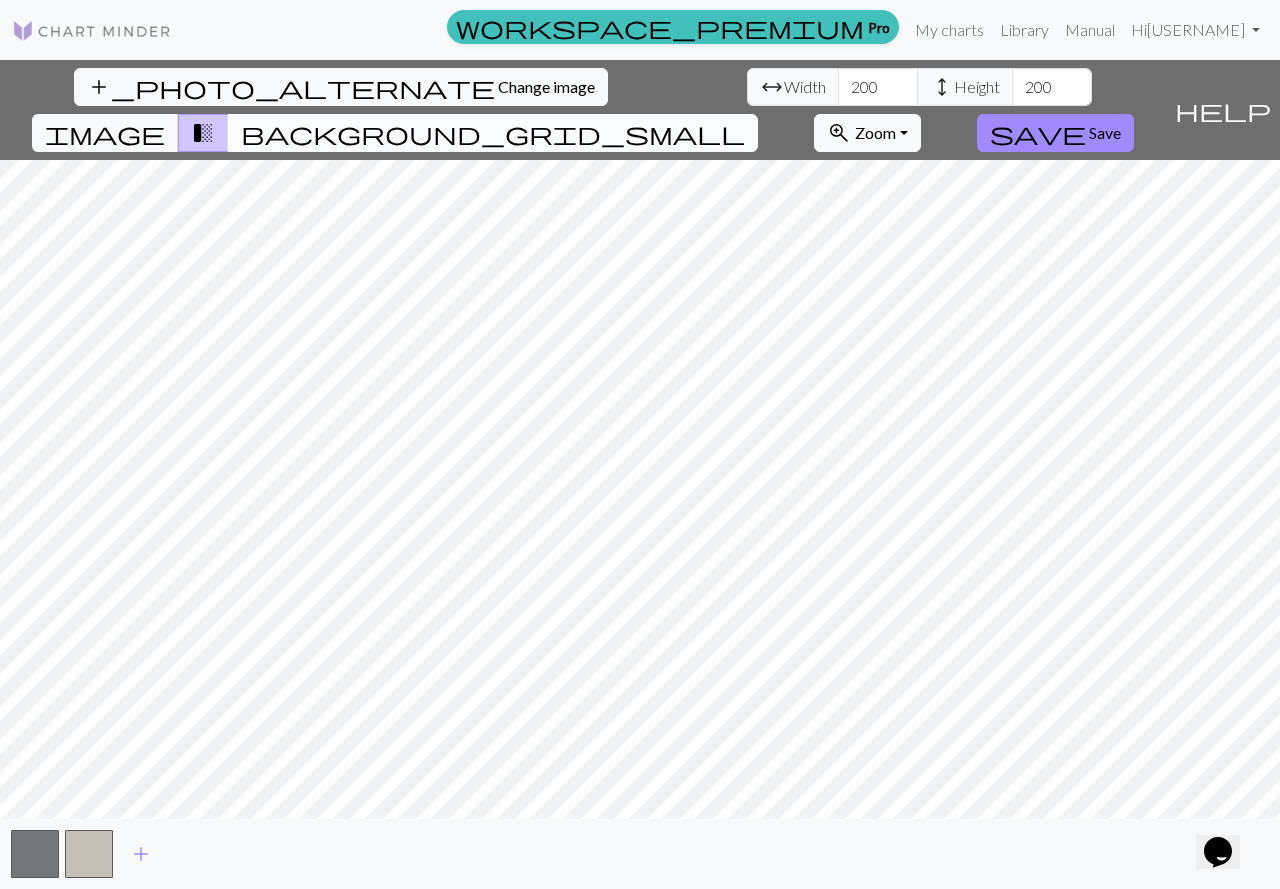 click on "background_grid_small" at bounding box center [493, 133] 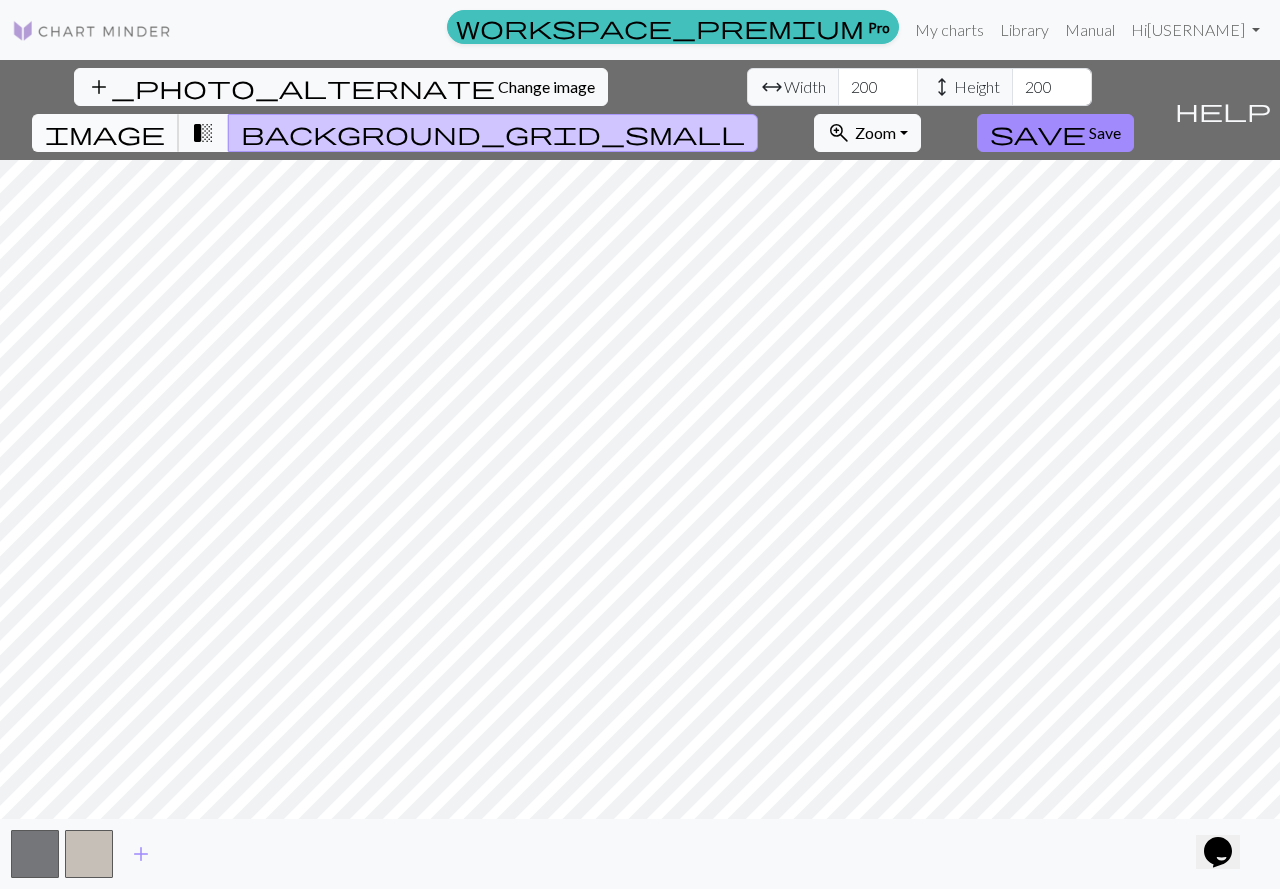 click on "image" at bounding box center (105, 133) 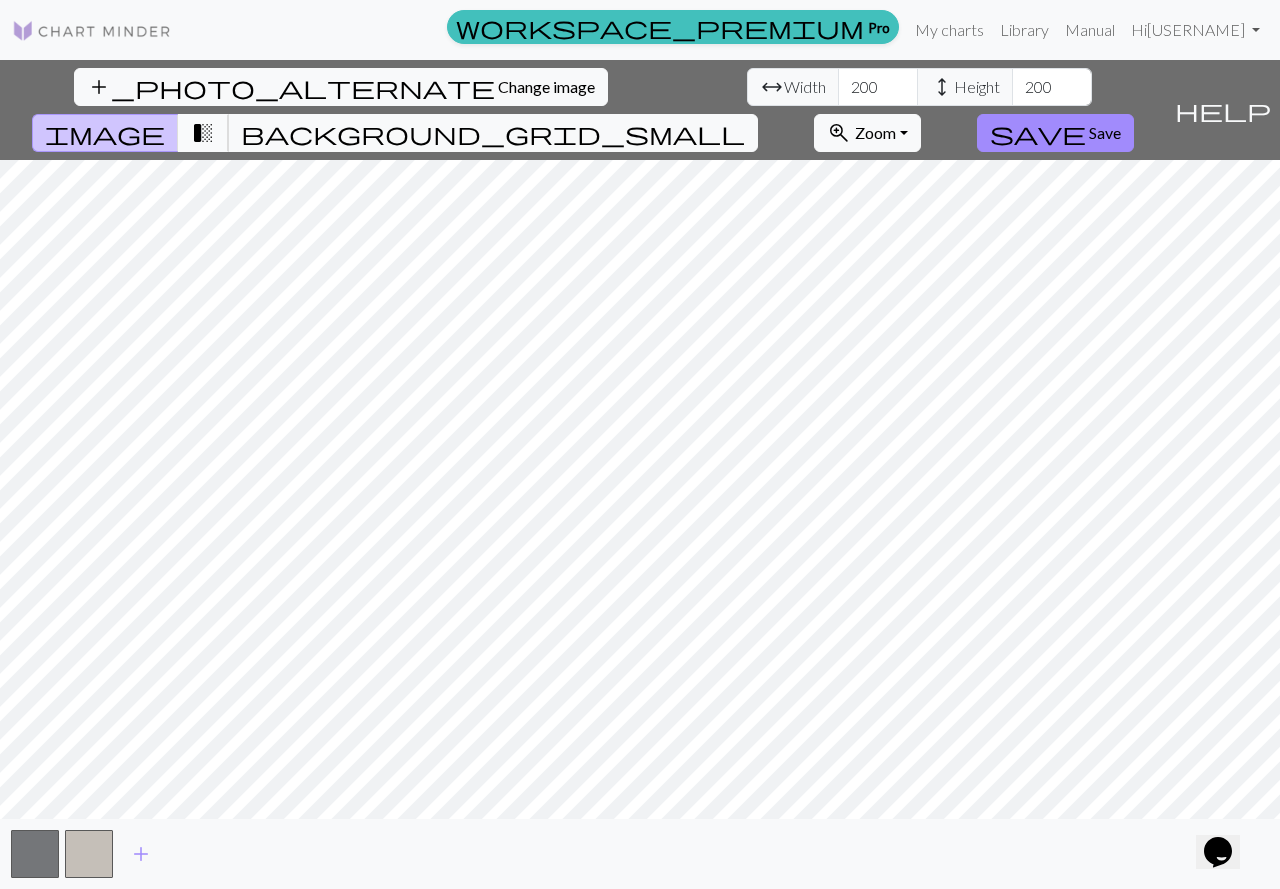 click on "transition_fade" at bounding box center [203, 133] 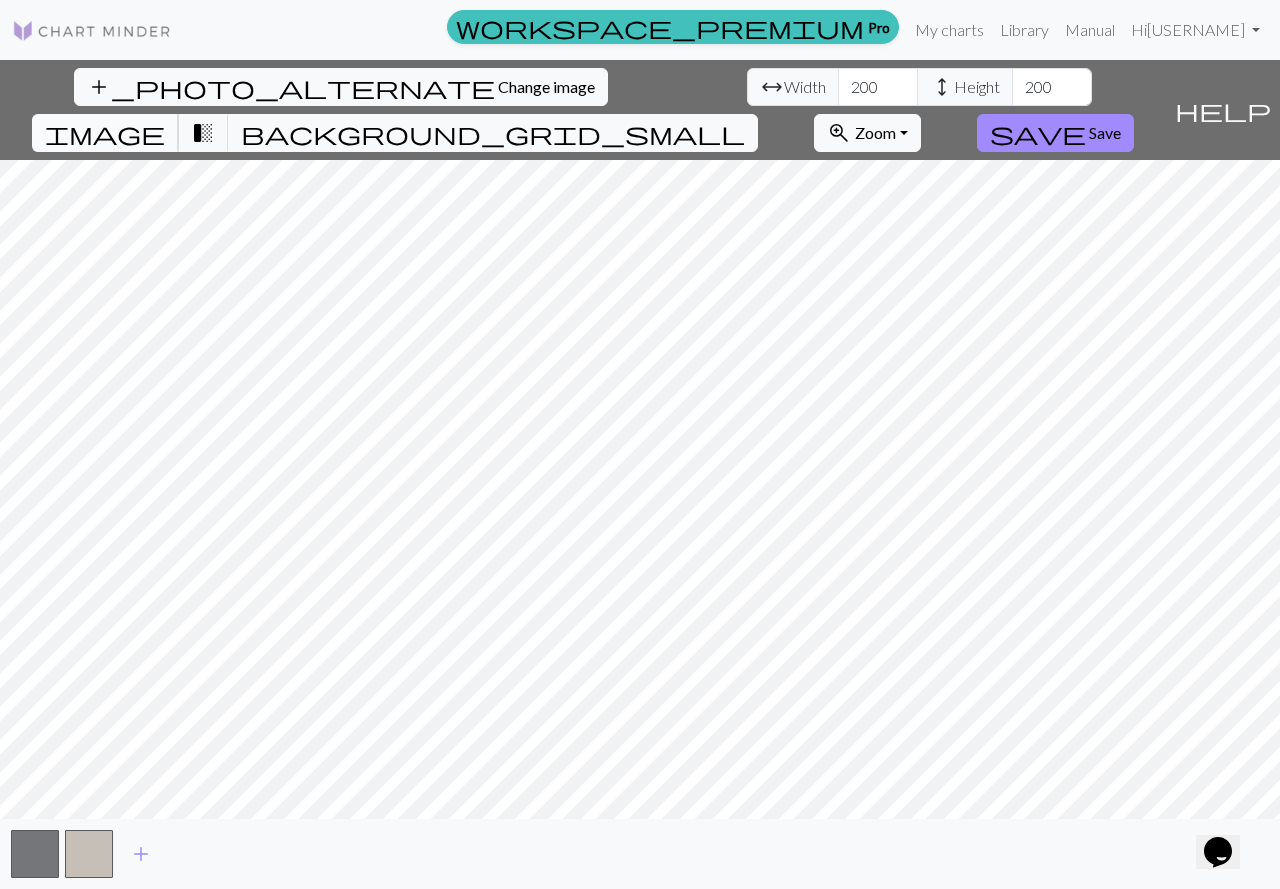 click on "image" at bounding box center (105, 133) 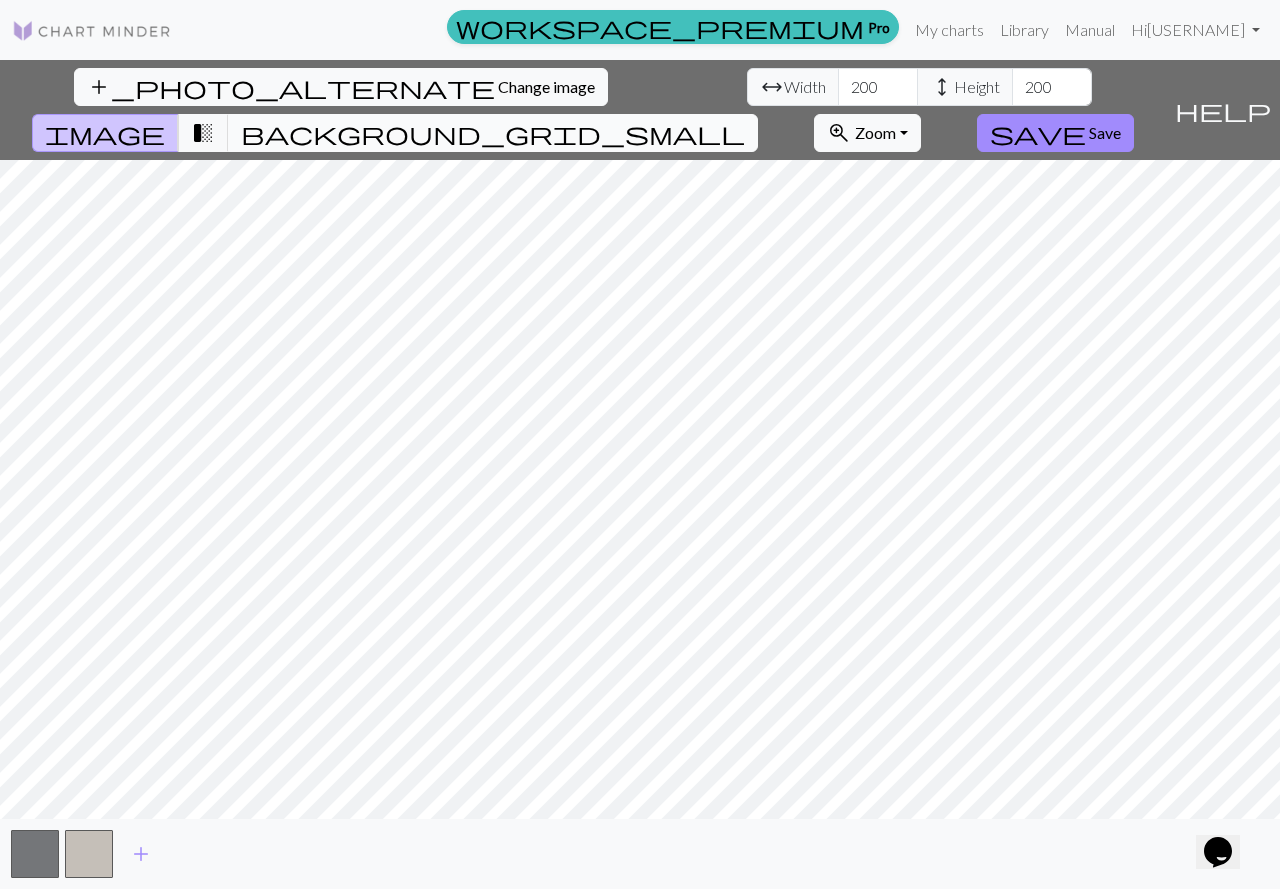 click on "background_grid_small" at bounding box center (493, 133) 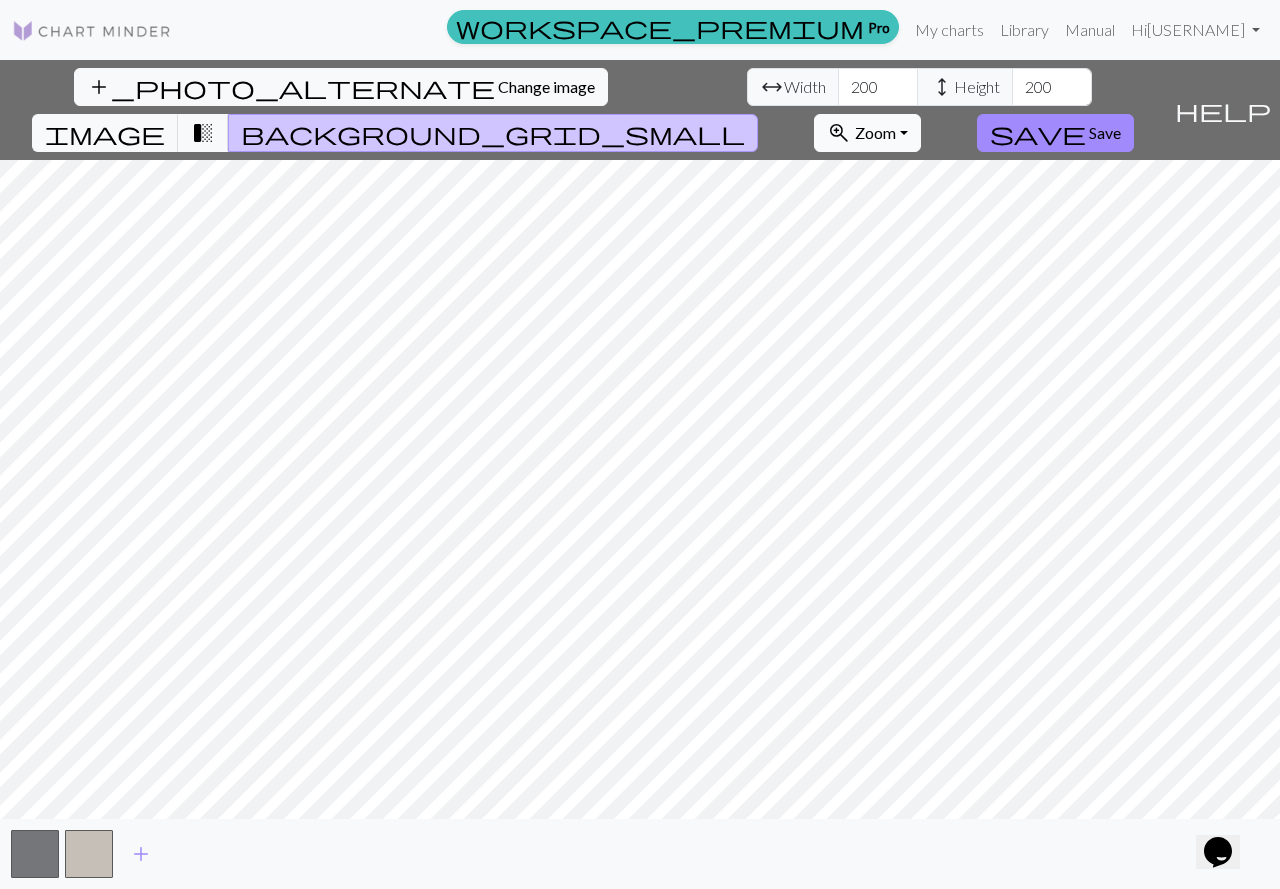 click on "Zoom" at bounding box center (875, 132) 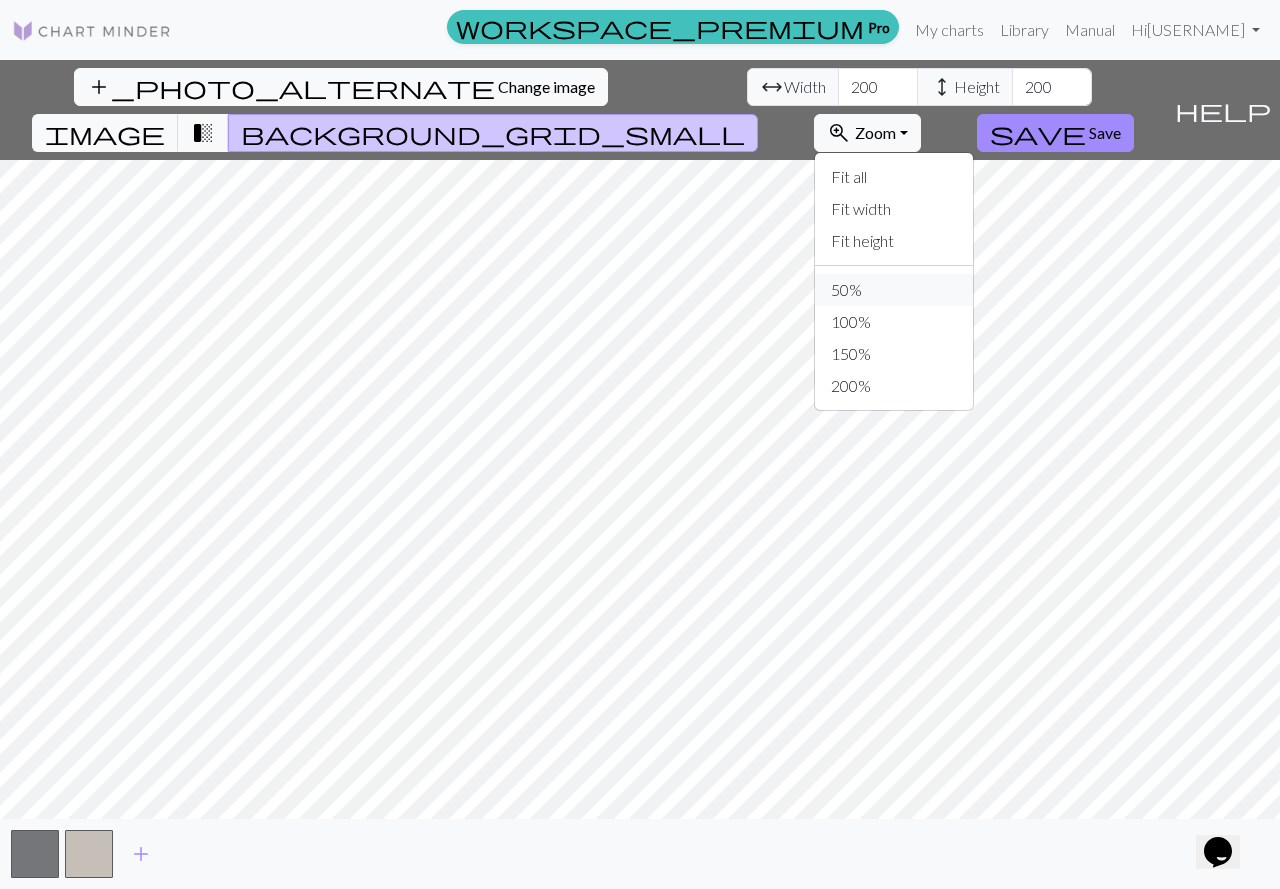 click on "50%" at bounding box center [894, 290] 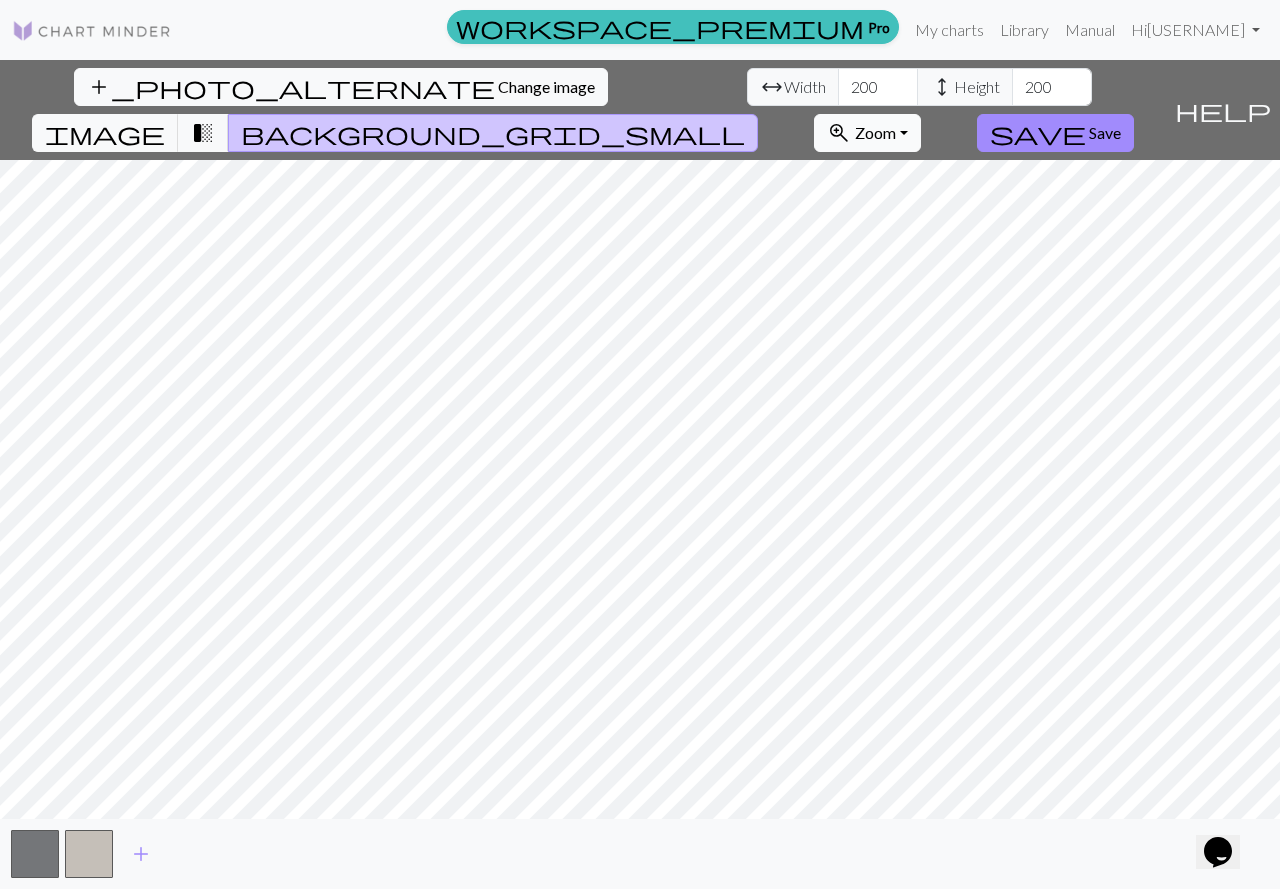 click on "zoom_in" at bounding box center (839, 133) 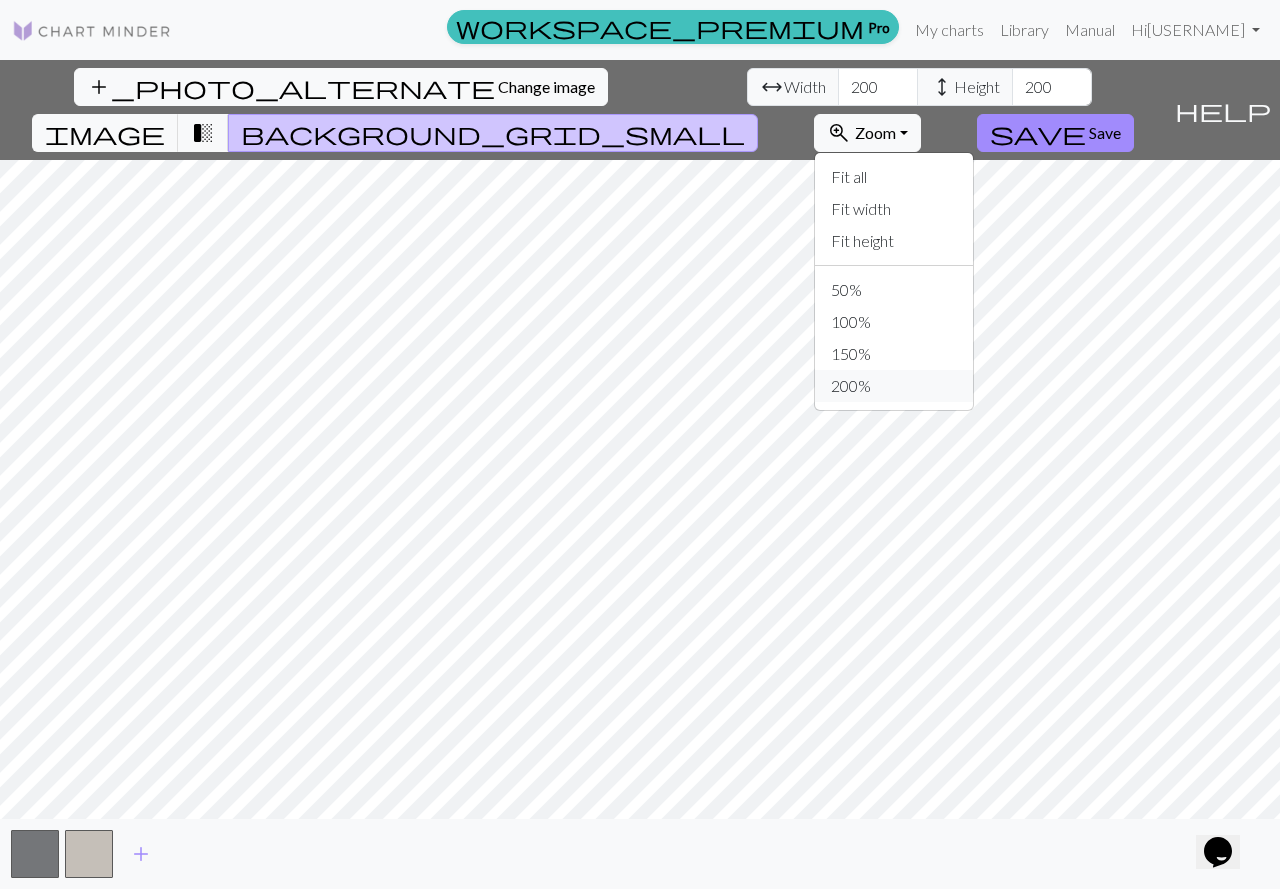 click on "200%" at bounding box center [894, 386] 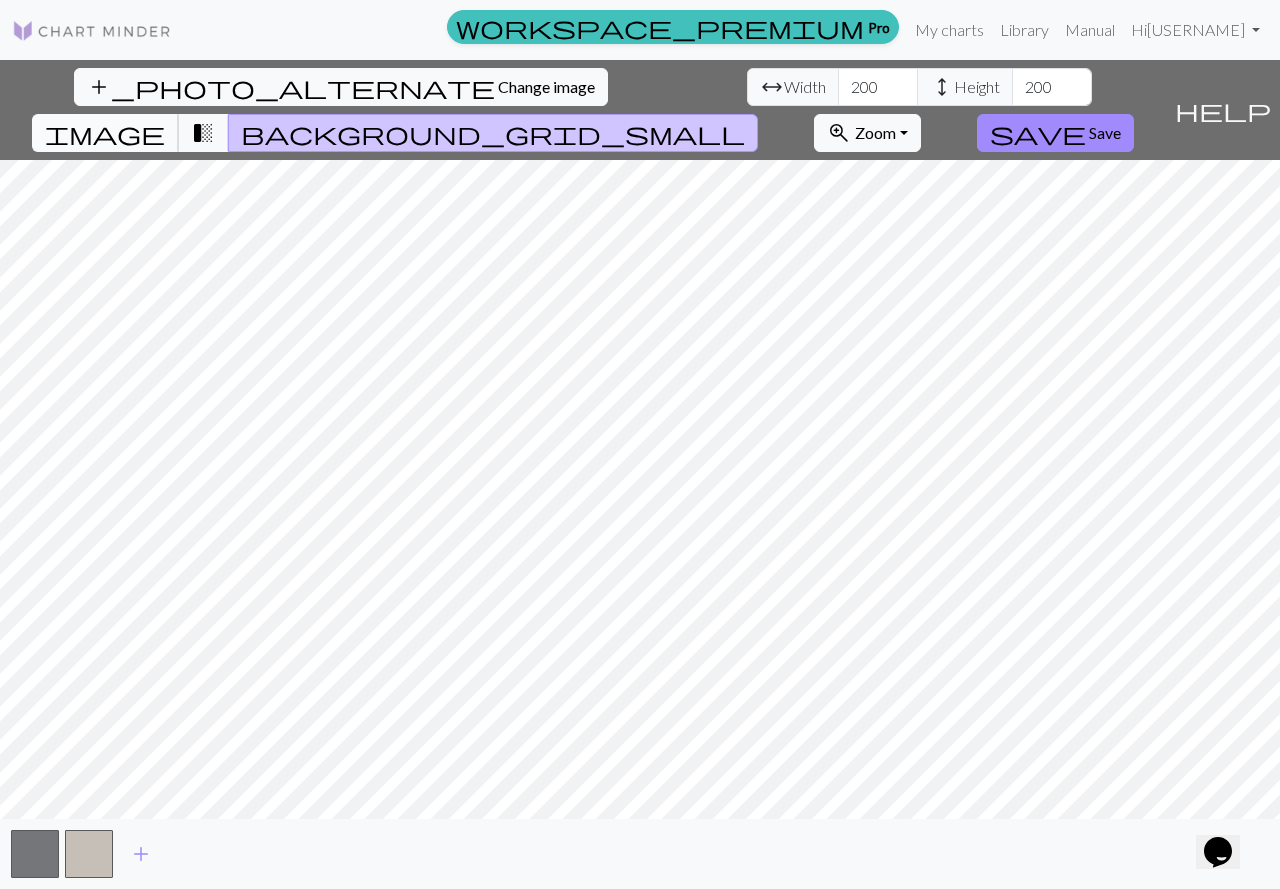 click on "image" at bounding box center (105, 133) 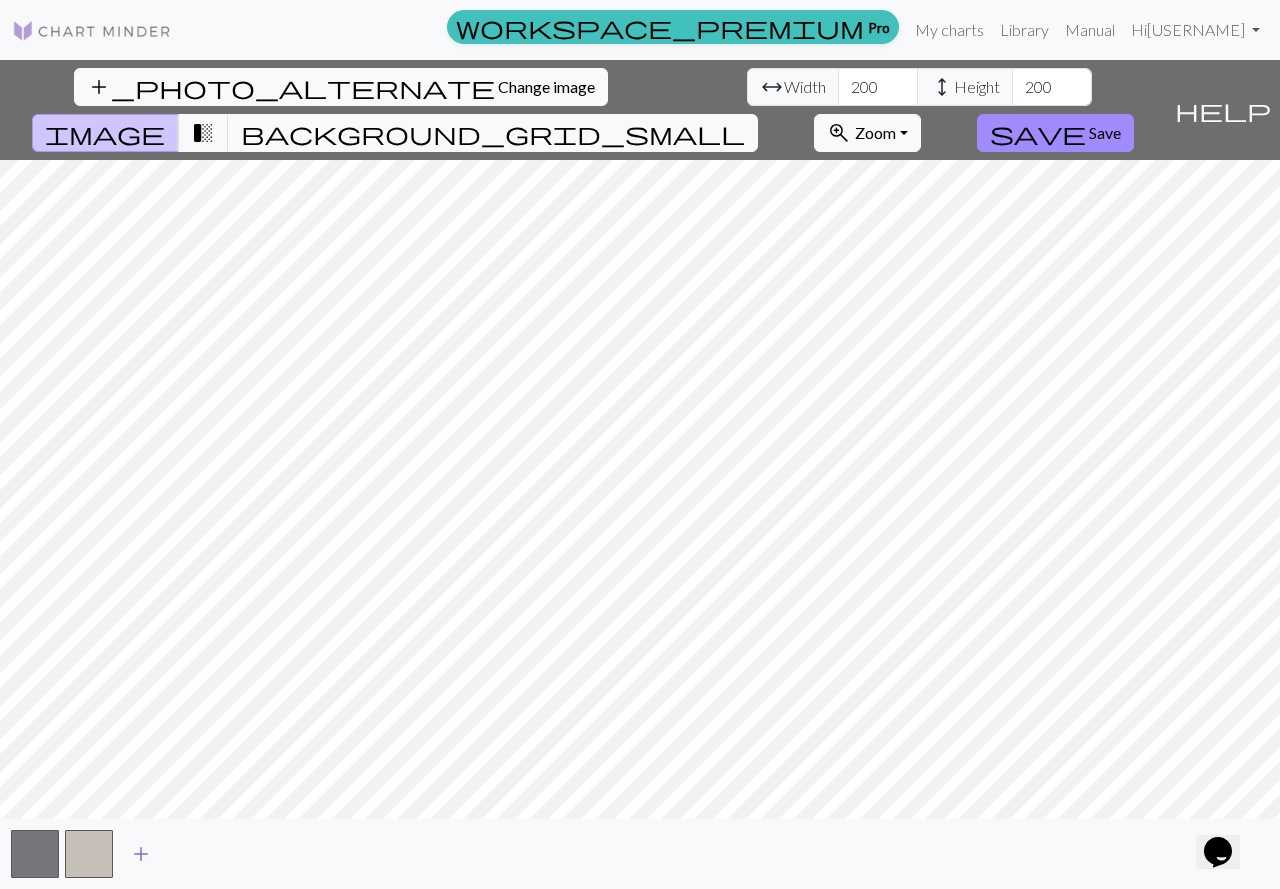 click on "add" at bounding box center (141, 854) 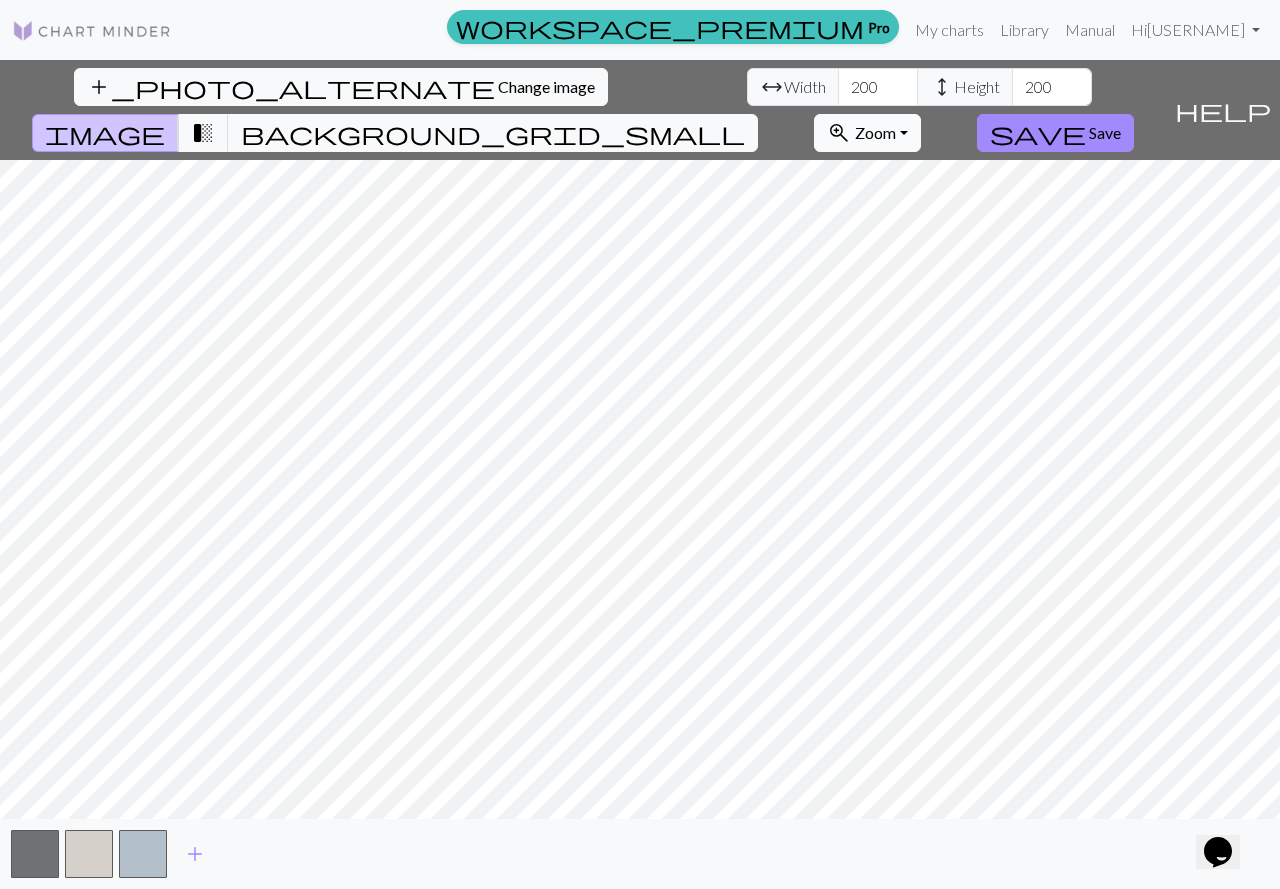 click on "Zoom" at bounding box center (875, 132) 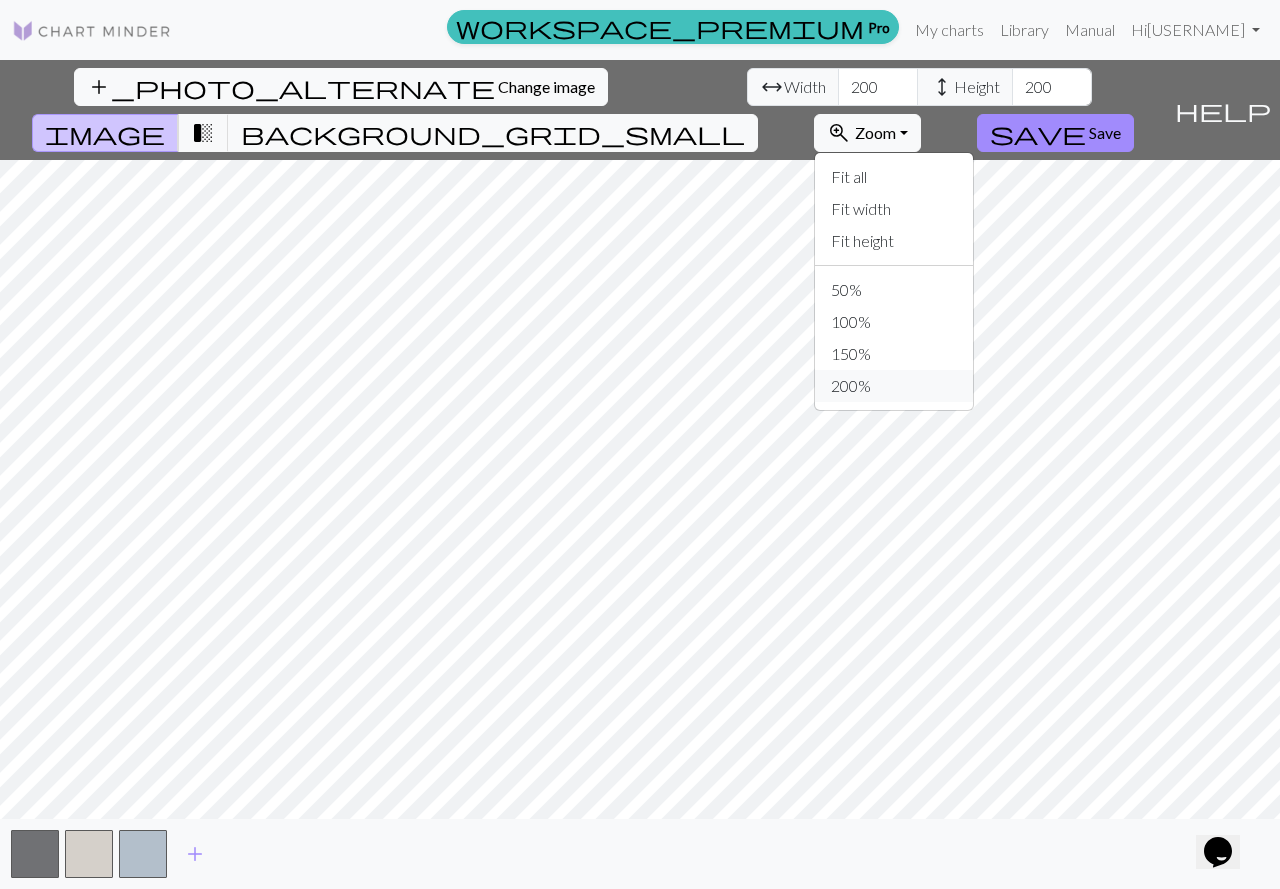 click on "200%" at bounding box center (894, 386) 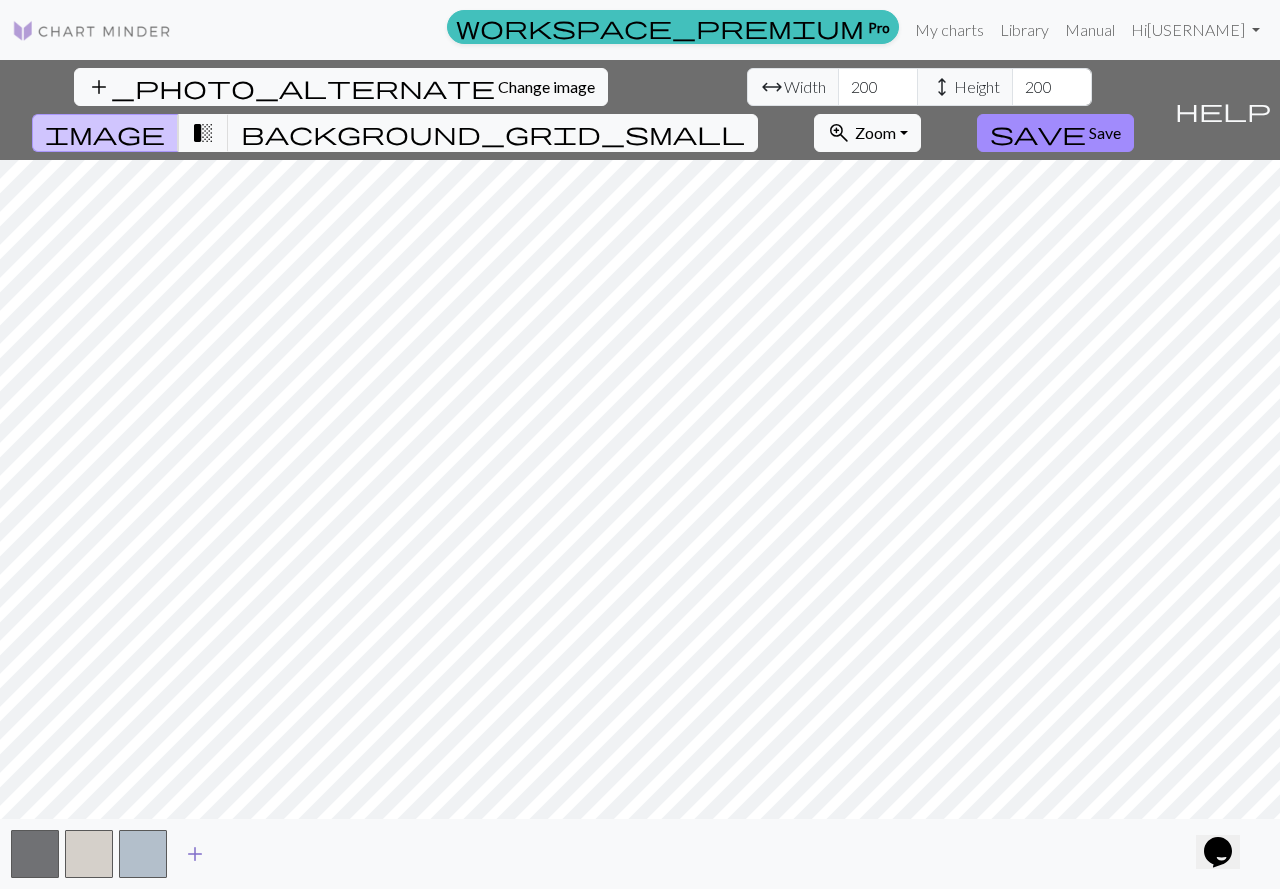 click on "add" at bounding box center (195, 854) 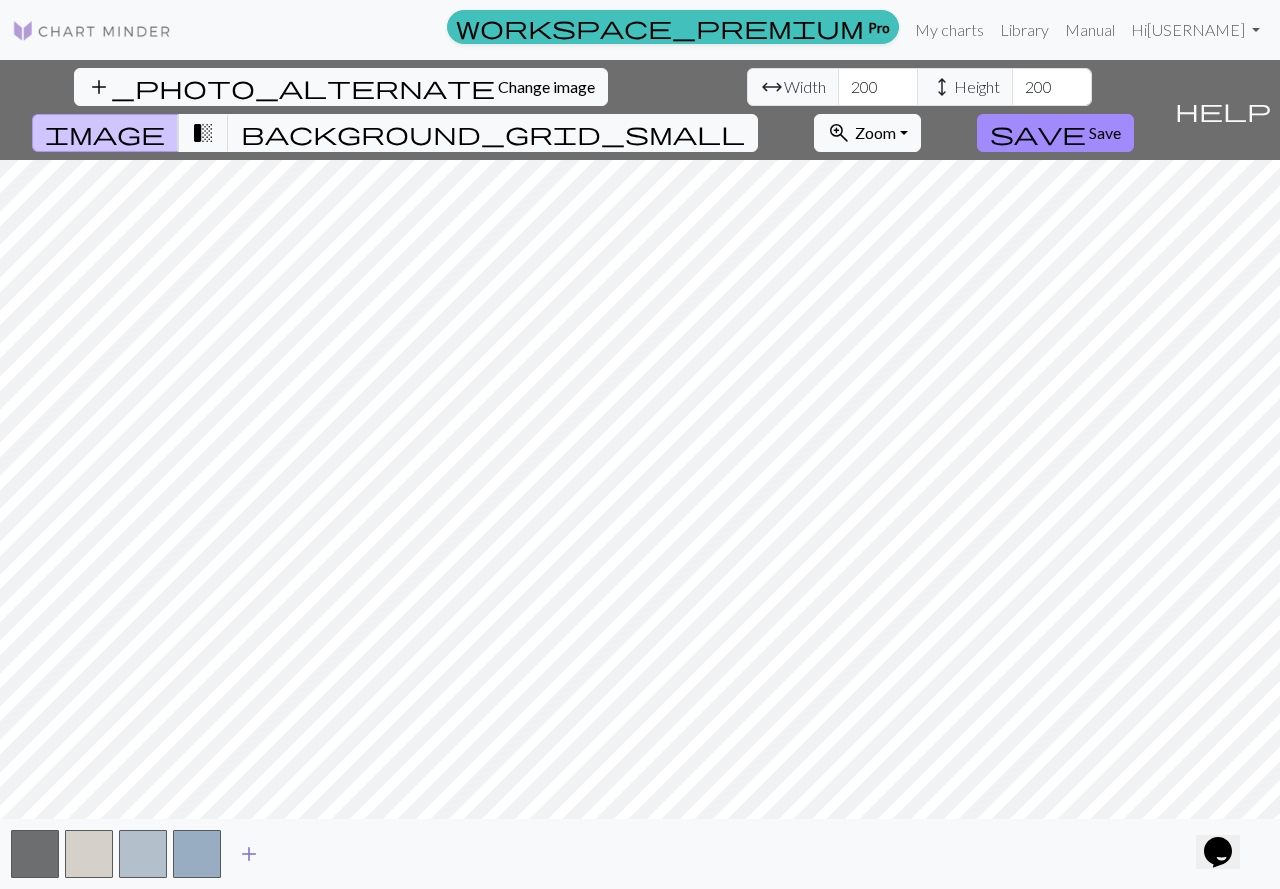 click on "add" at bounding box center (249, 854) 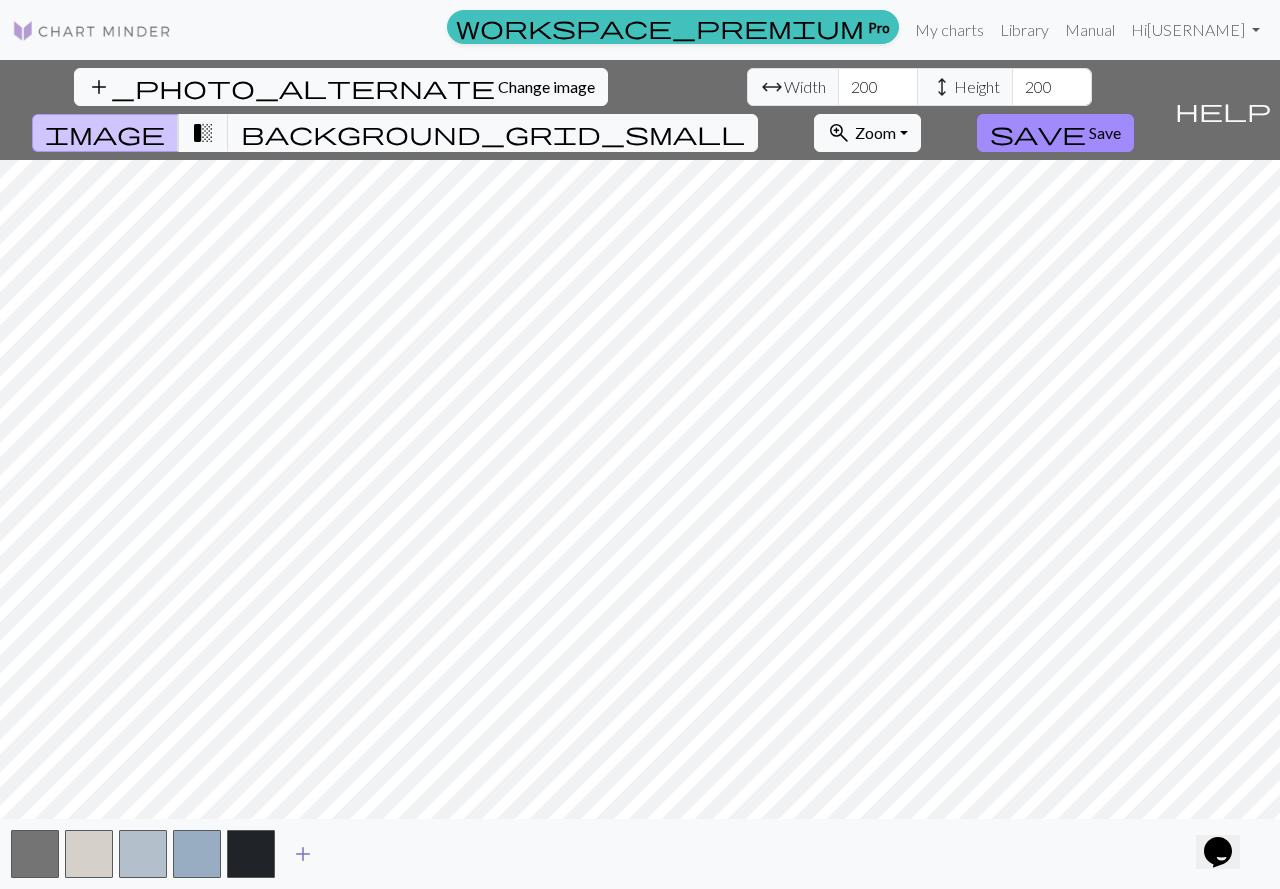 click on "add" at bounding box center [303, 854] 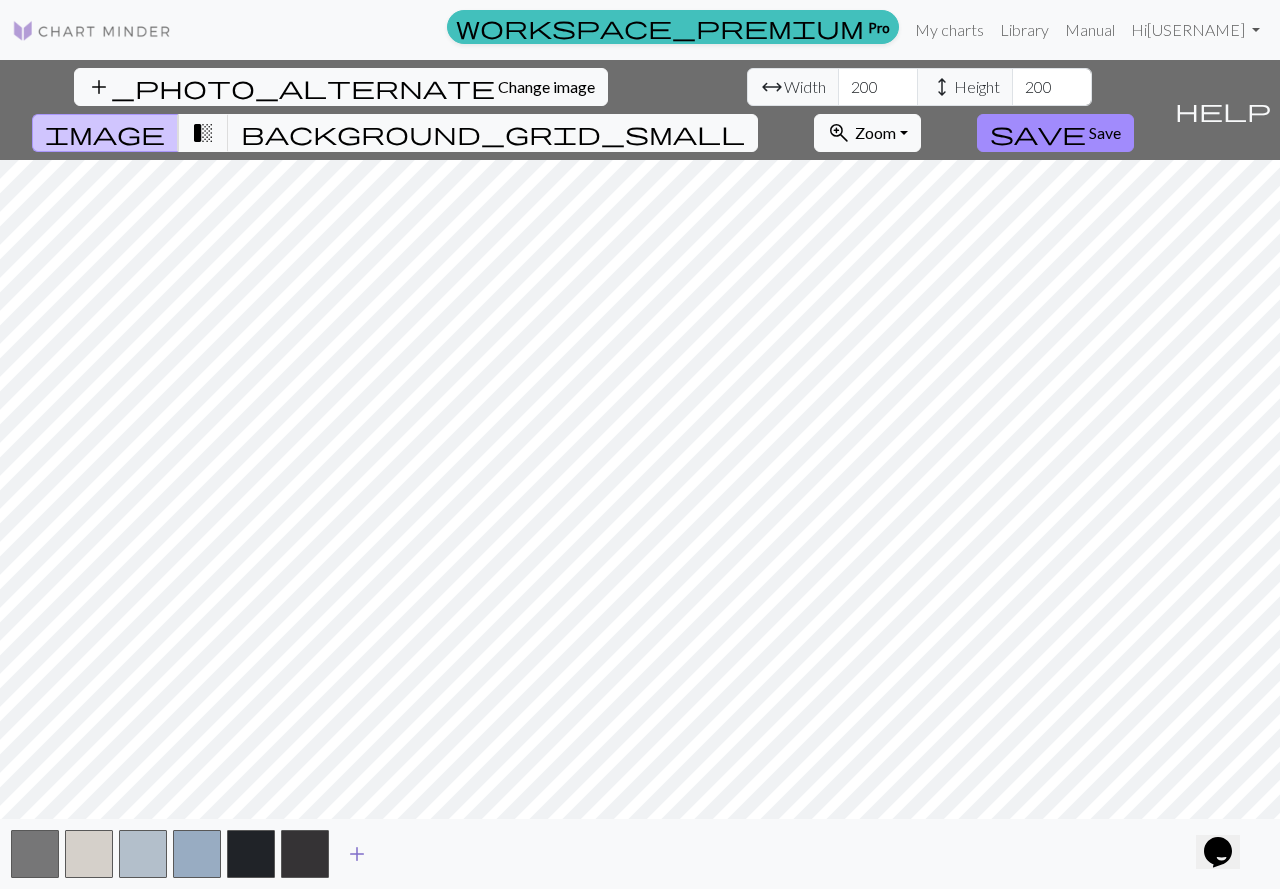click on "add" at bounding box center [357, 854] 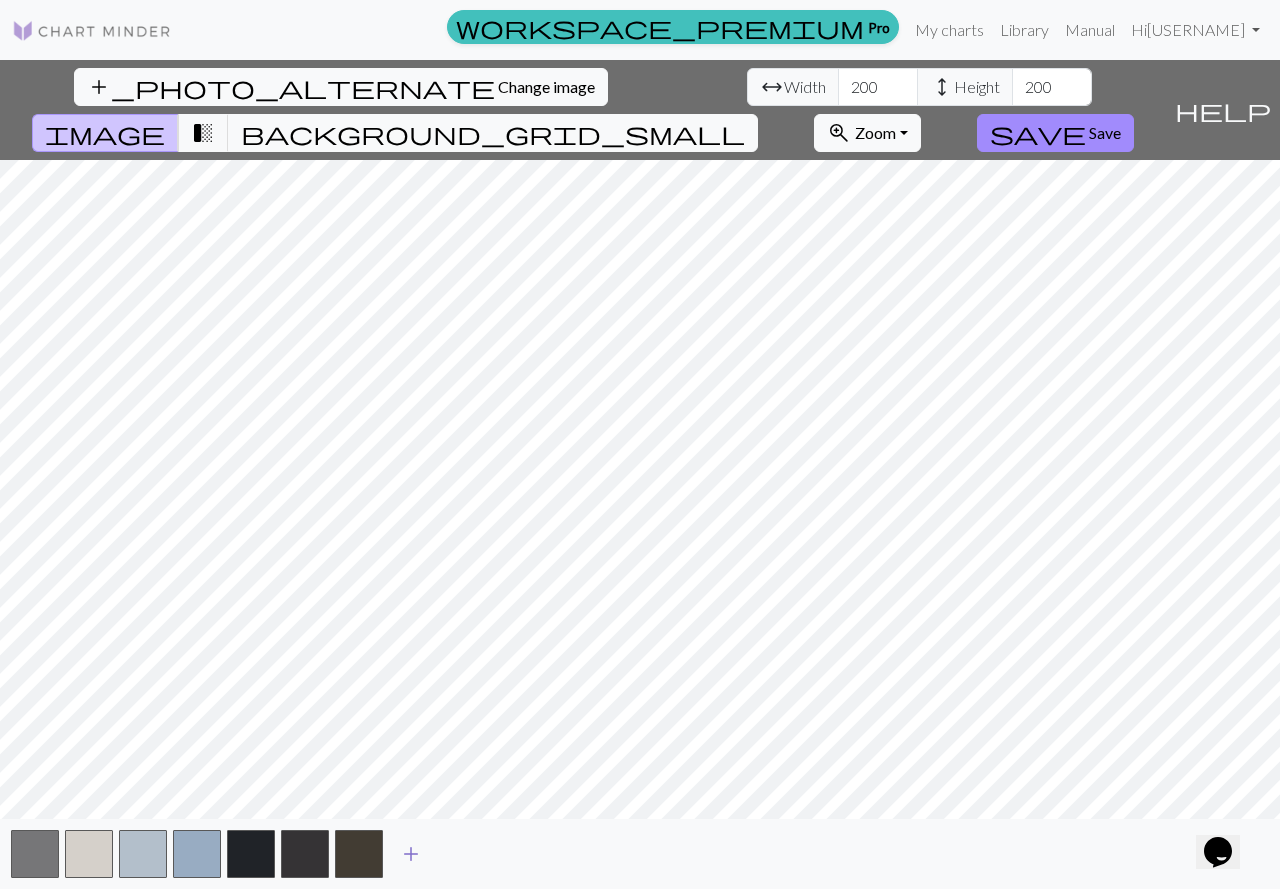 click on "add" at bounding box center (411, 854) 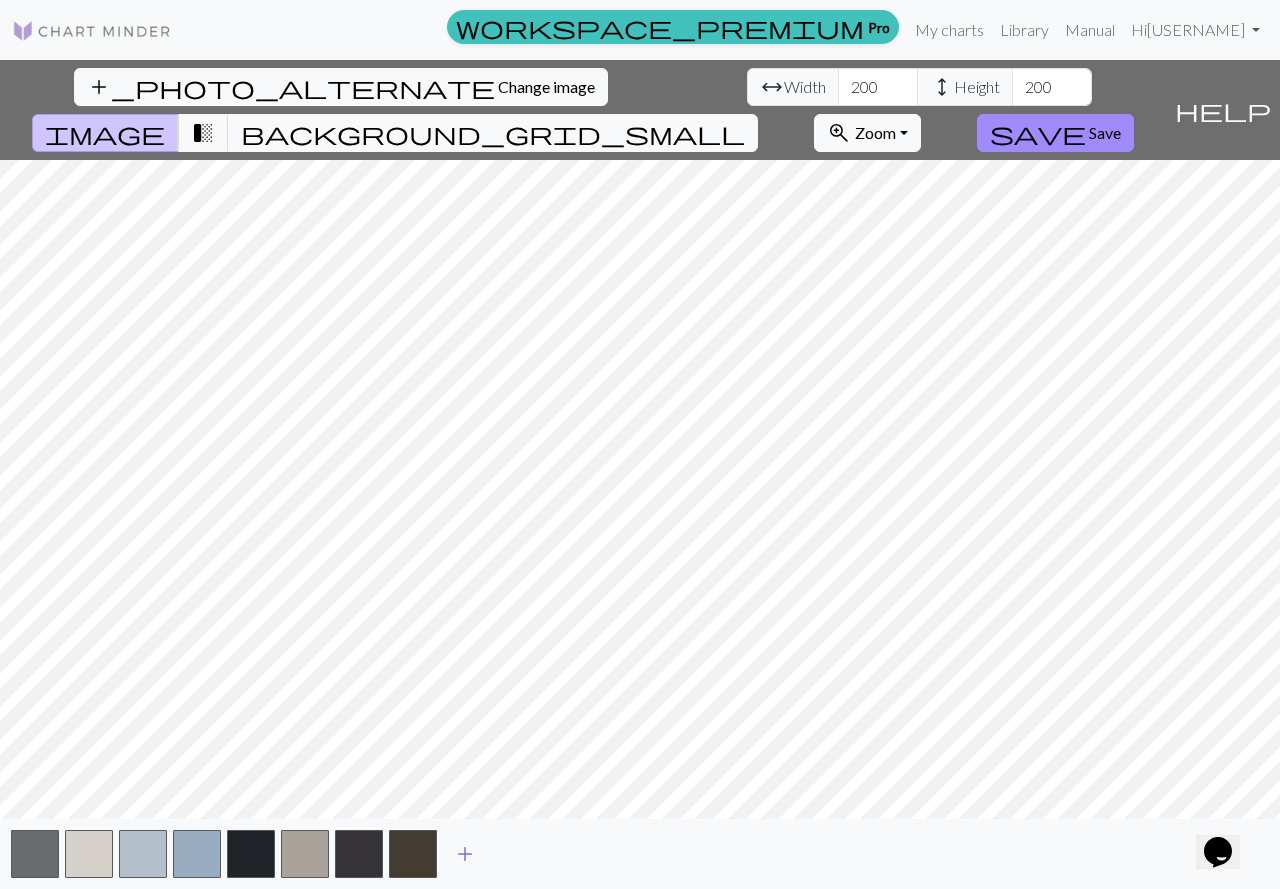 drag, startPoint x: 469, startPoint y: 853, endPoint x: 514, endPoint y: 858, distance: 45.276924 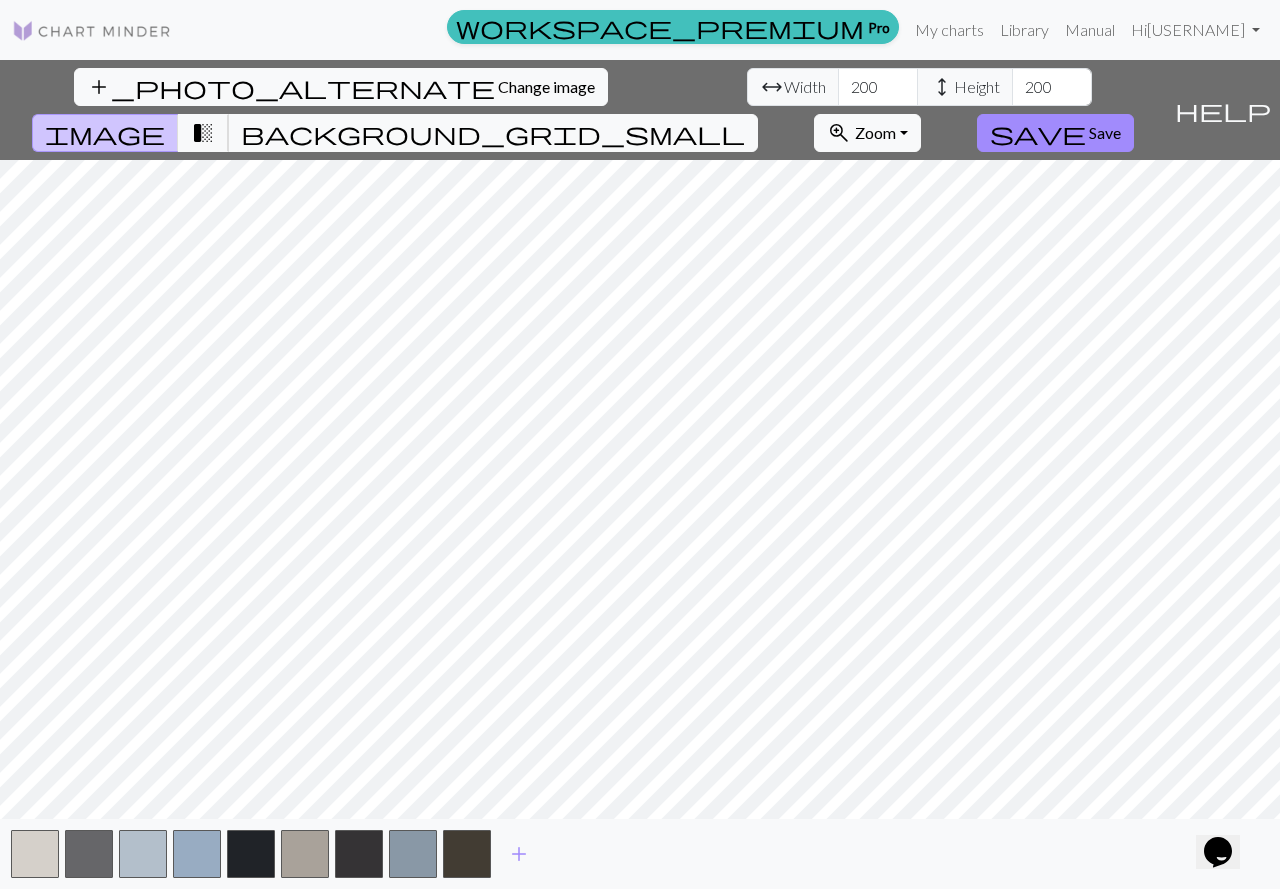 click on "transition_fade" at bounding box center [203, 133] 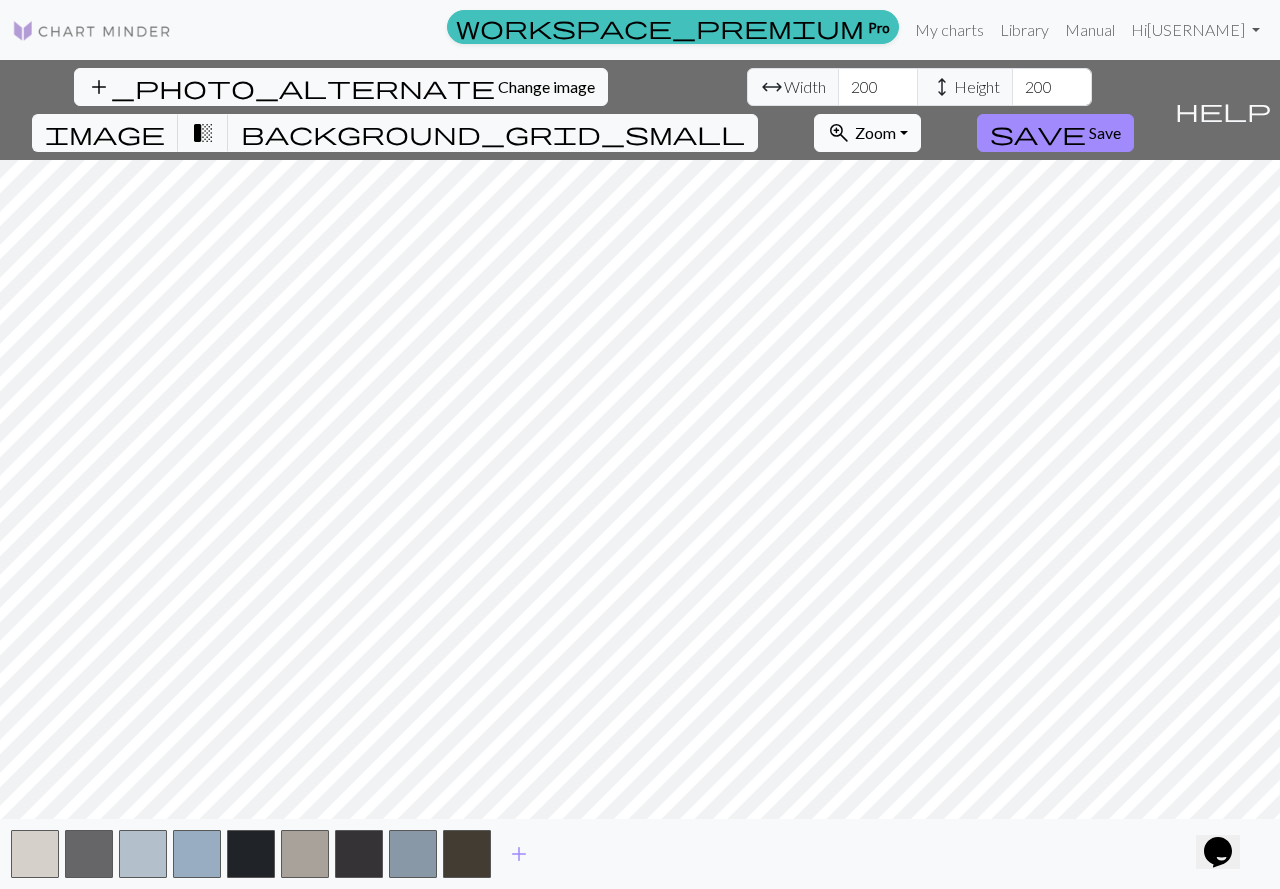 click on "zoom_in Zoom Zoom" at bounding box center [867, 133] 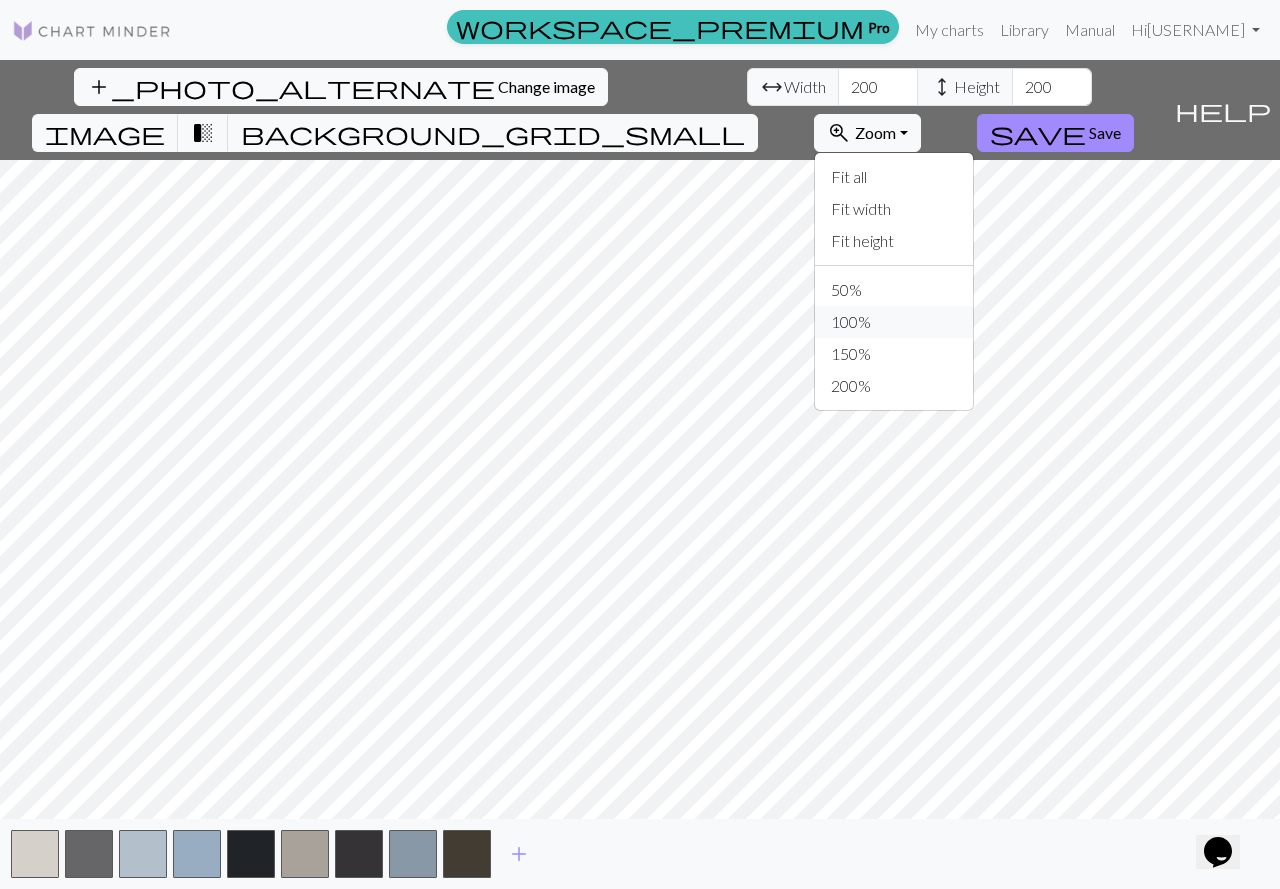 click on "100%" at bounding box center (894, 322) 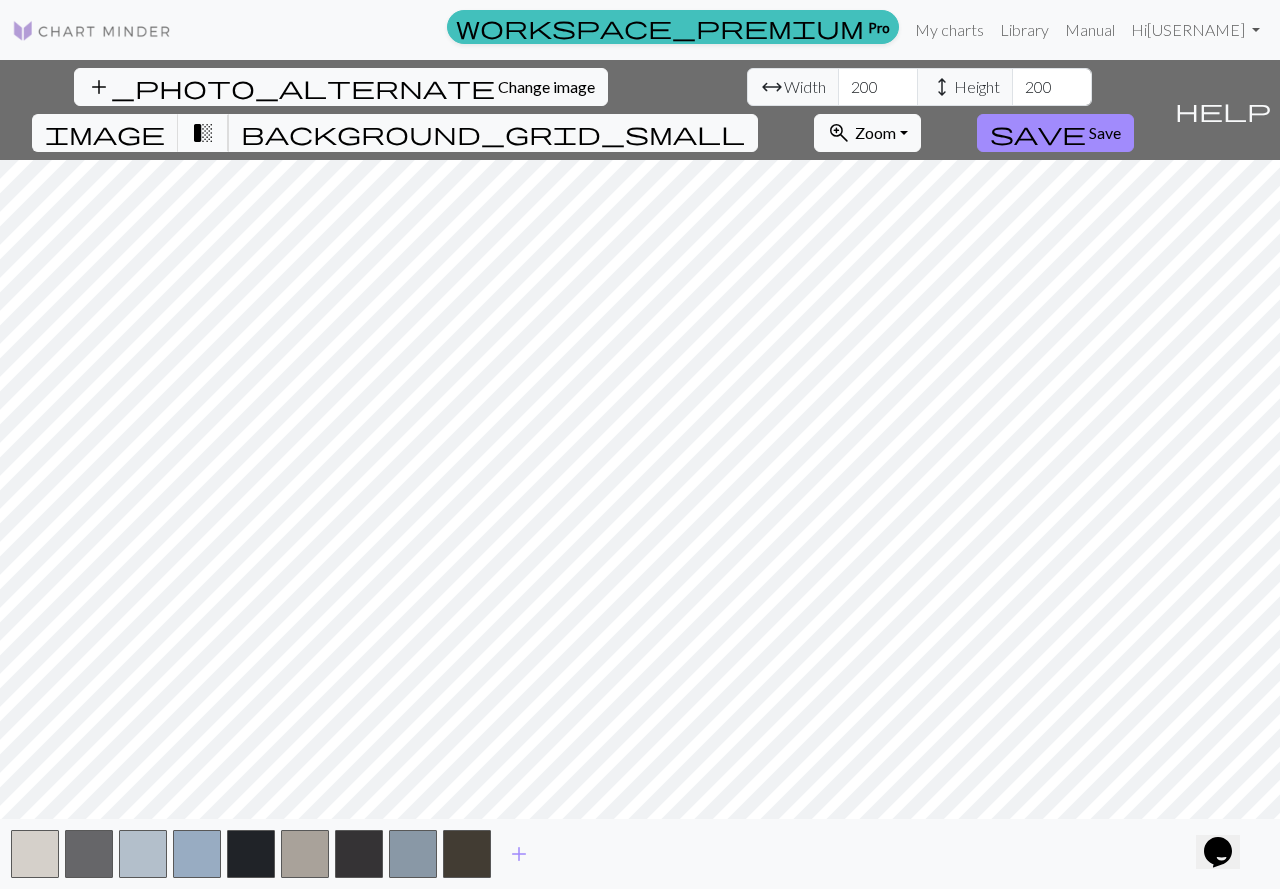 click on "transition_fade" at bounding box center (203, 133) 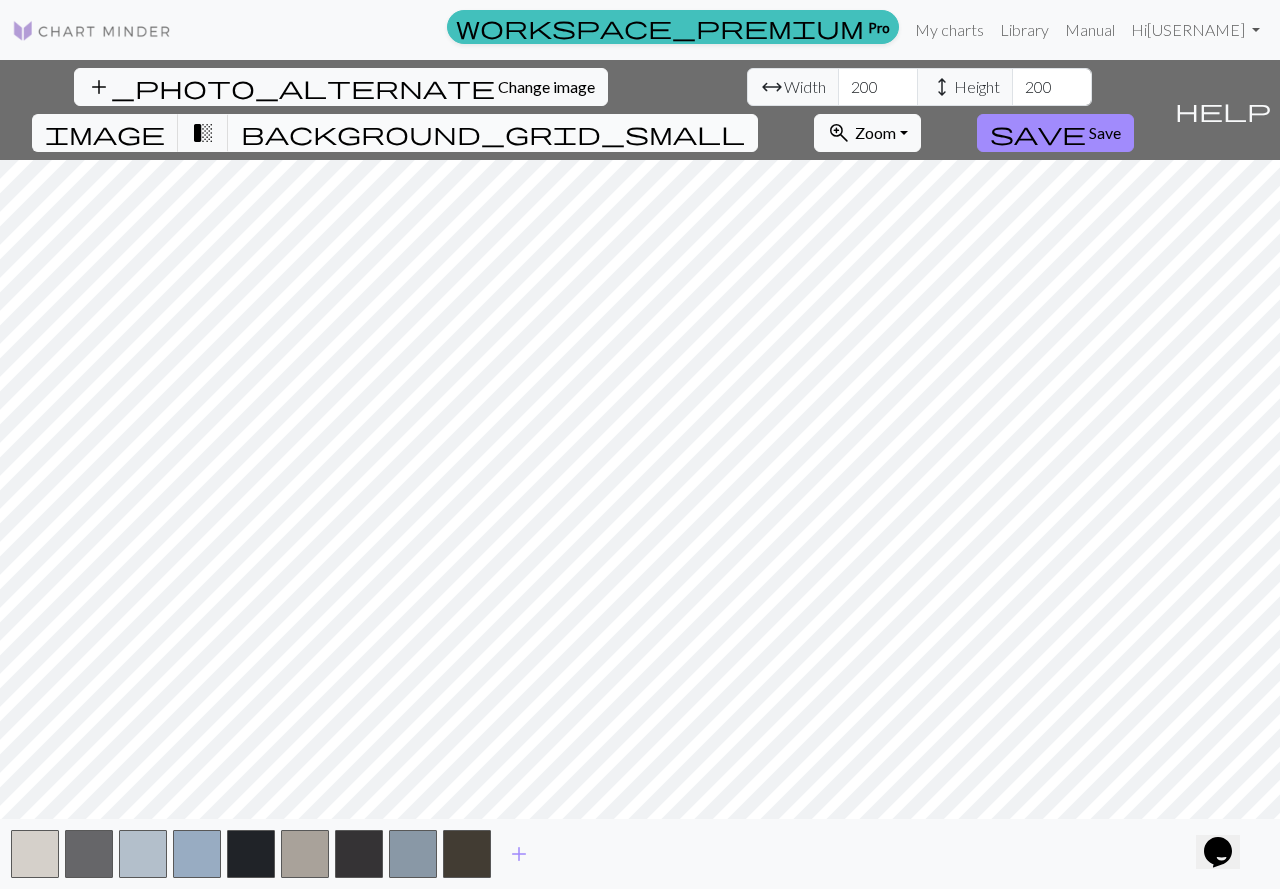 click on "background_grid_small" at bounding box center (493, 133) 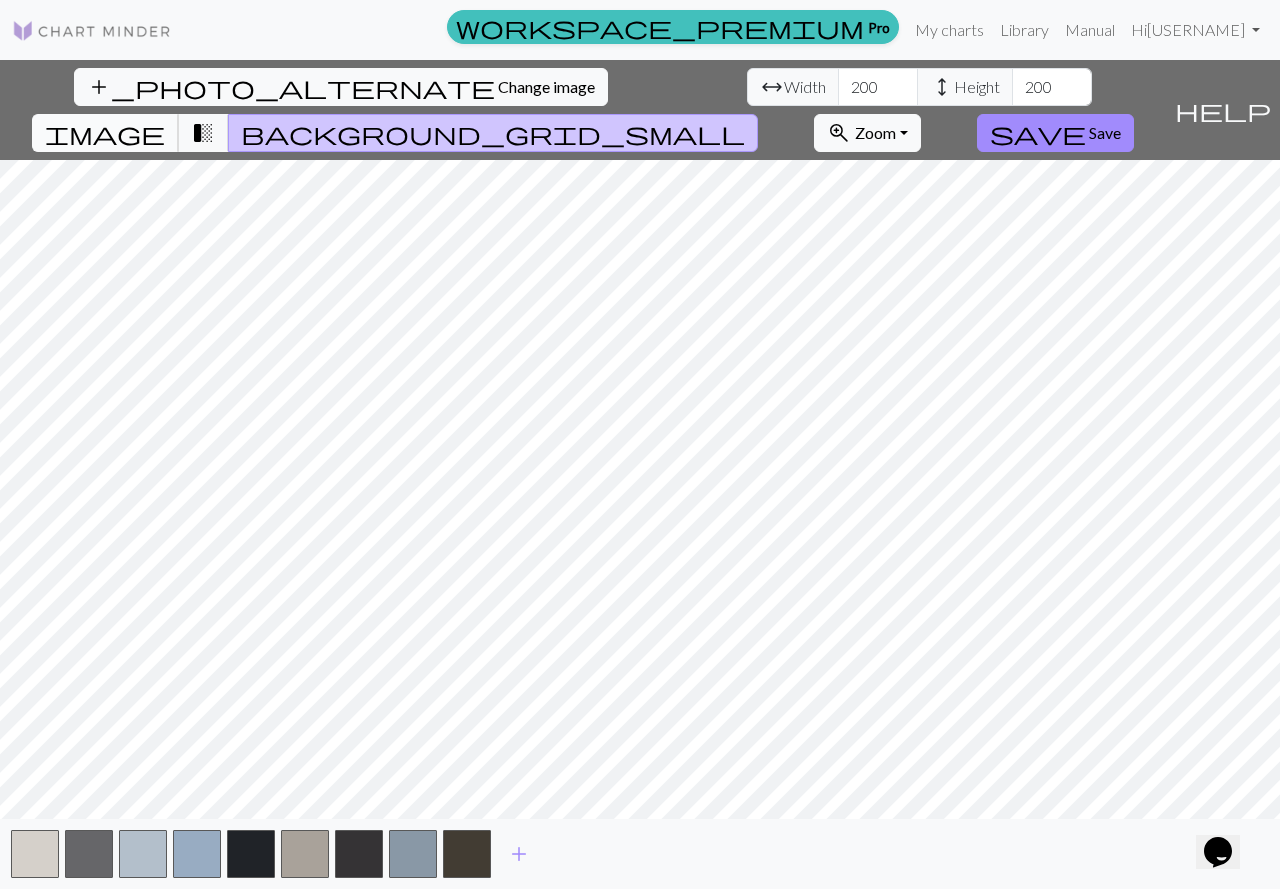 click on "image" at bounding box center [105, 133] 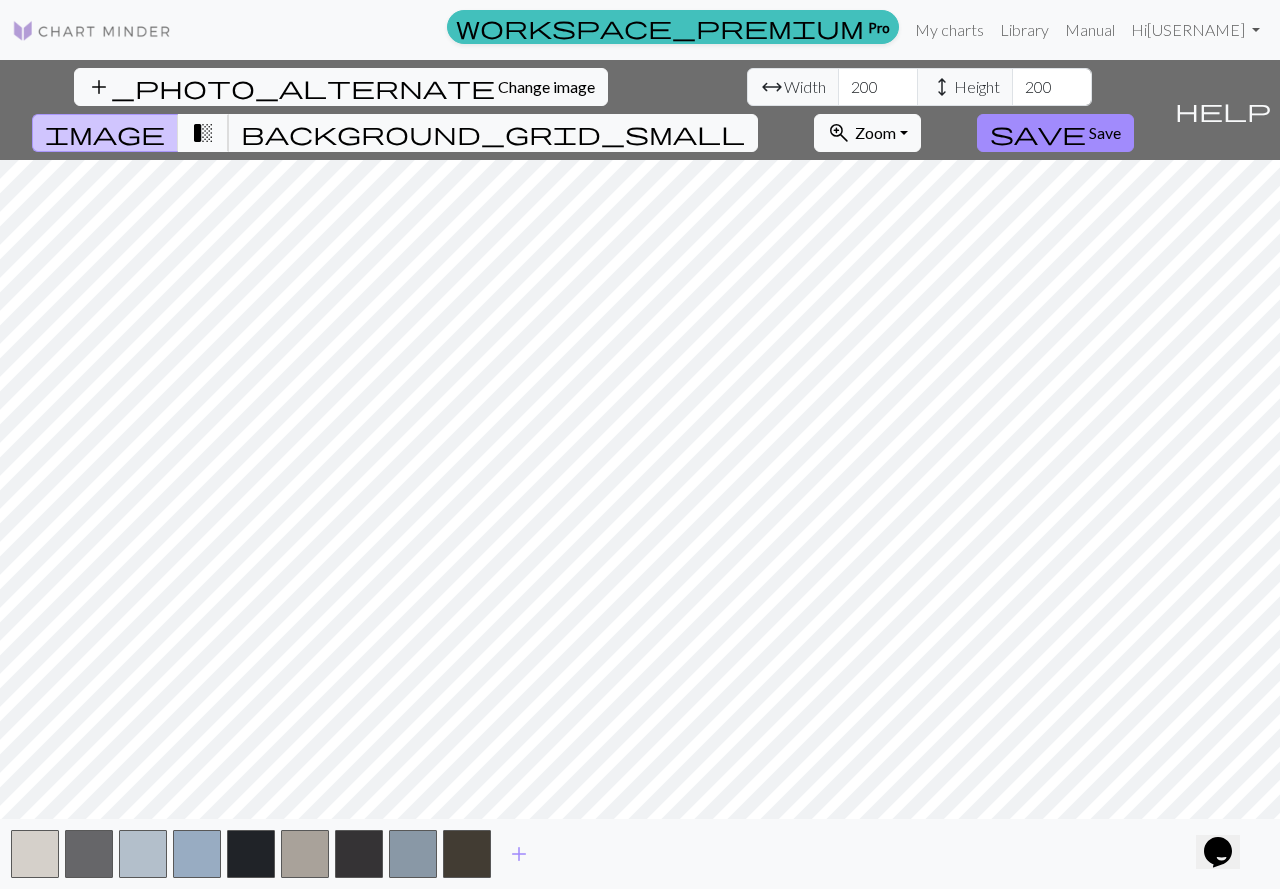 click on "transition_fade" at bounding box center [203, 133] 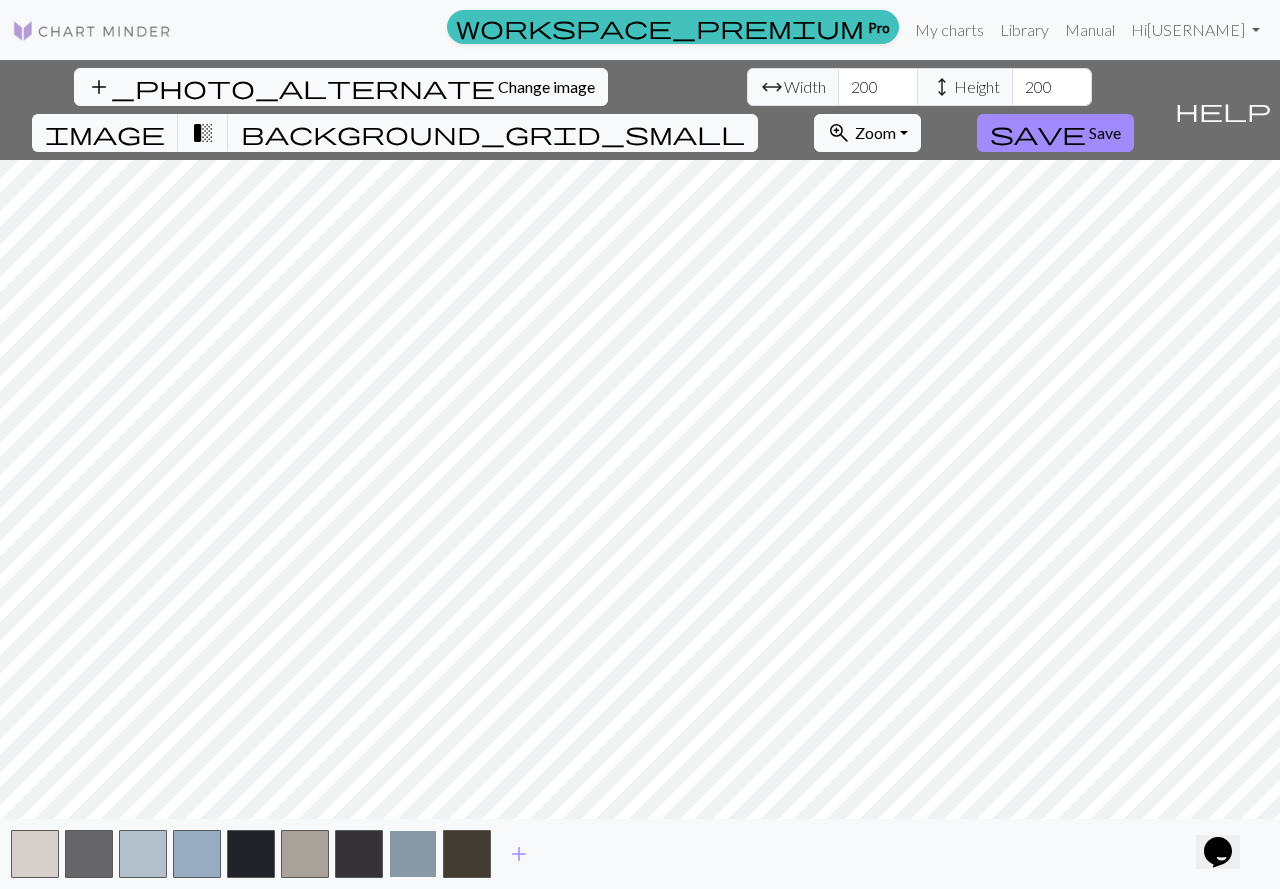 click at bounding box center (413, 854) 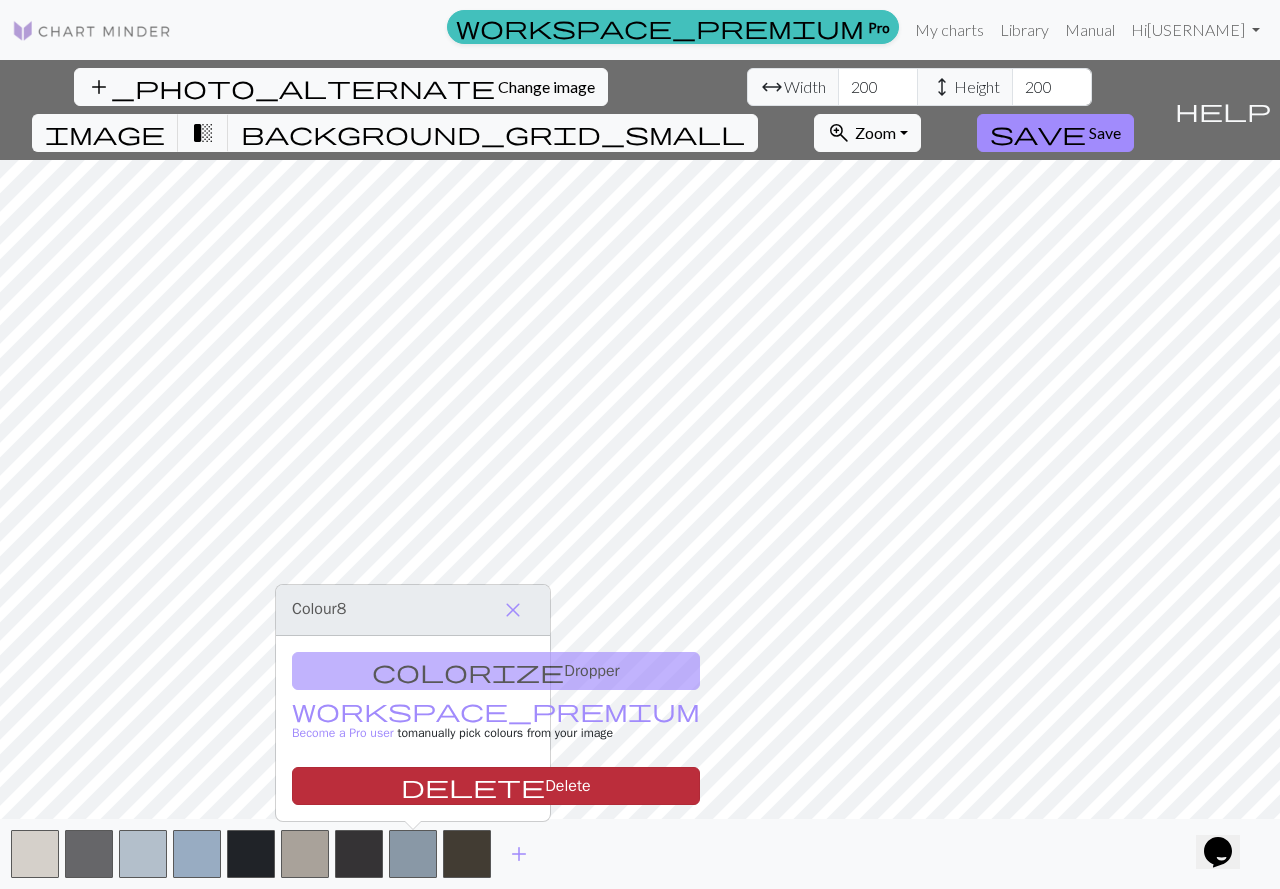 drag, startPoint x: 416, startPoint y: 845, endPoint x: 393, endPoint y: 793, distance: 56.859474 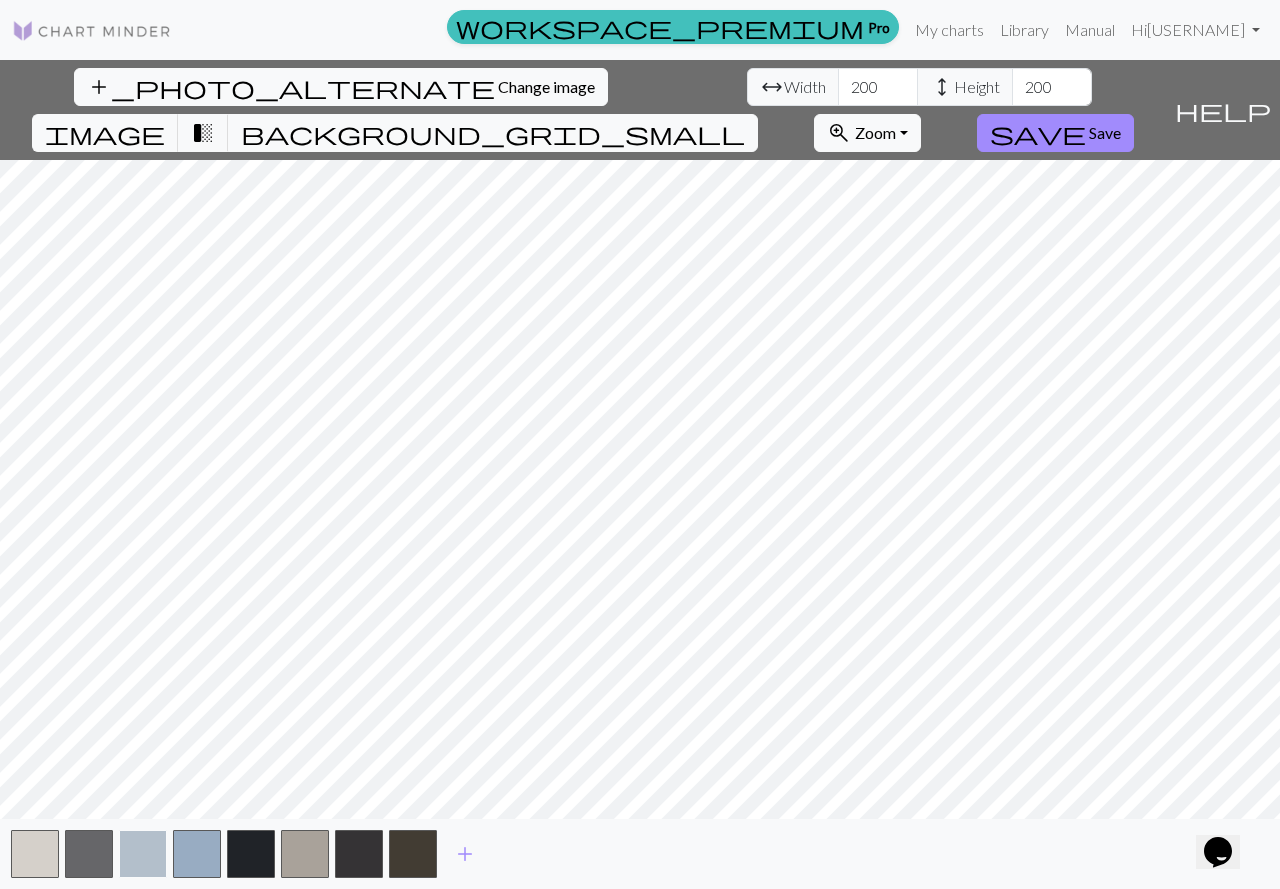 click at bounding box center [143, 854] 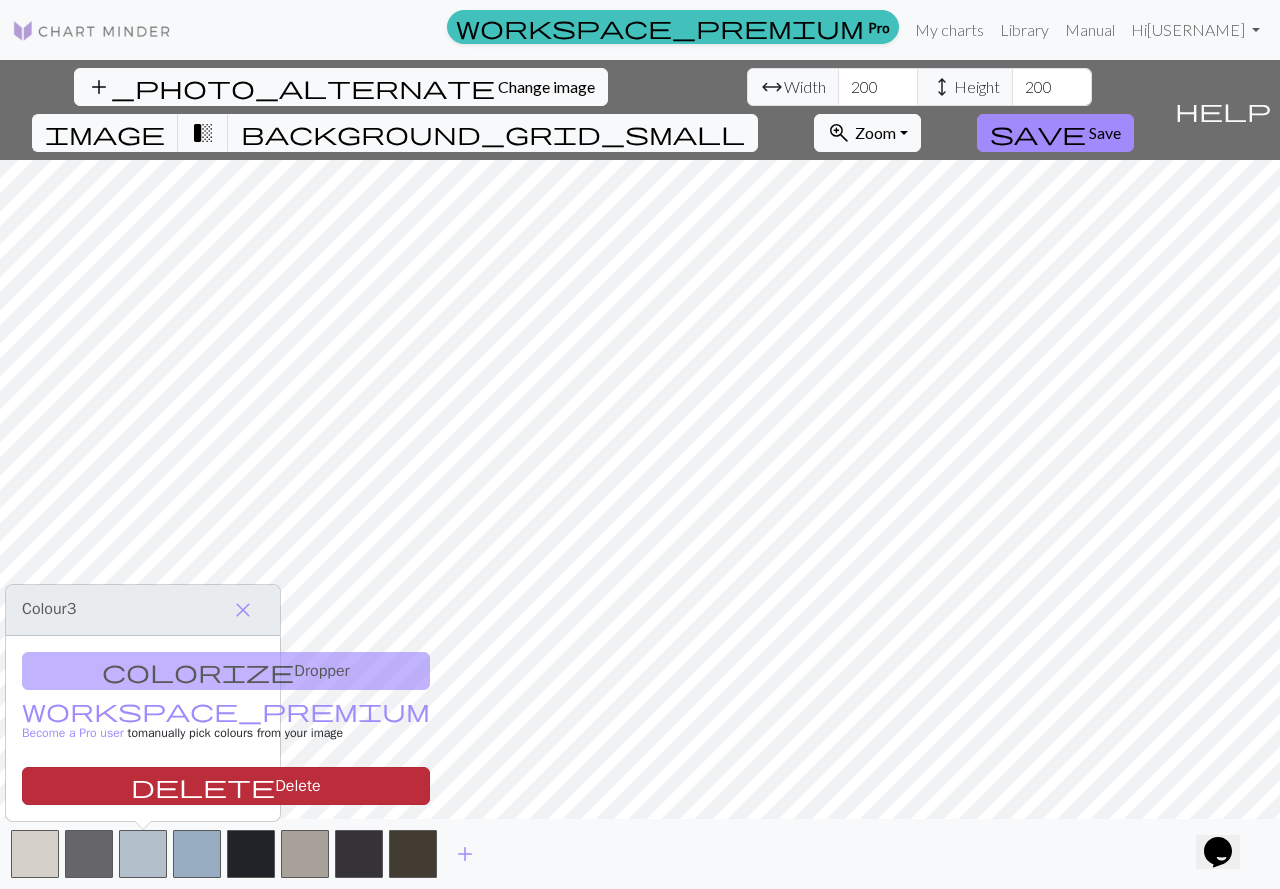 click on "delete Delete" at bounding box center [226, 786] 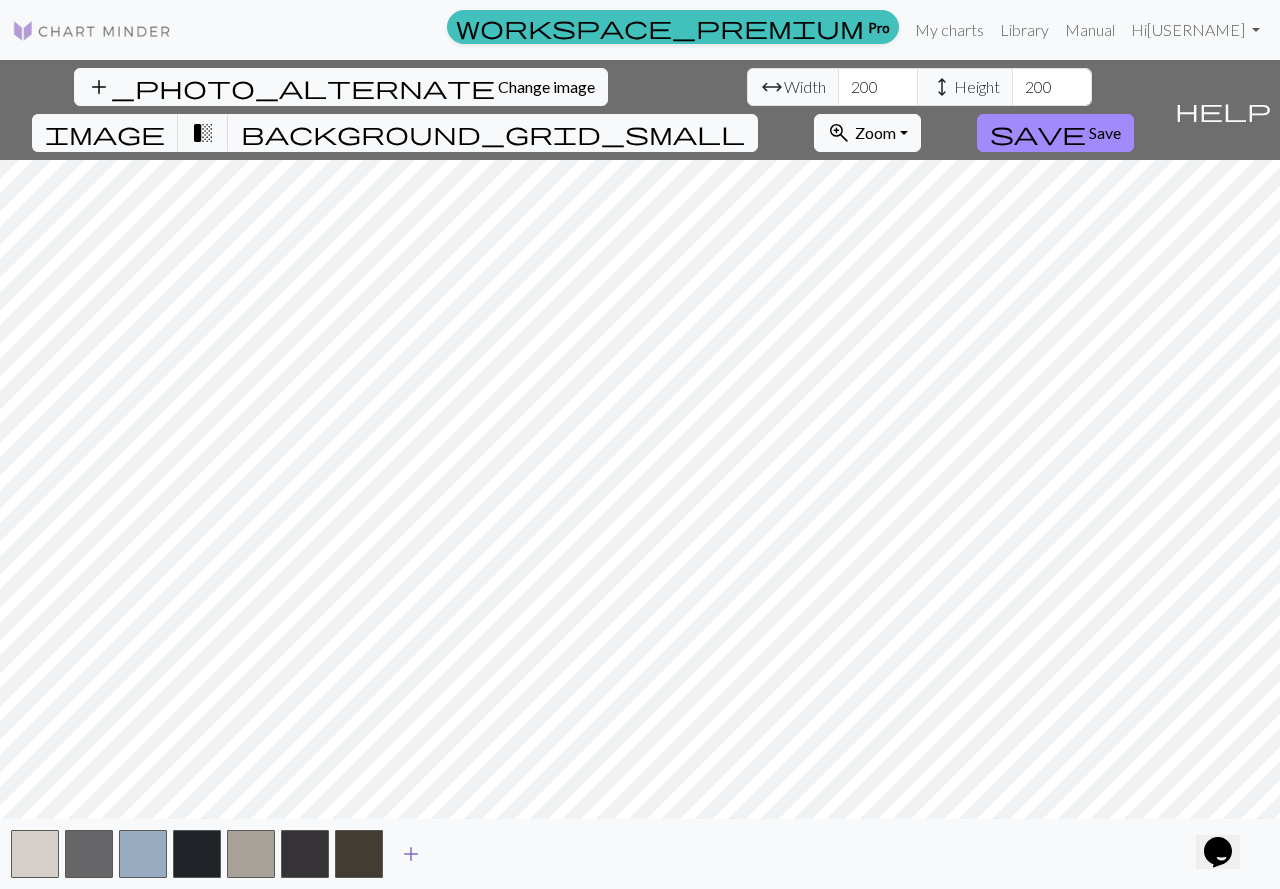 click on "add" at bounding box center [411, 854] 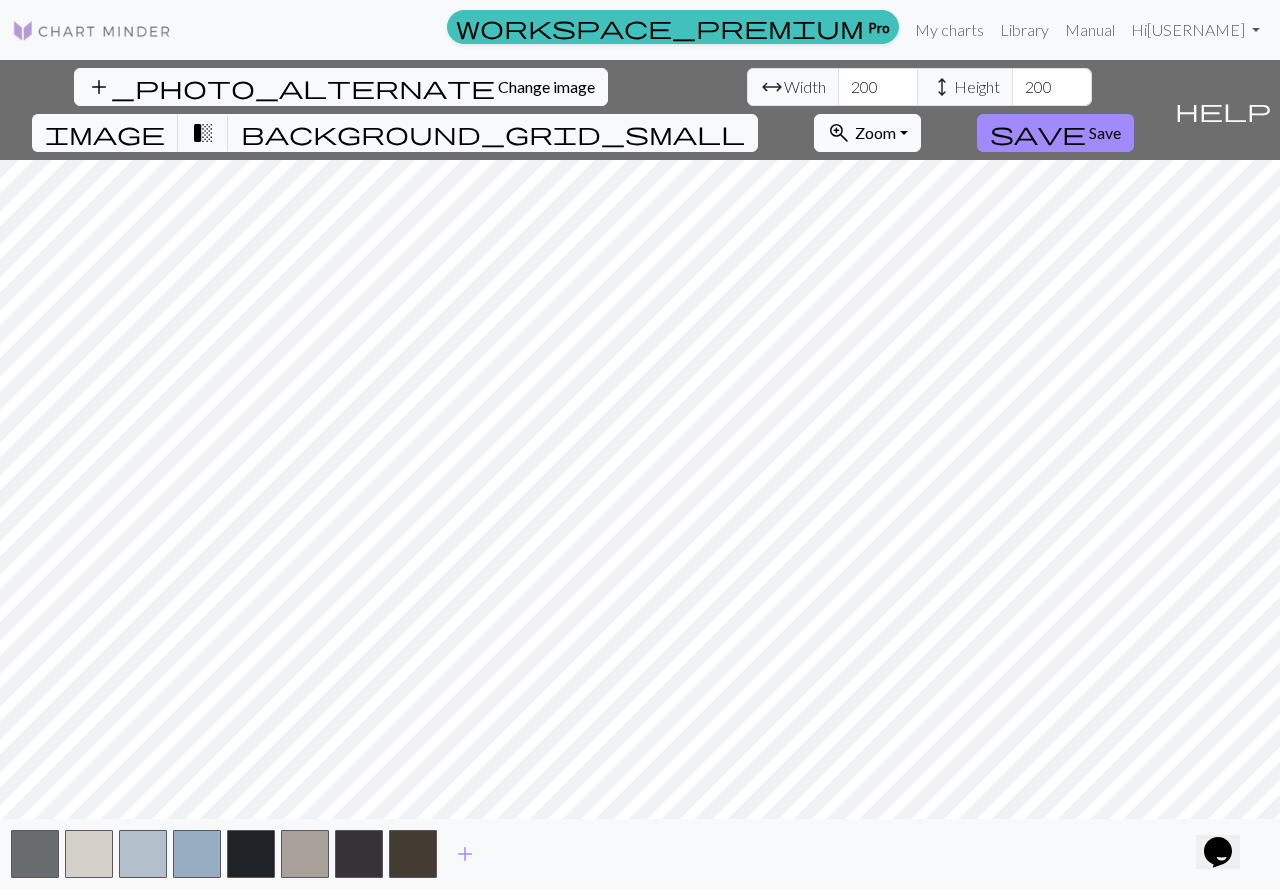 click on "zoom_in Zoom Zoom" at bounding box center [867, 133] 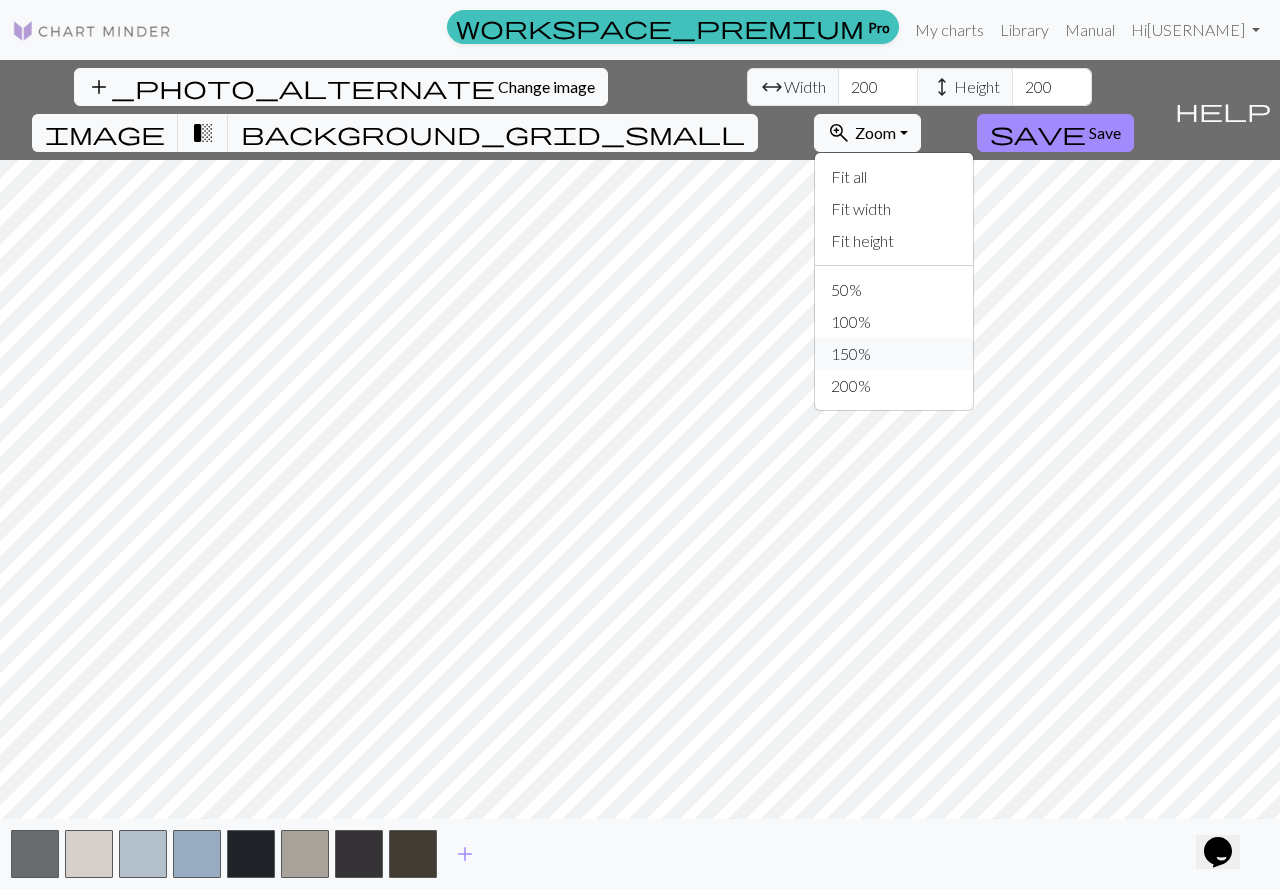 click on "150%" at bounding box center (894, 354) 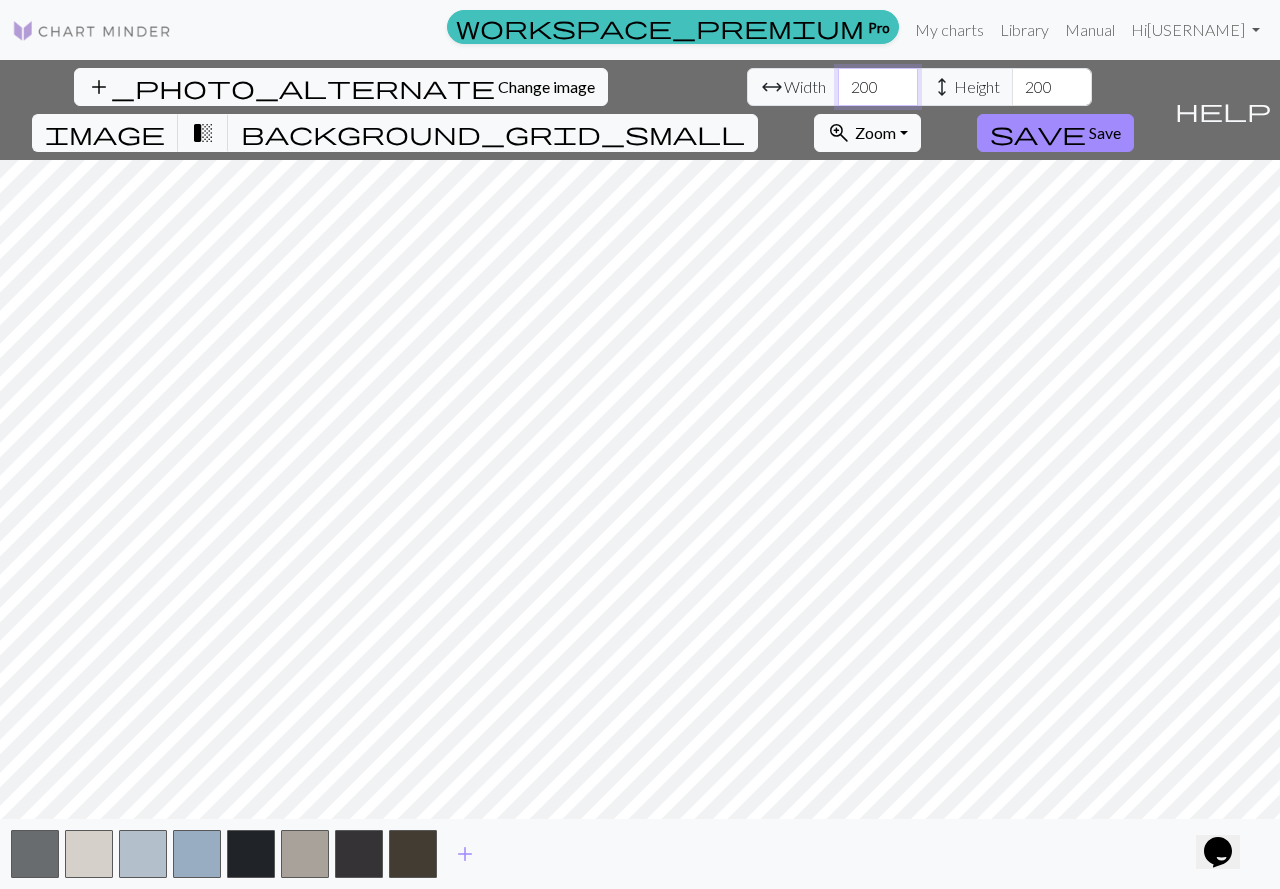 click on "200" at bounding box center [878, 87] 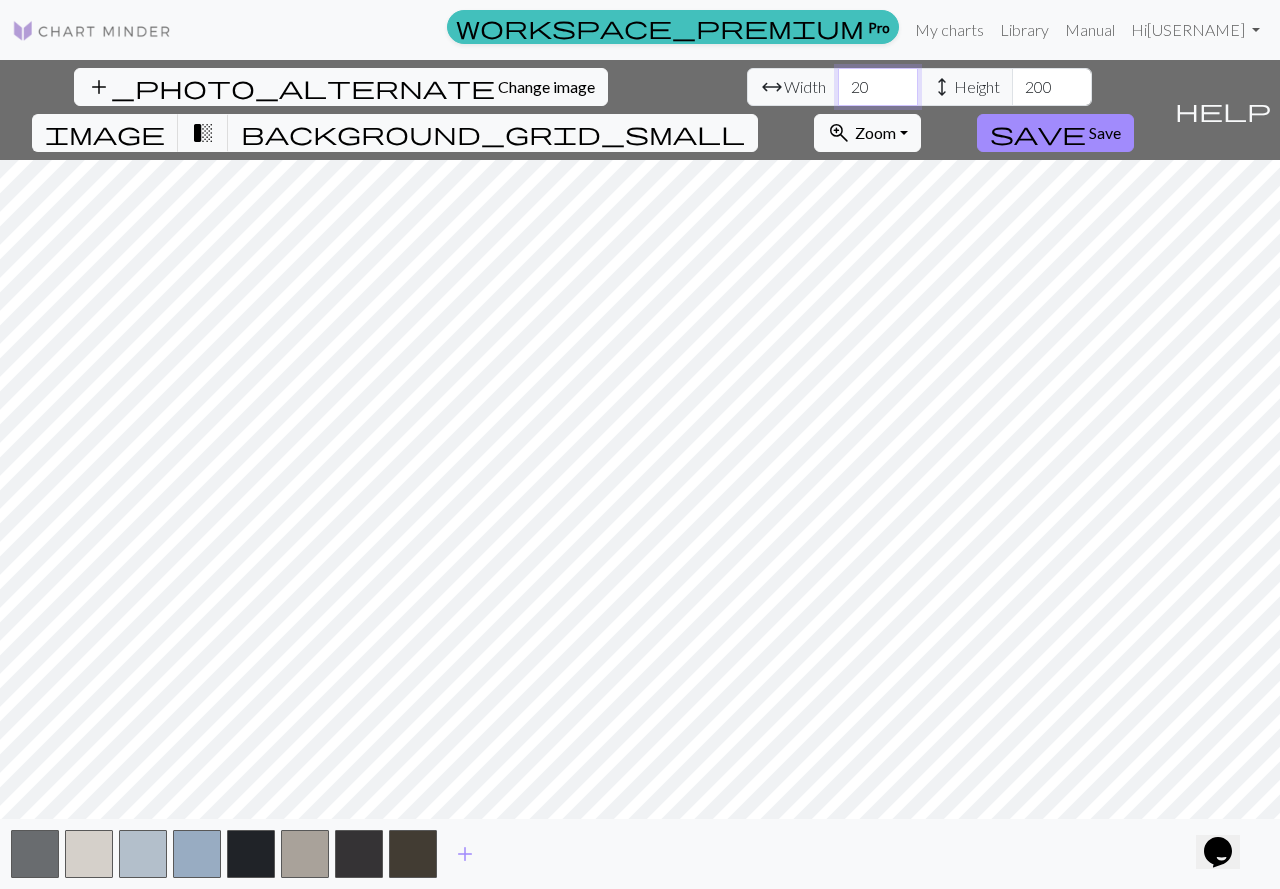 type on "2" 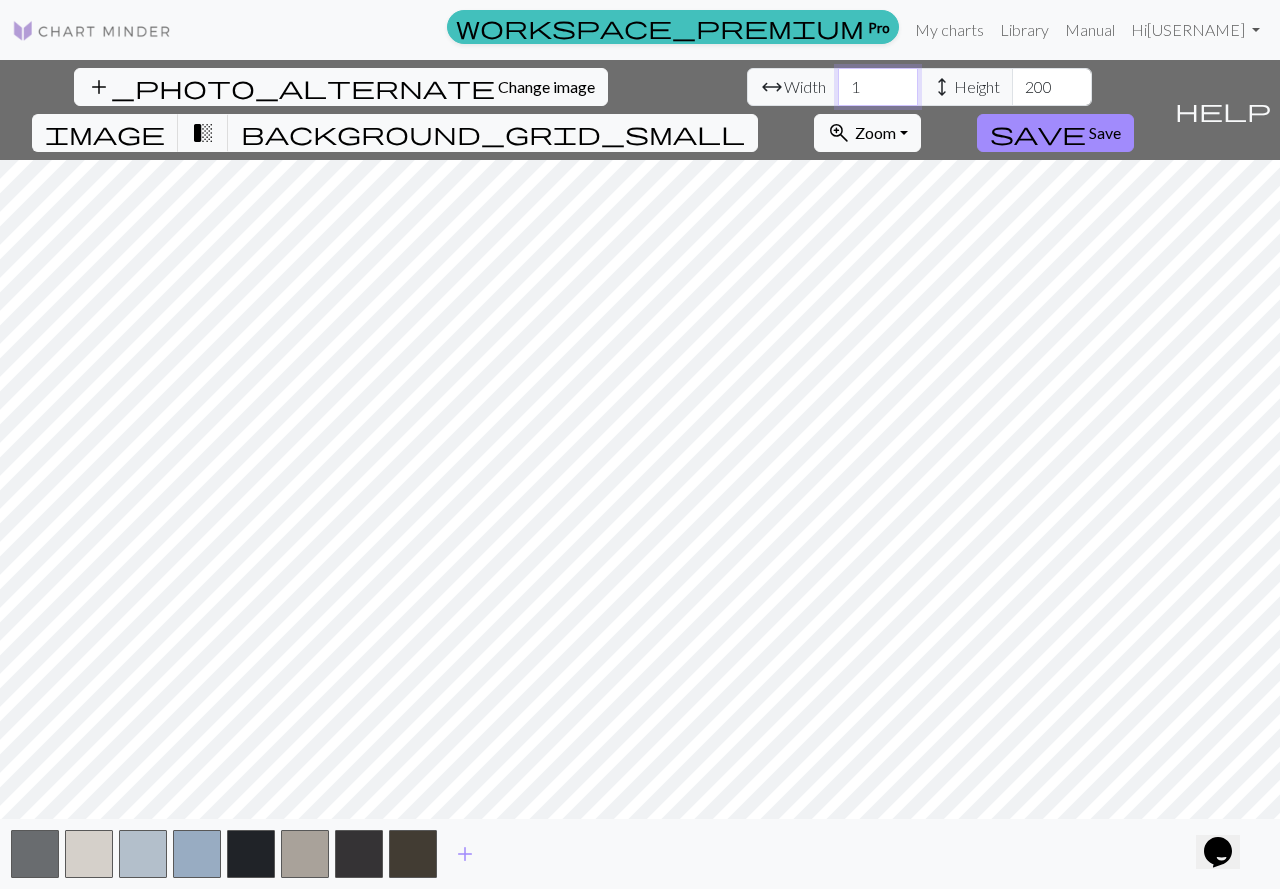 click on "1" at bounding box center [878, 87] 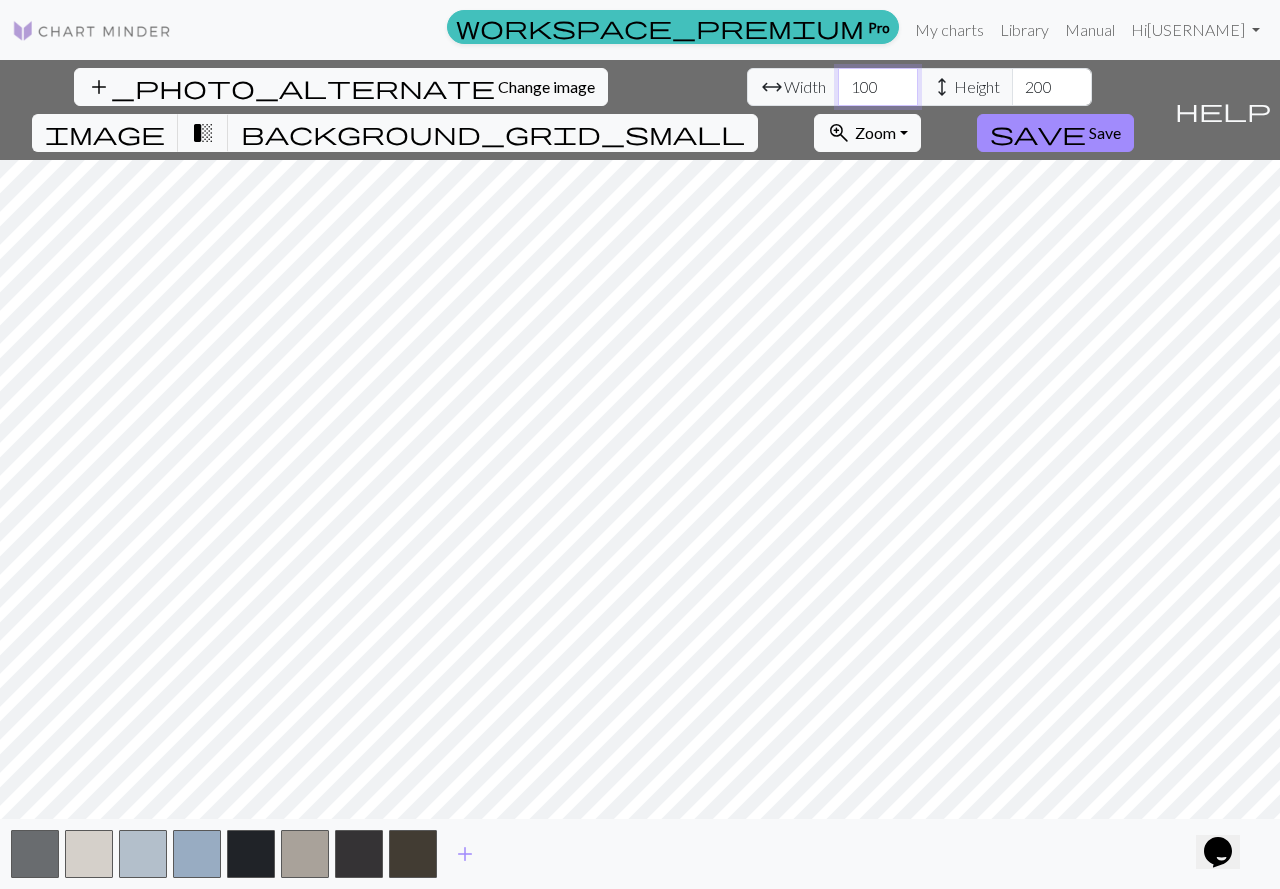 type on "100" 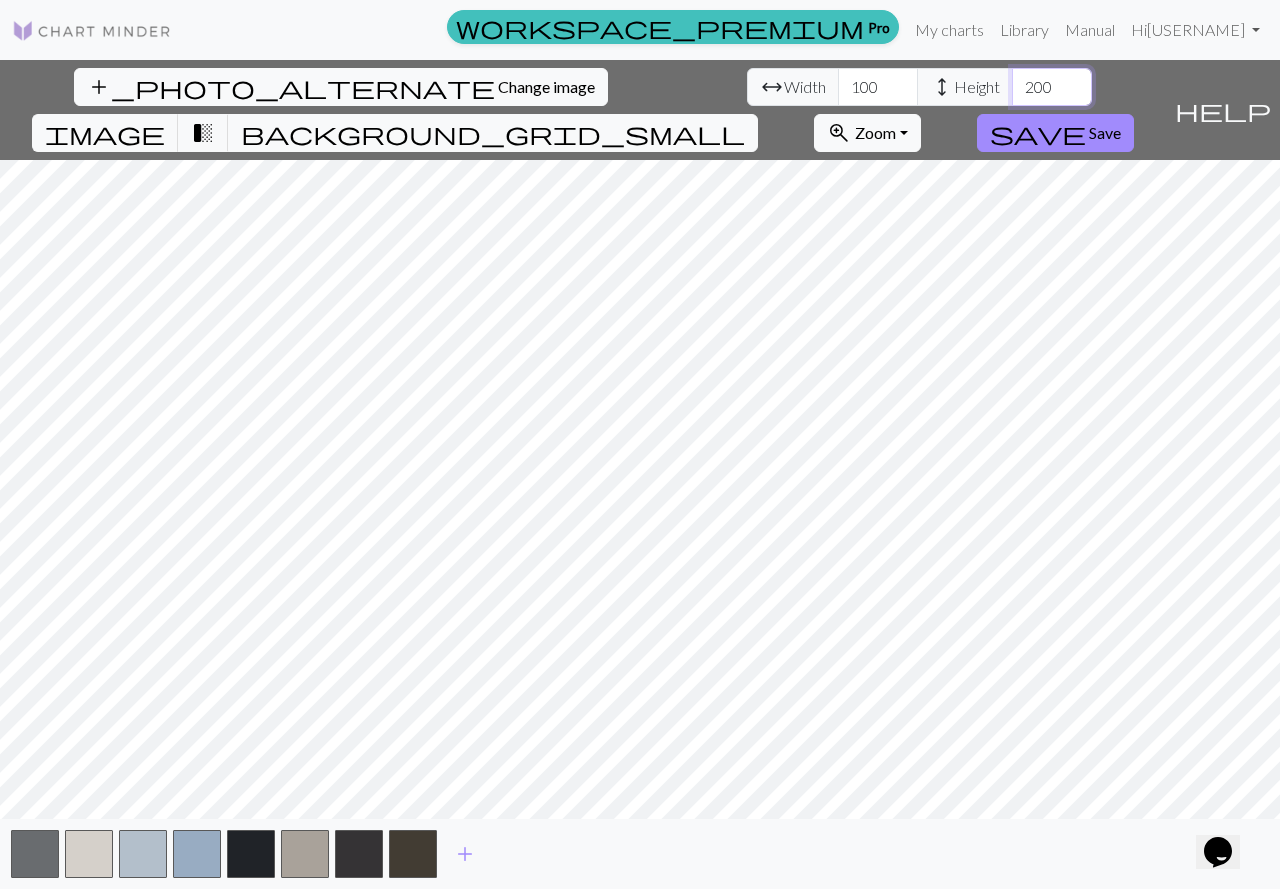 click on "200" at bounding box center [1052, 87] 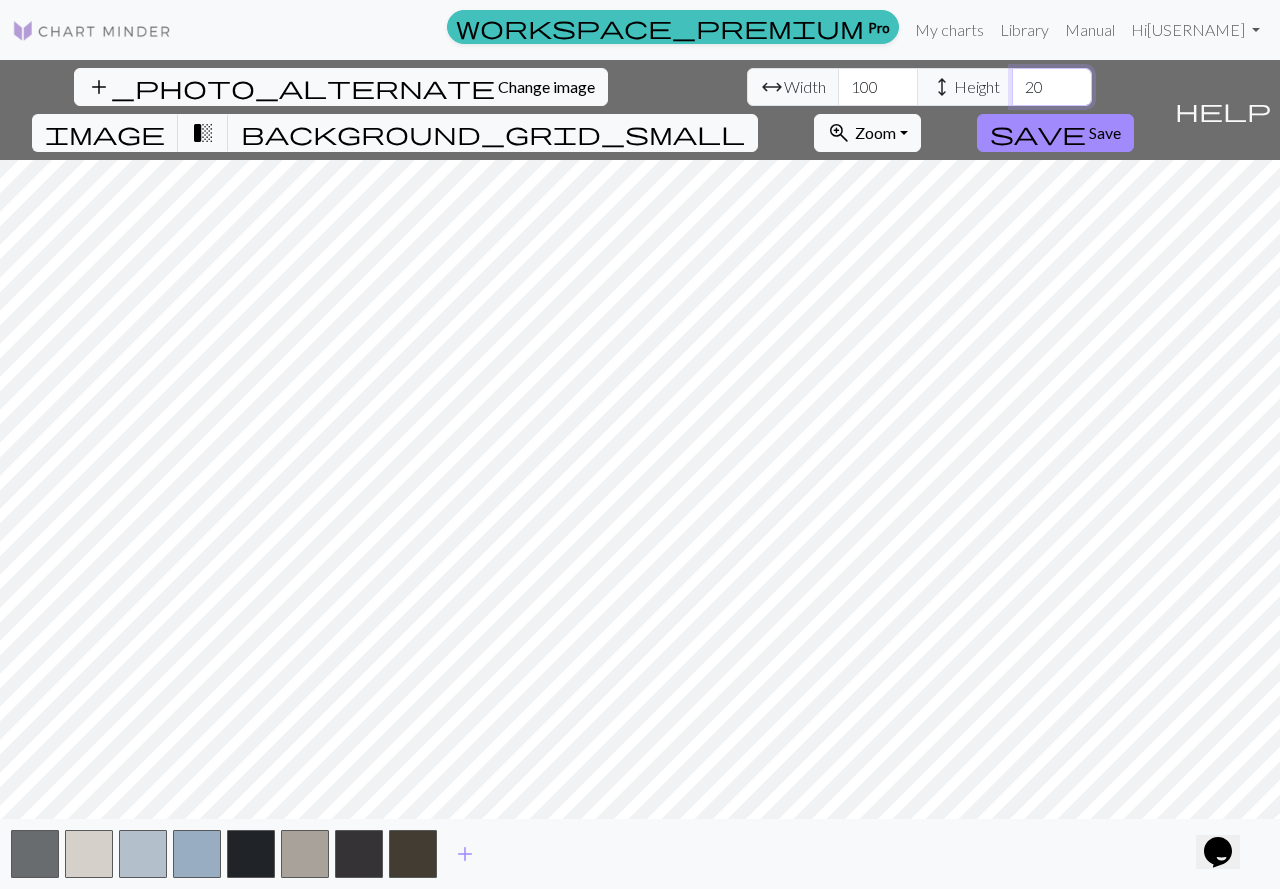 type on "2" 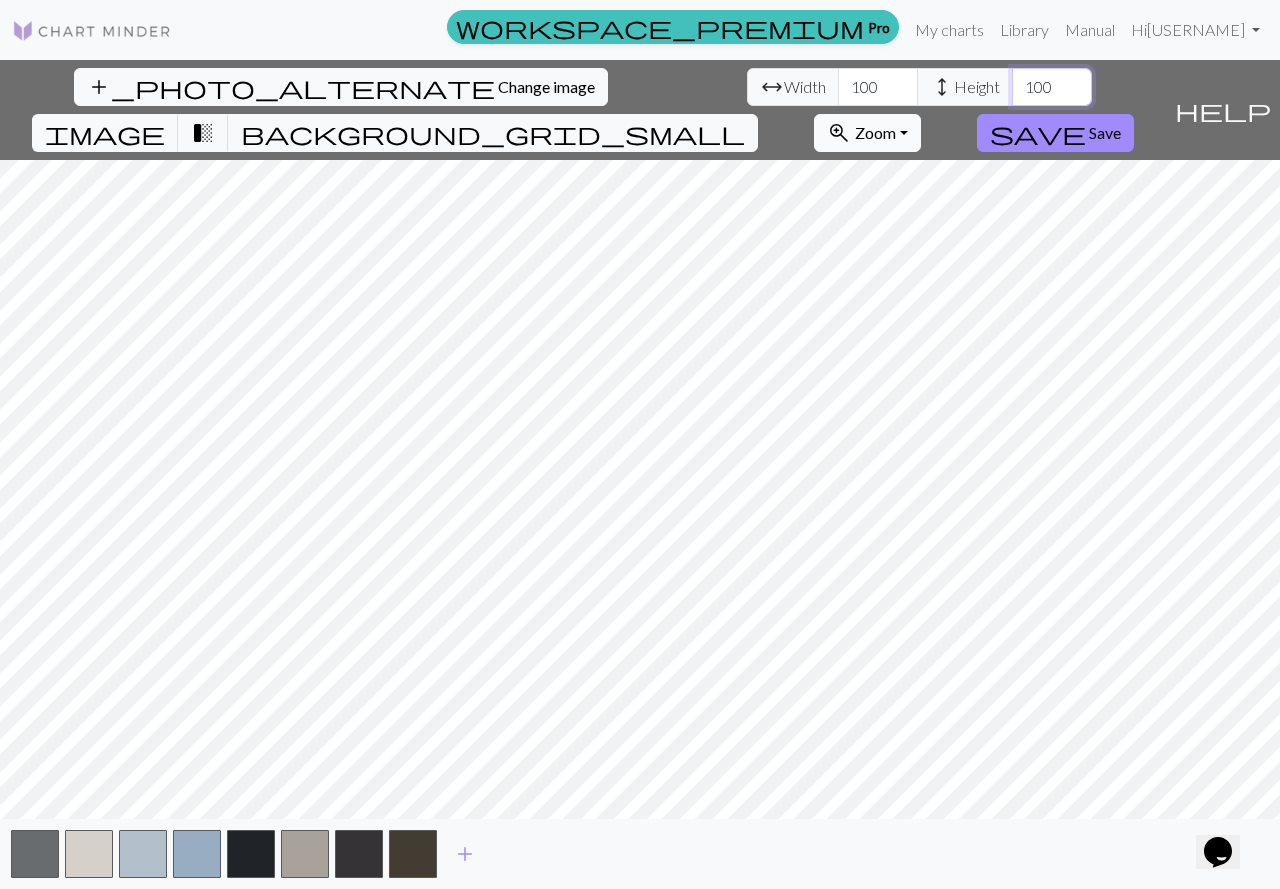 type on "100" 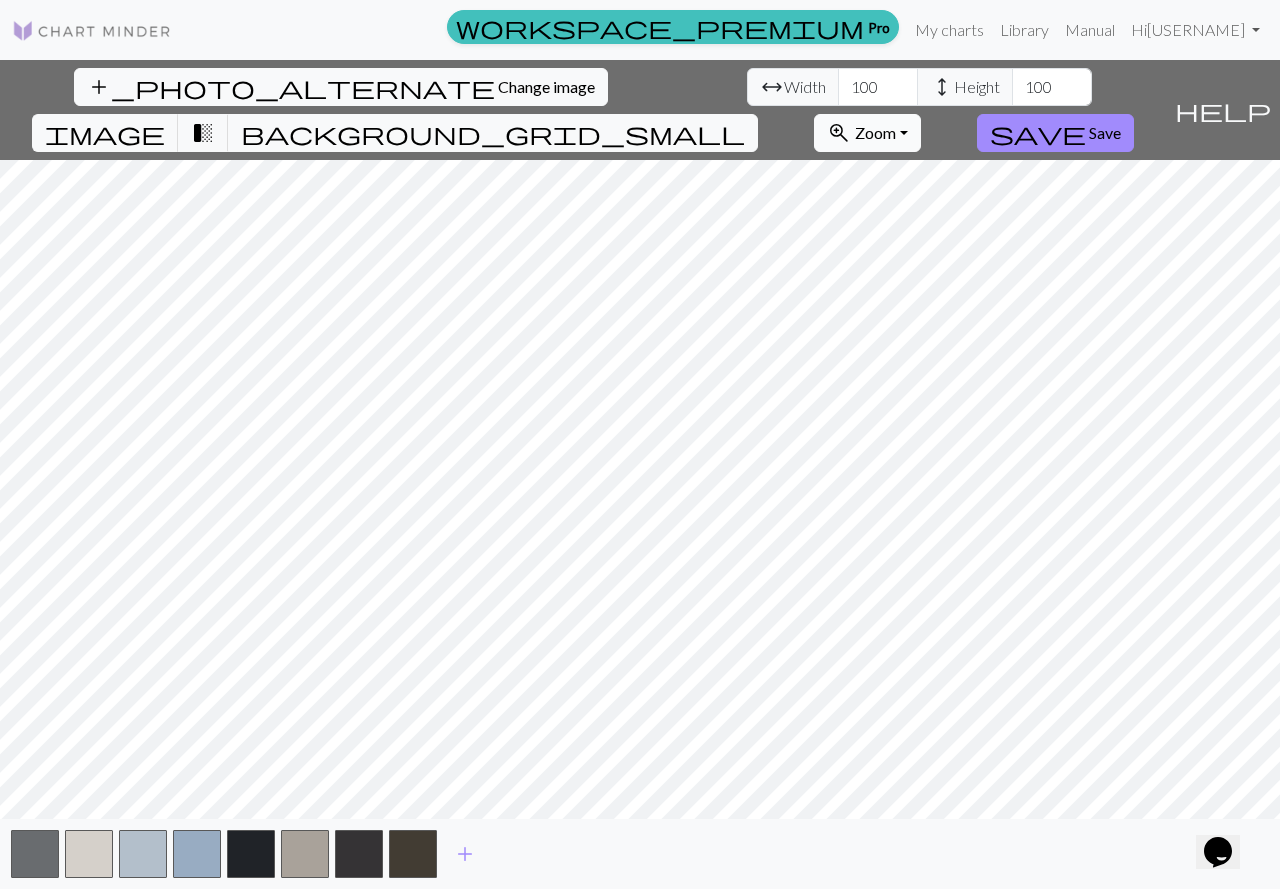 click on "Zoom" at bounding box center [875, 132] 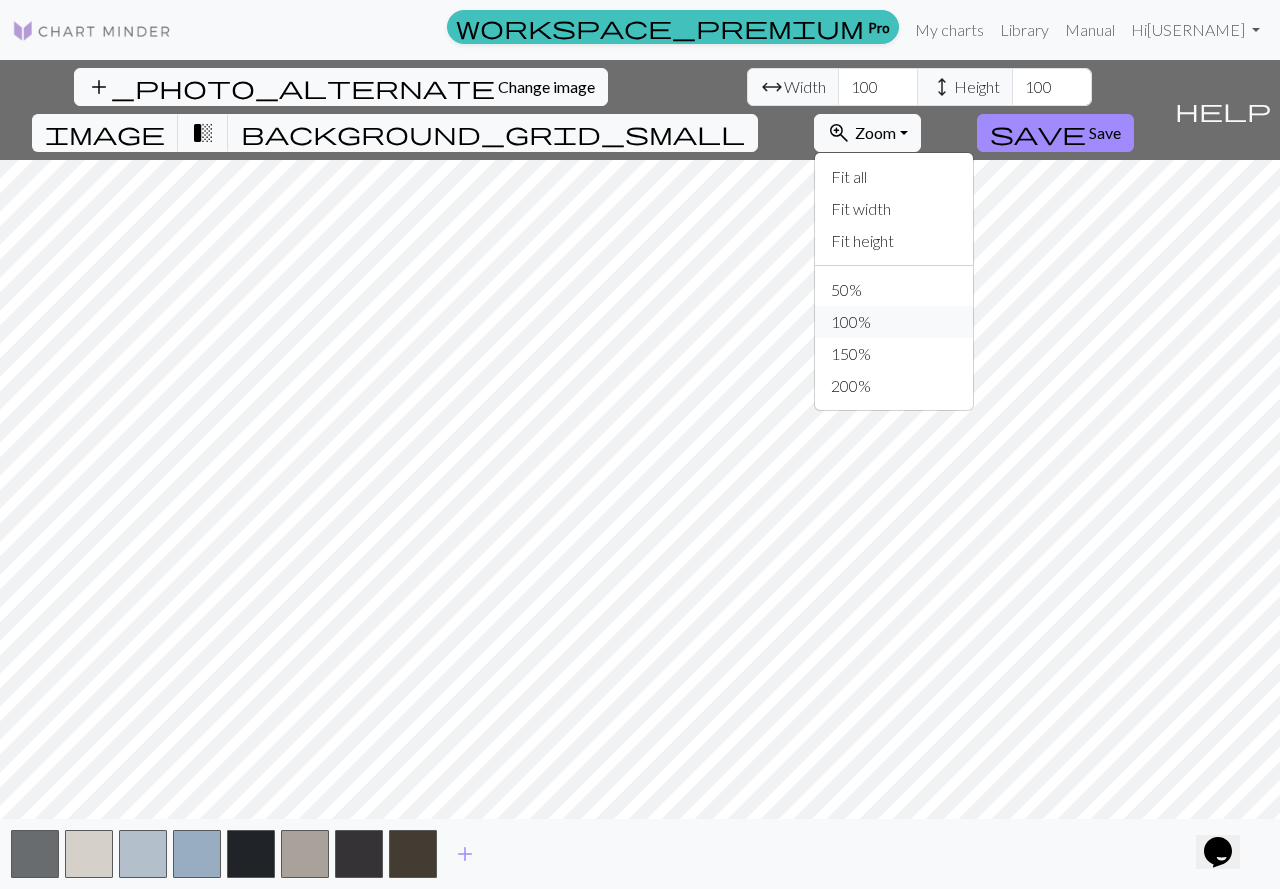 click on "100%" at bounding box center [894, 322] 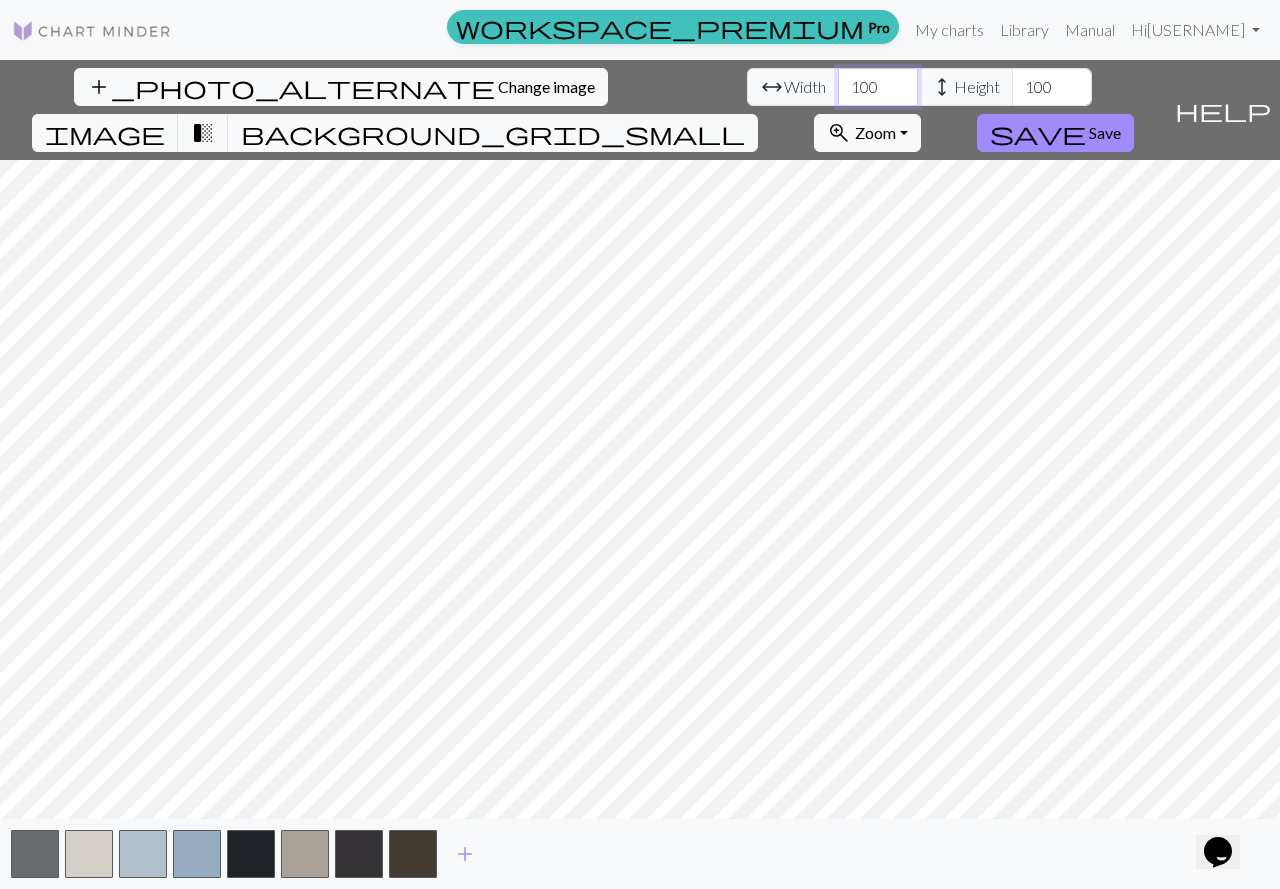 click on "100" at bounding box center (878, 87) 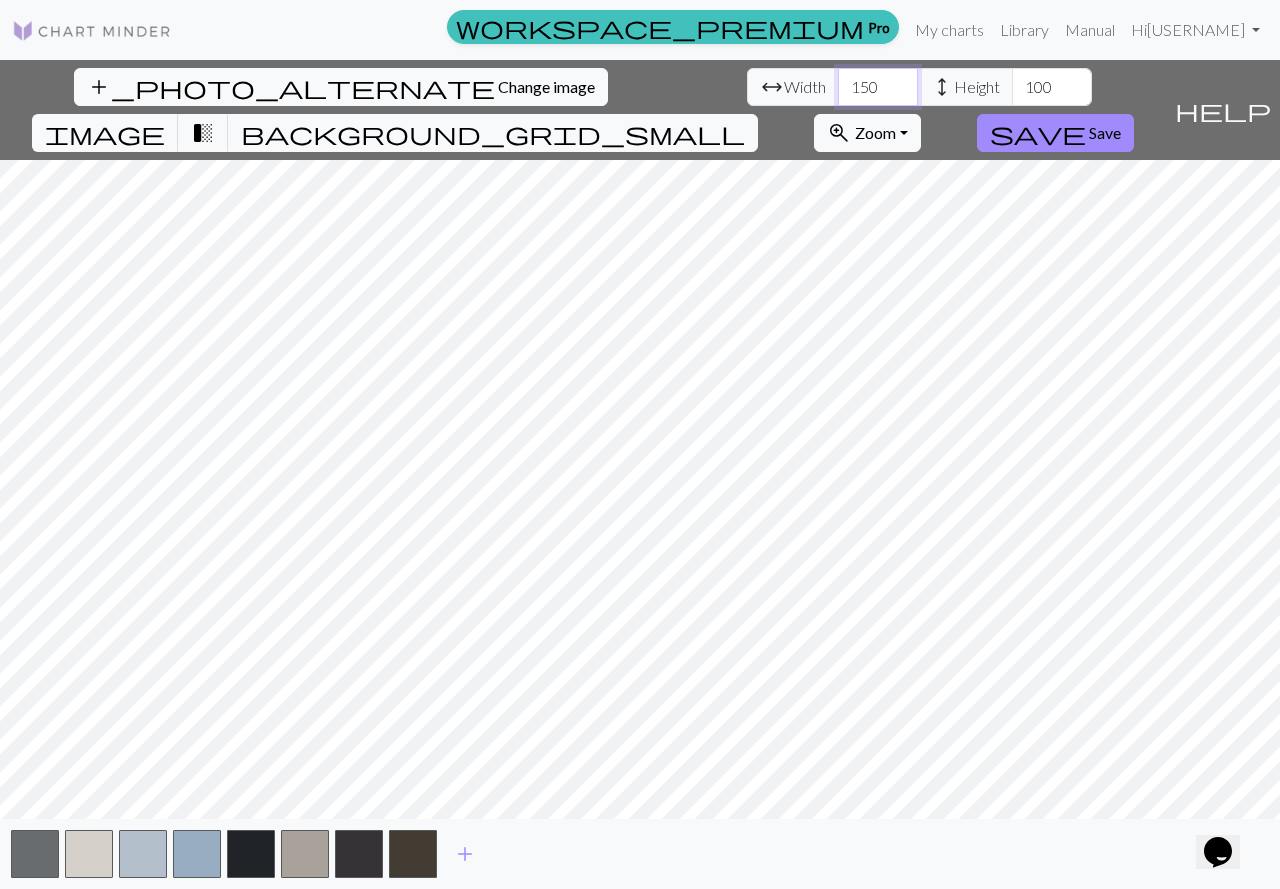click on "150" at bounding box center [878, 87] 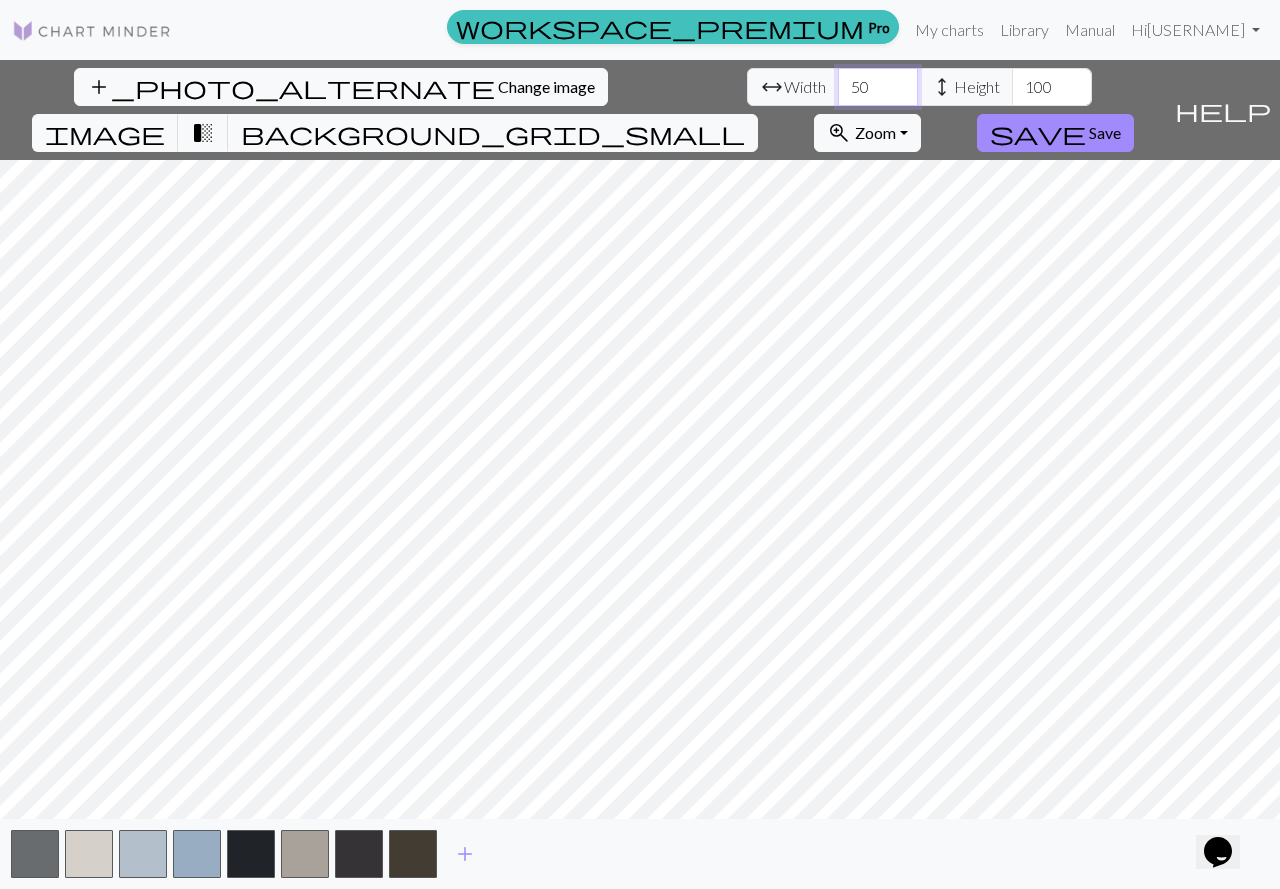 type on "50" 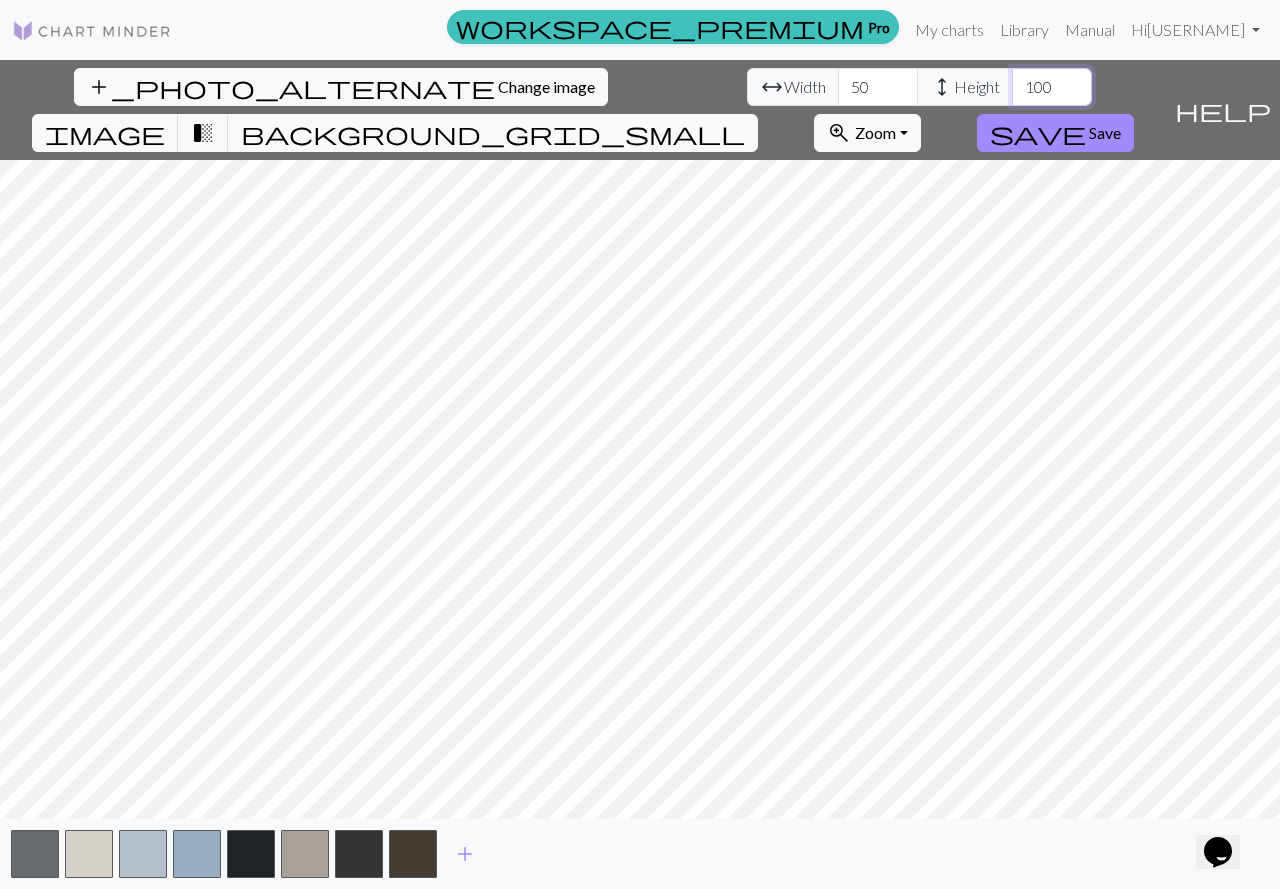 click on "100" at bounding box center [1052, 87] 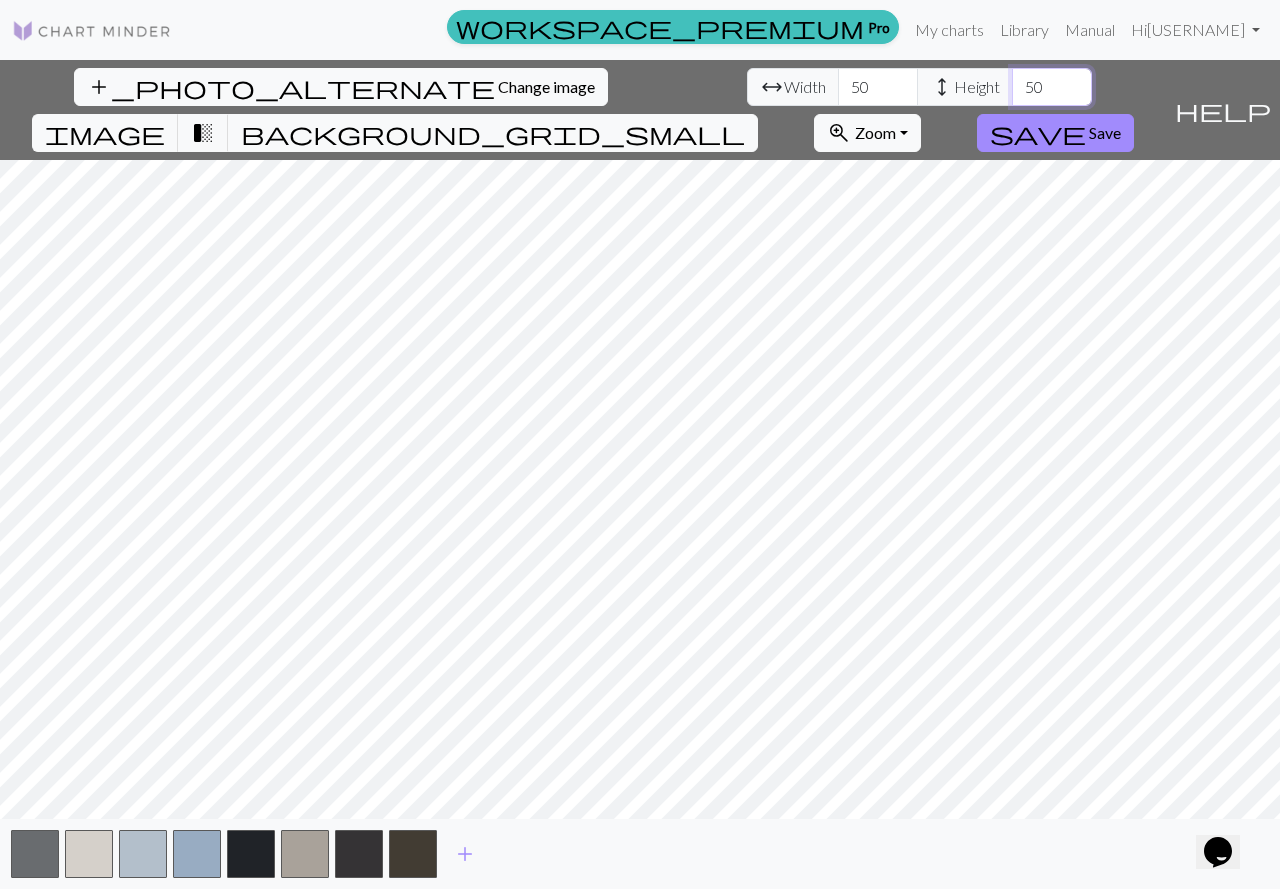 type on "50" 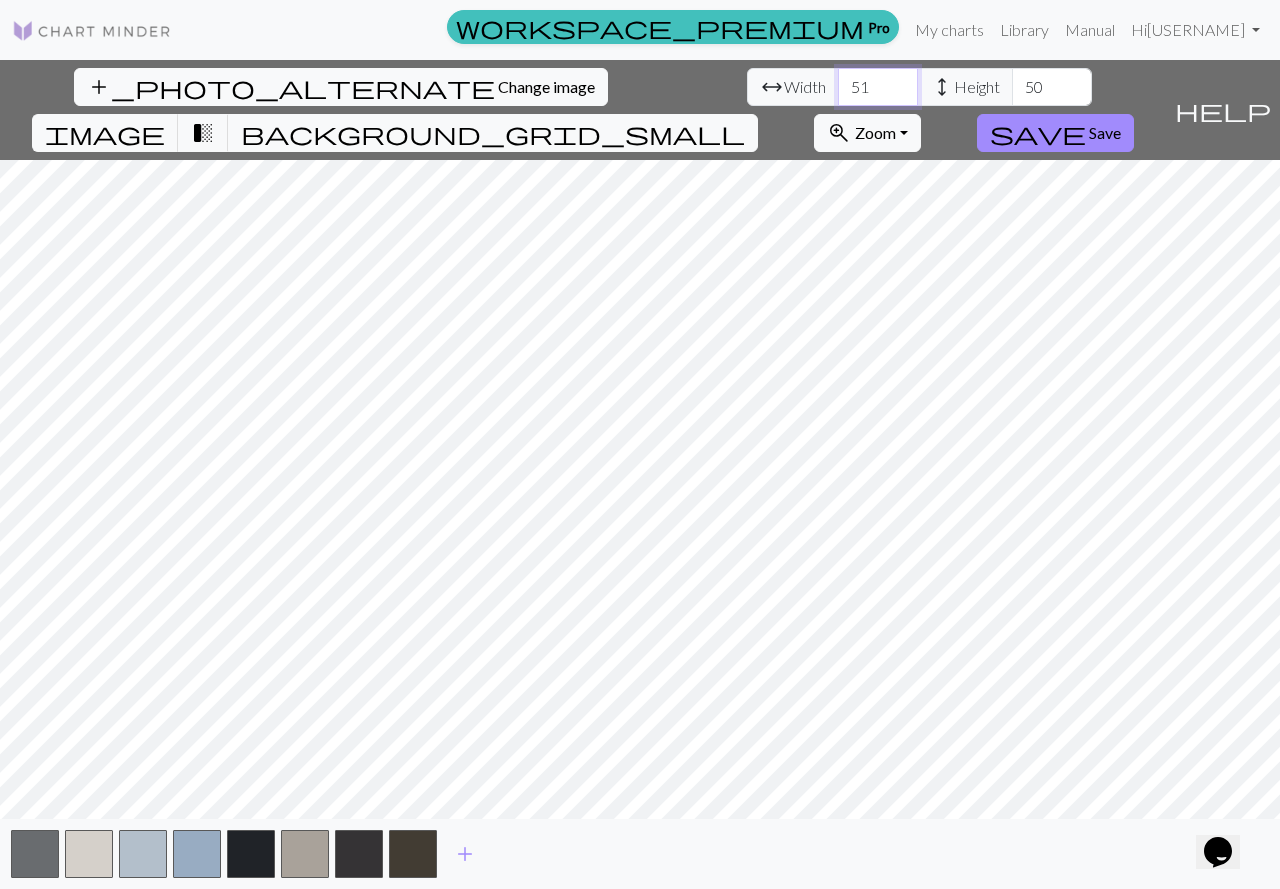 click on "51" at bounding box center [878, 87] 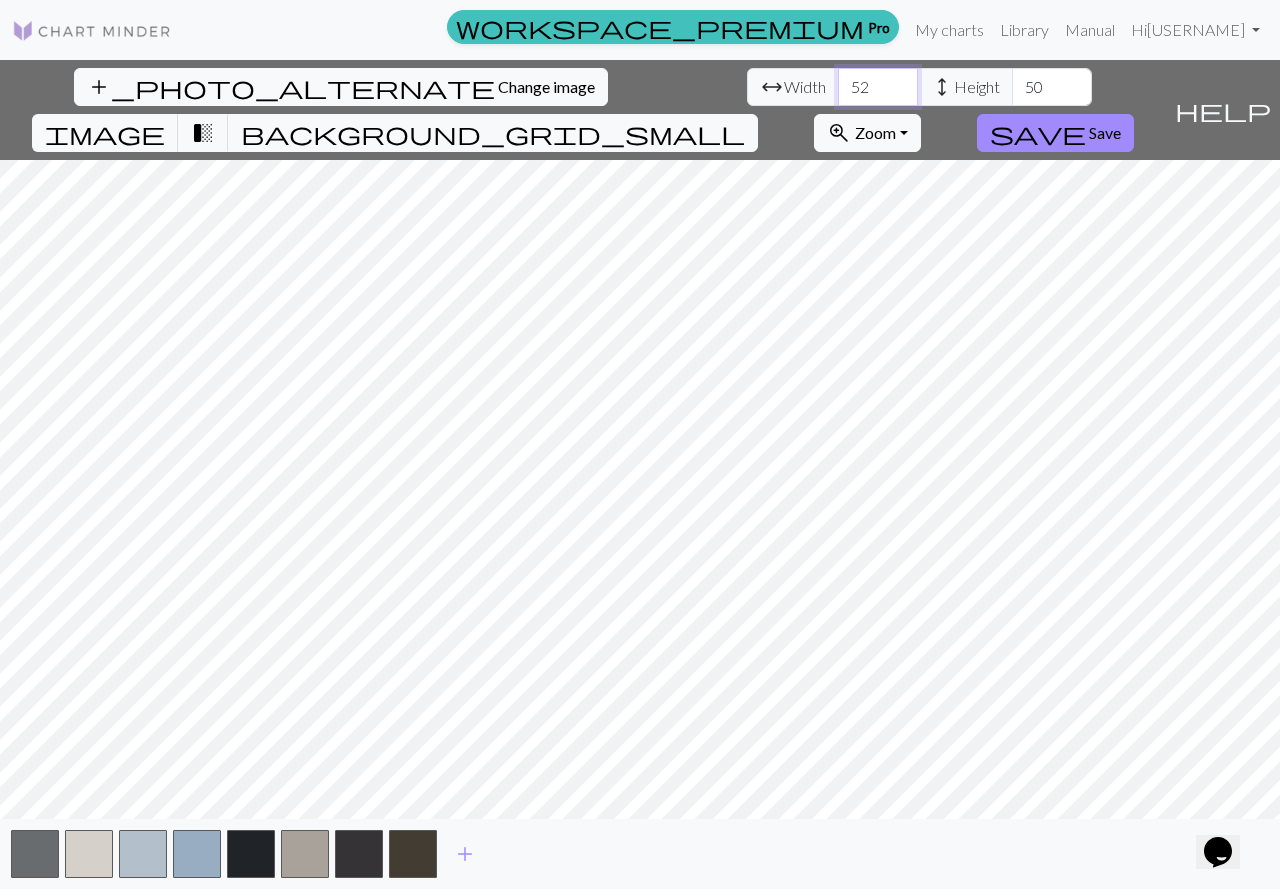 click on "52" at bounding box center [878, 87] 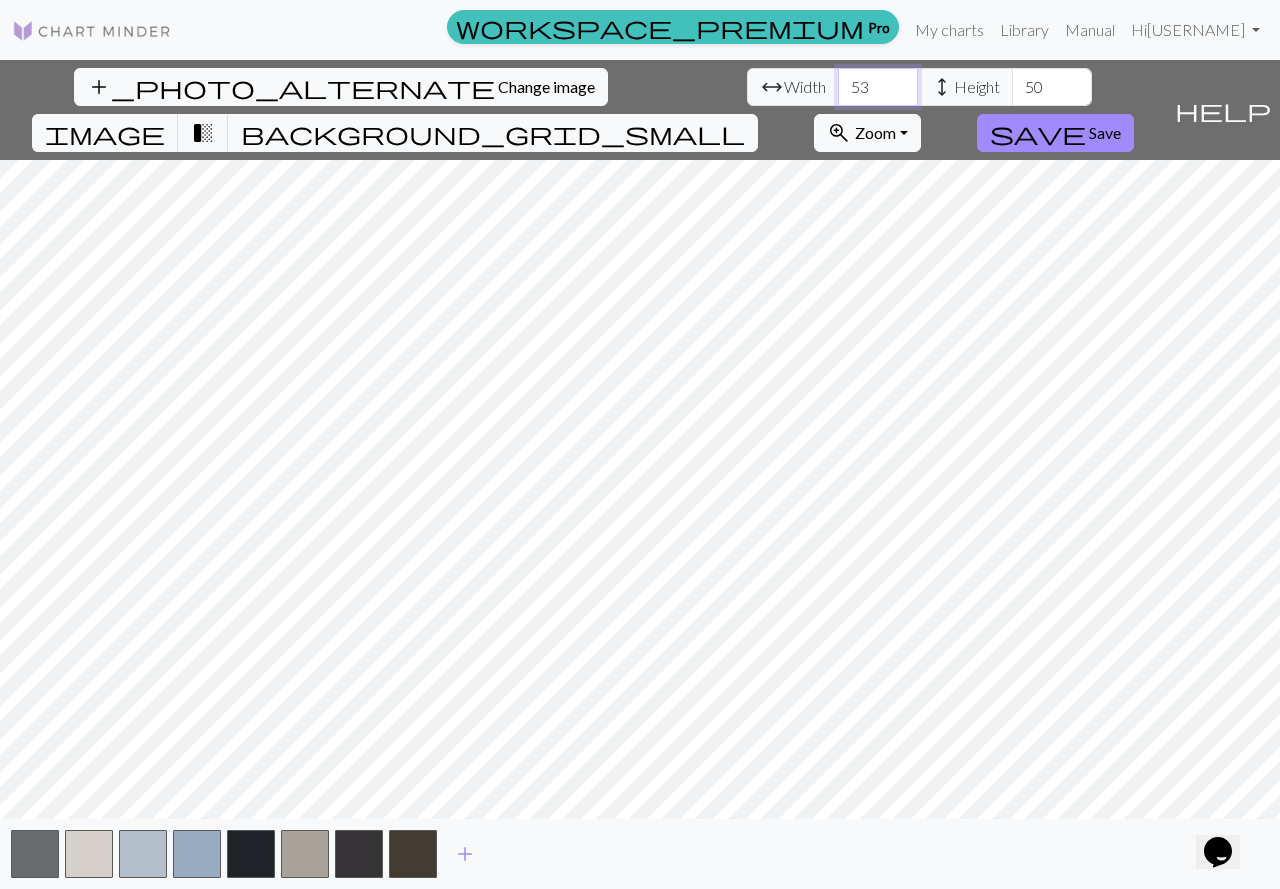 click on "53" at bounding box center (878, 87) 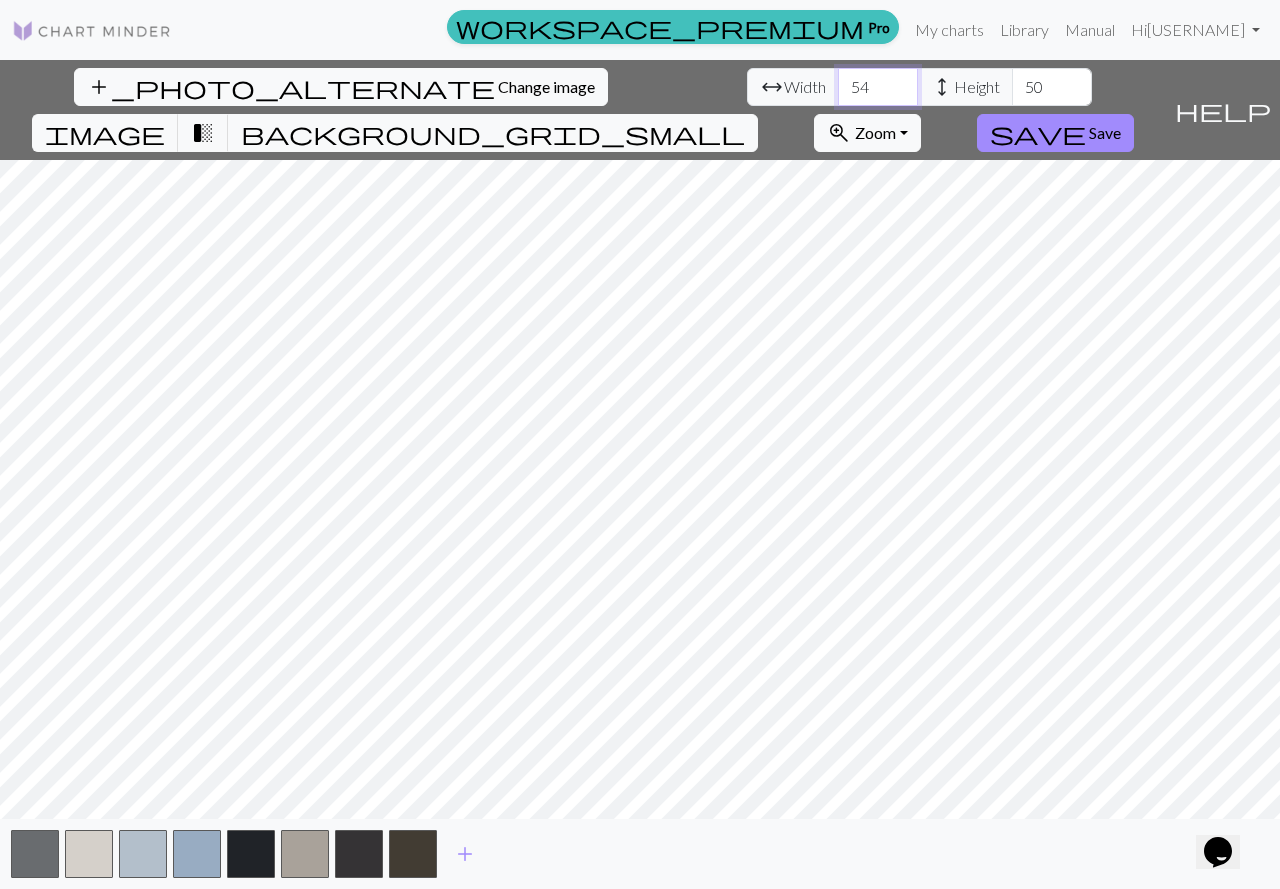 click on "54" at bounding box center [878, 87] 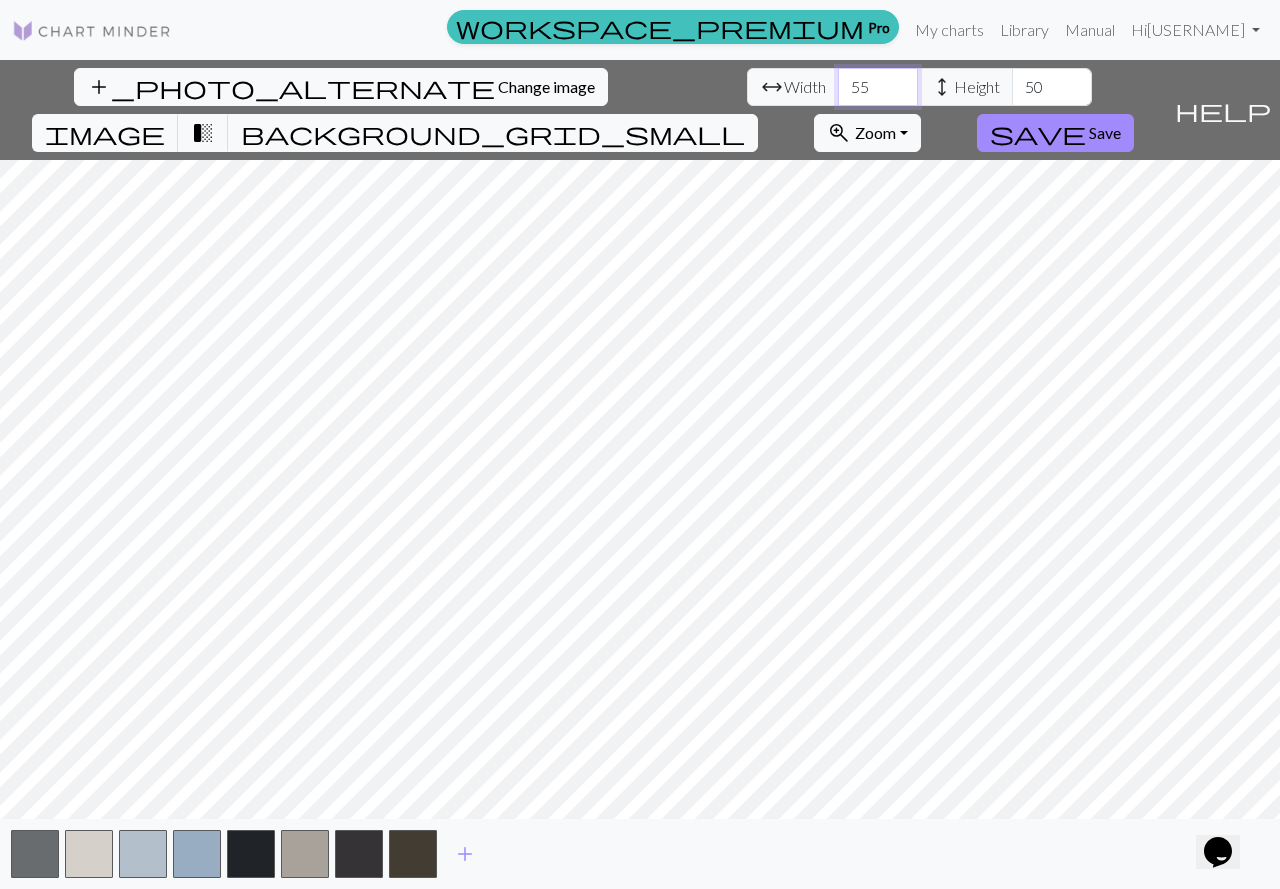 type on "55" 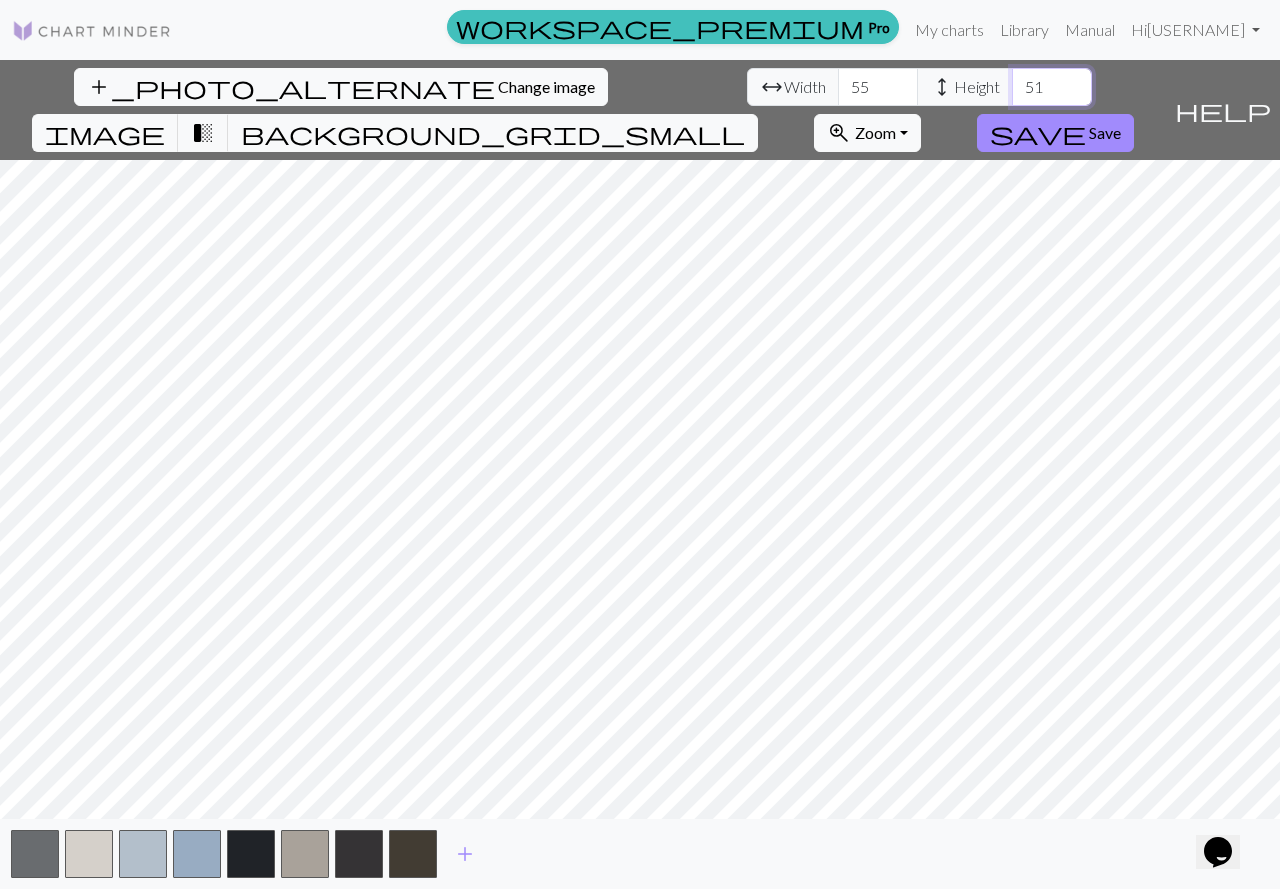click on "51" at bounding box center (1052, 87) 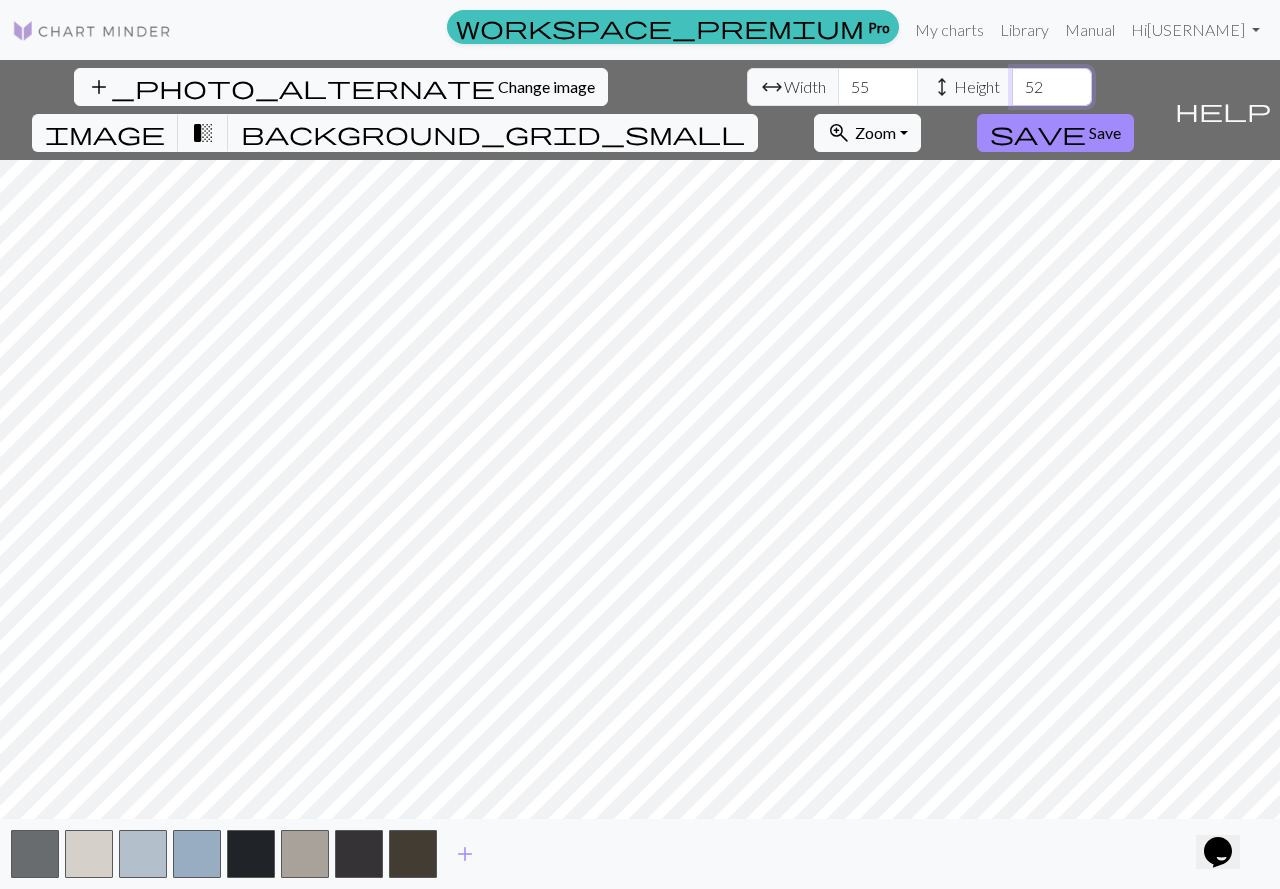 click on "52" at bounding box center (1052, 87) 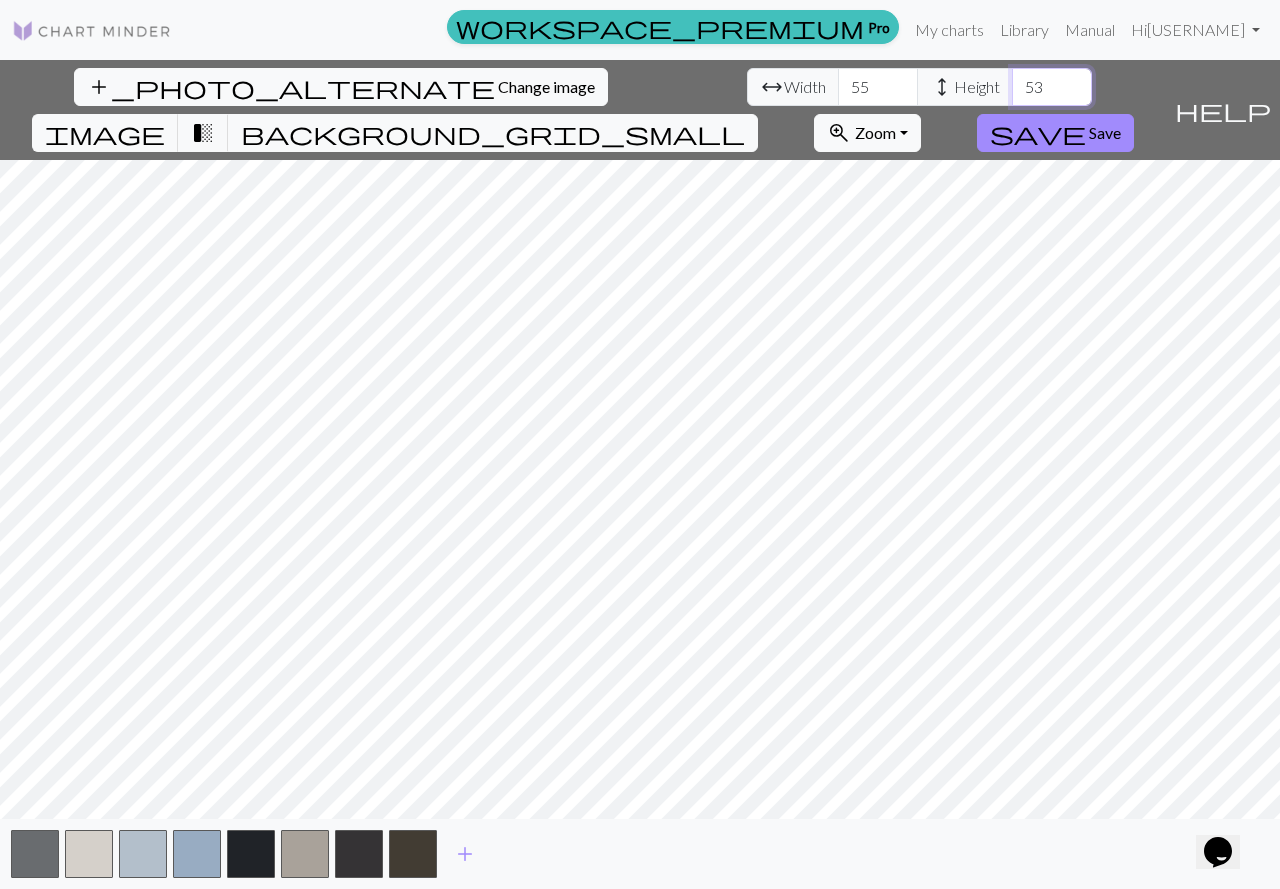 click on "53" at bounding box center (1052, 87) 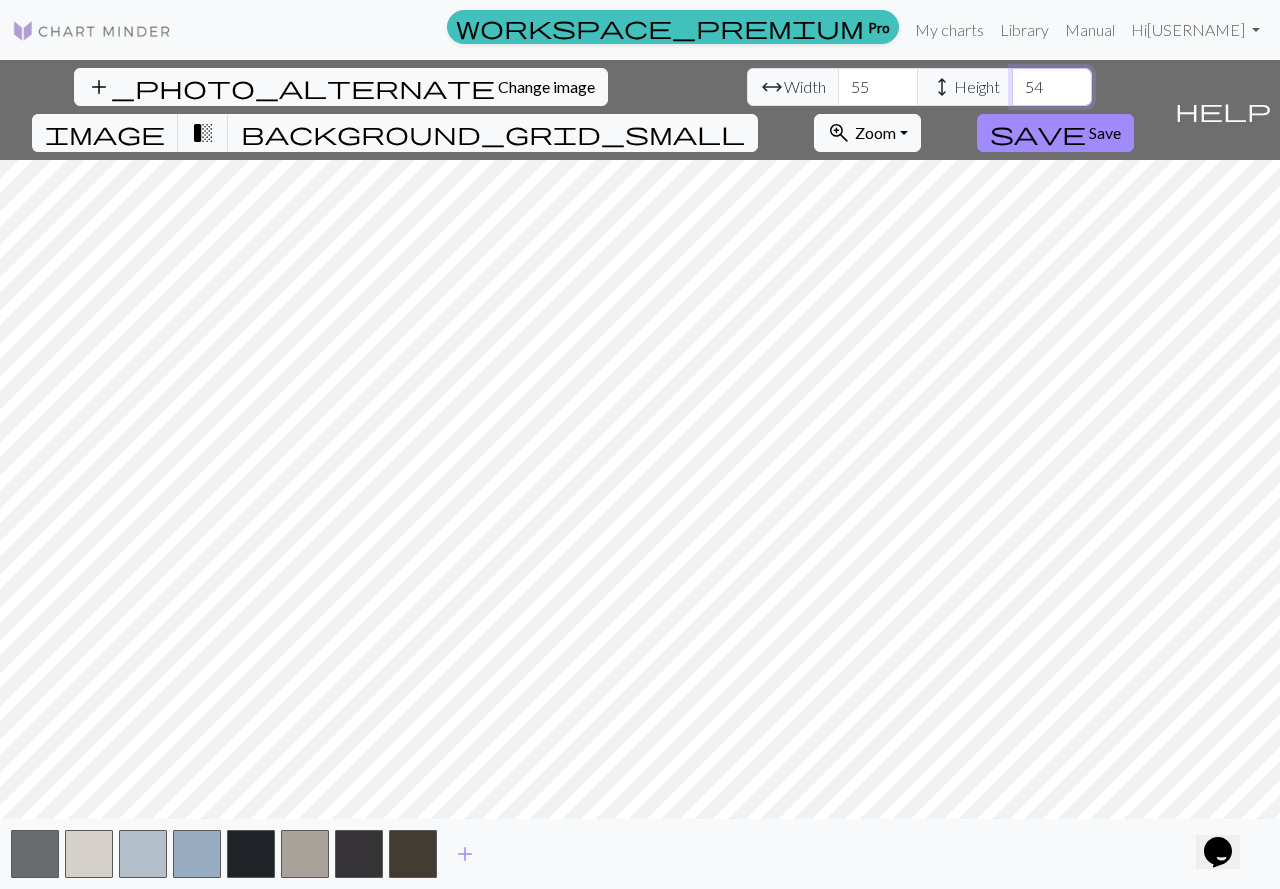click on "54" at bounding box center [1052, 87] 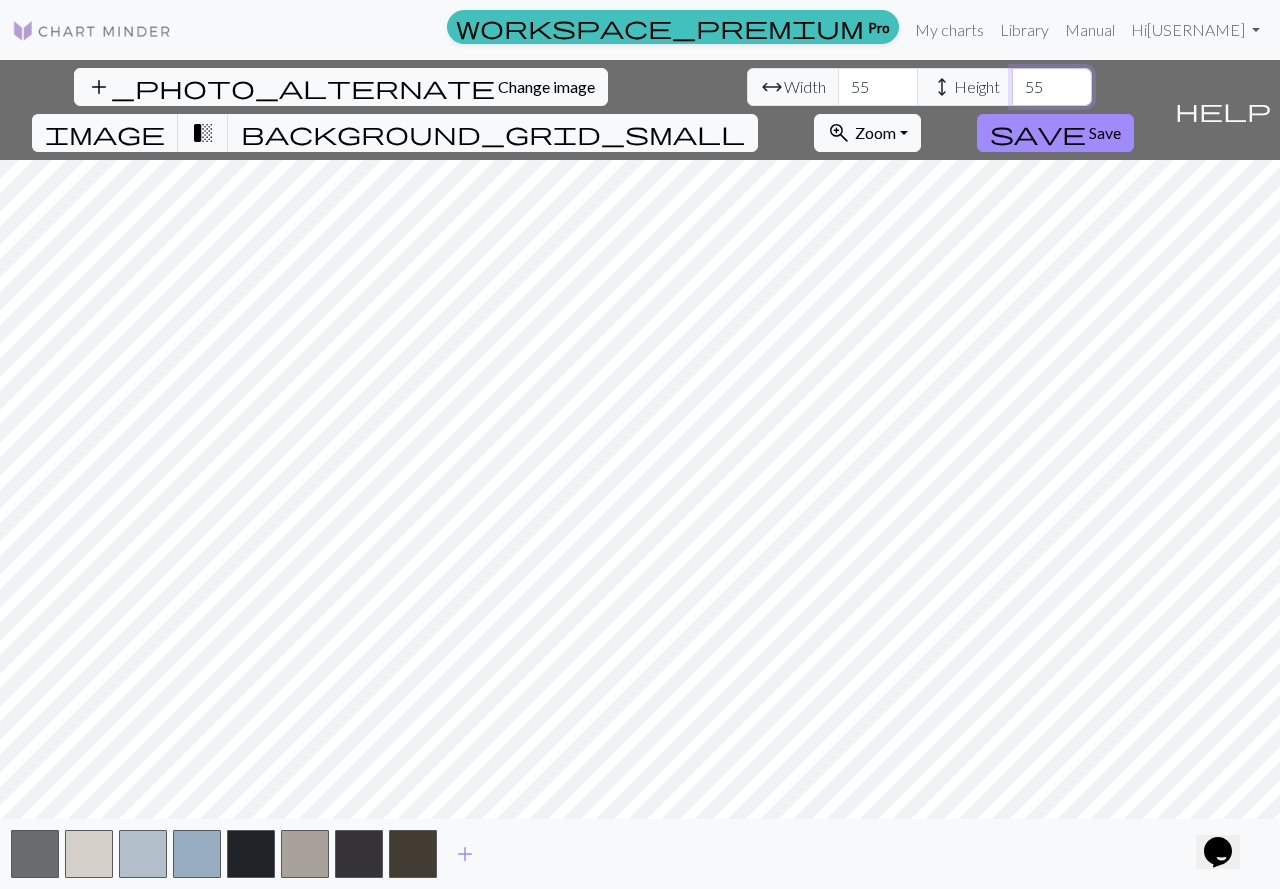 type on "55" 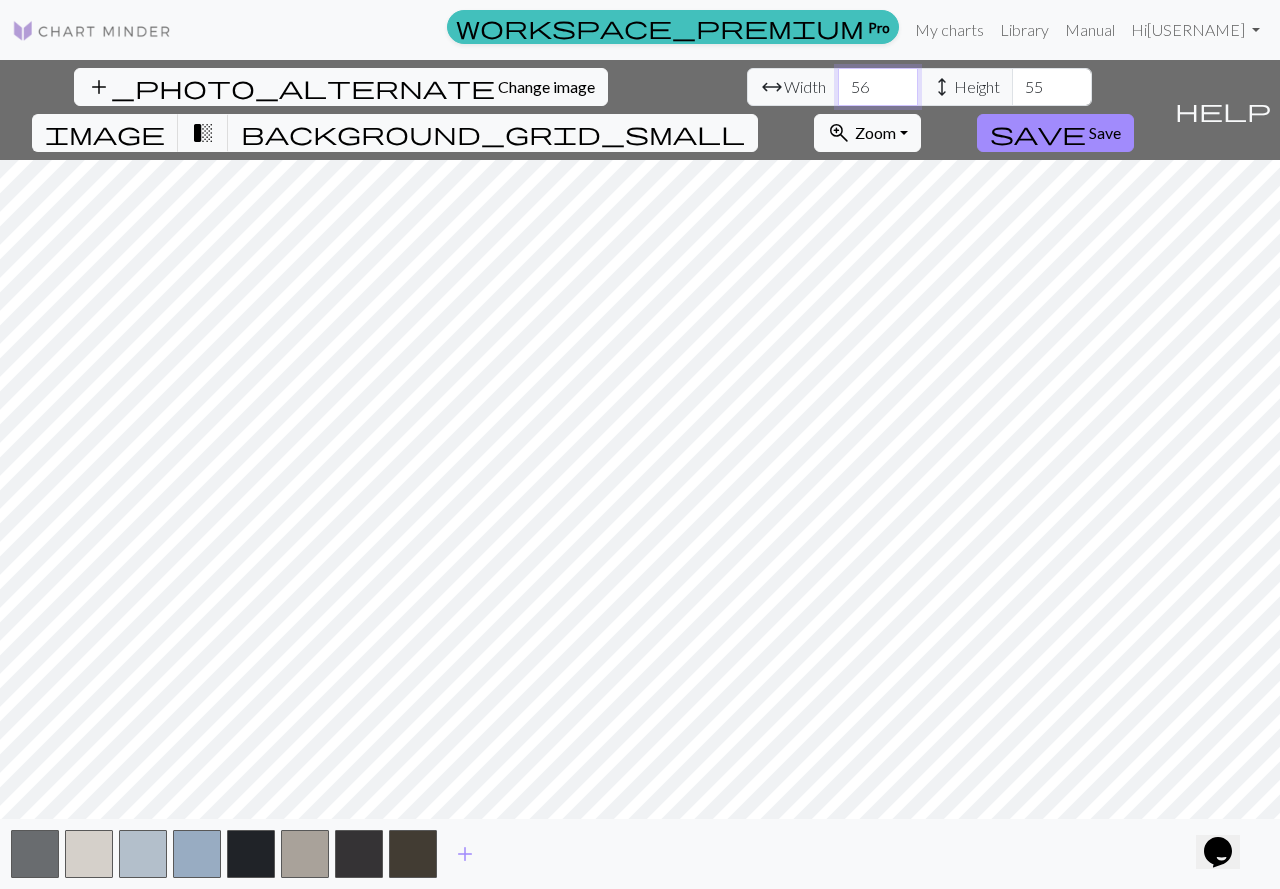 click on "56" at bounding box center (878, 87) 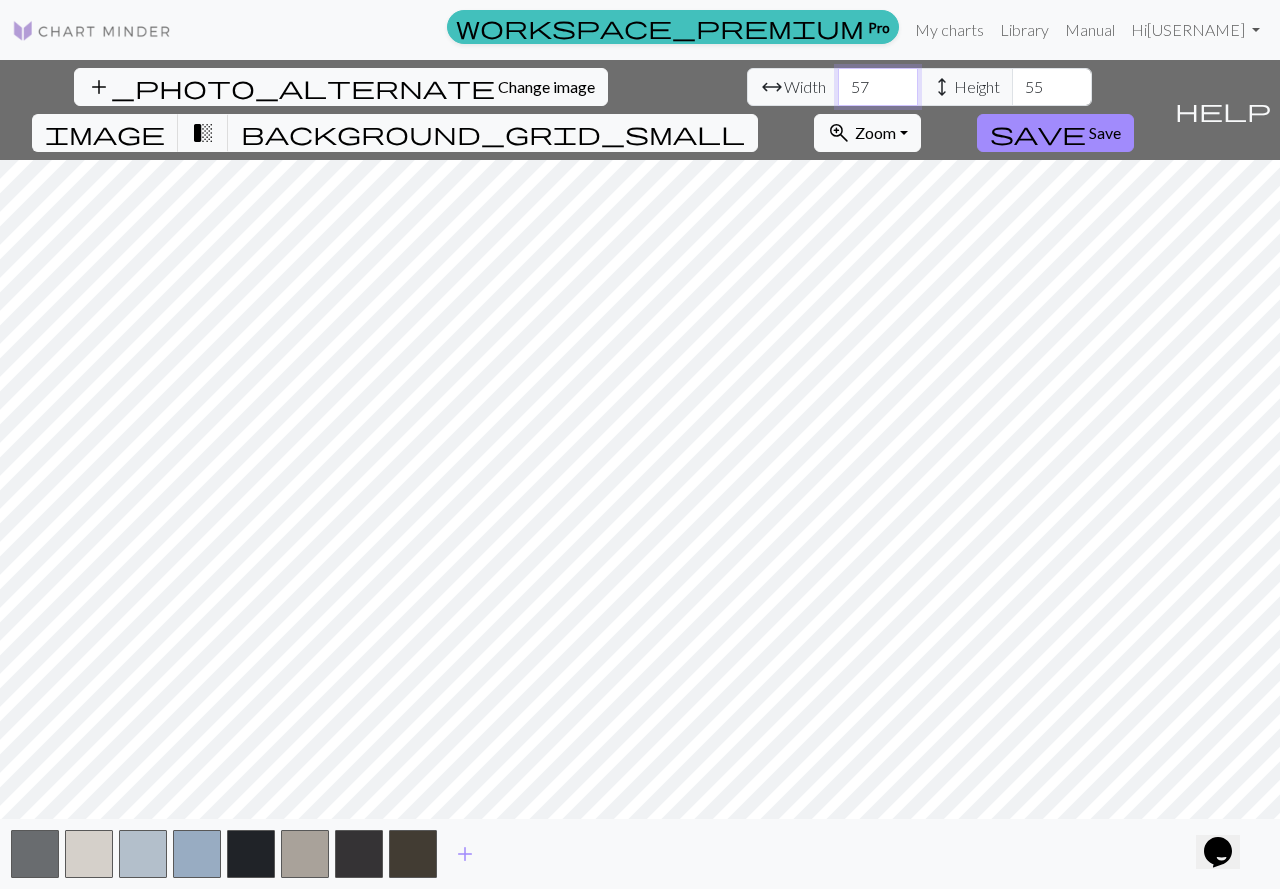 click on "57" at bounding box center (878, 87) 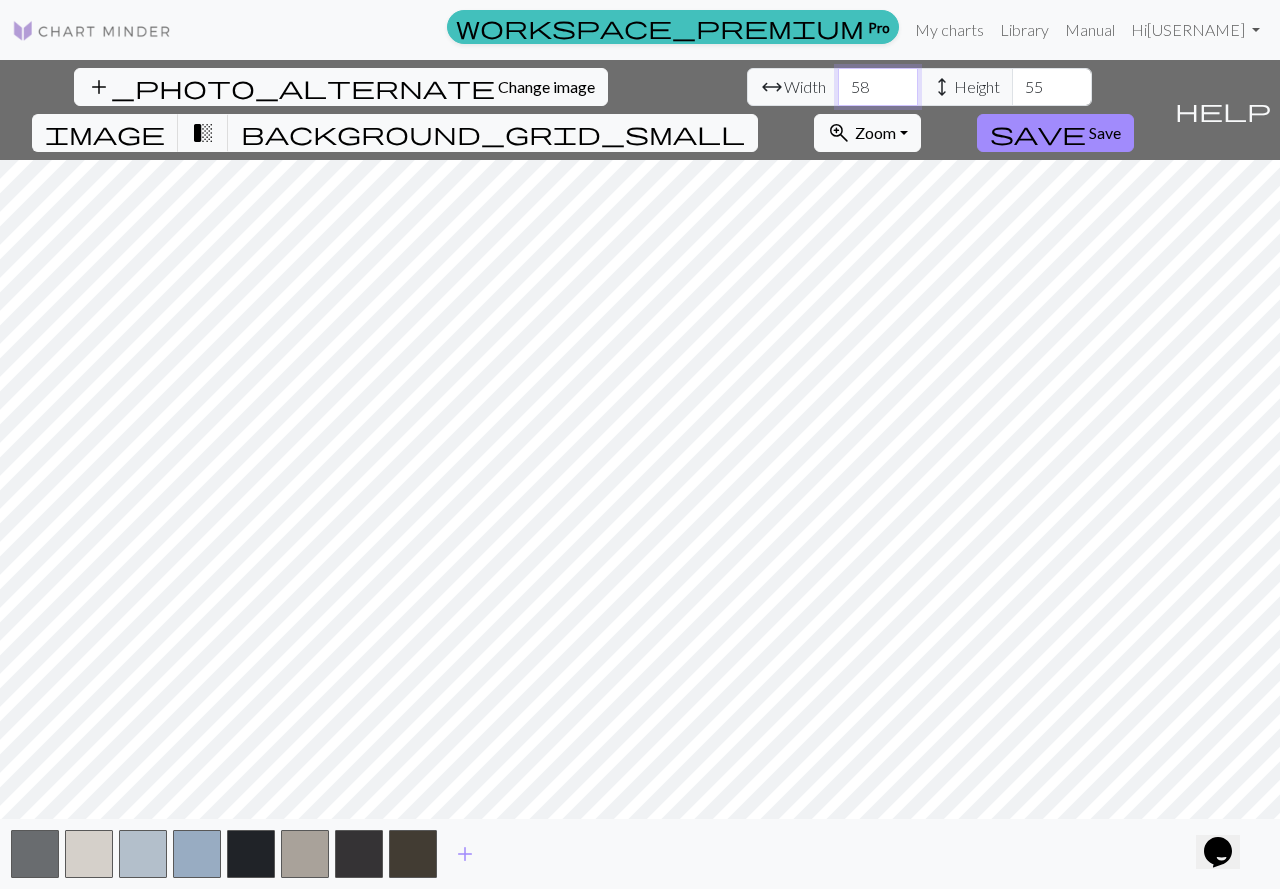 click on "58" at bounding box center (878, 87) 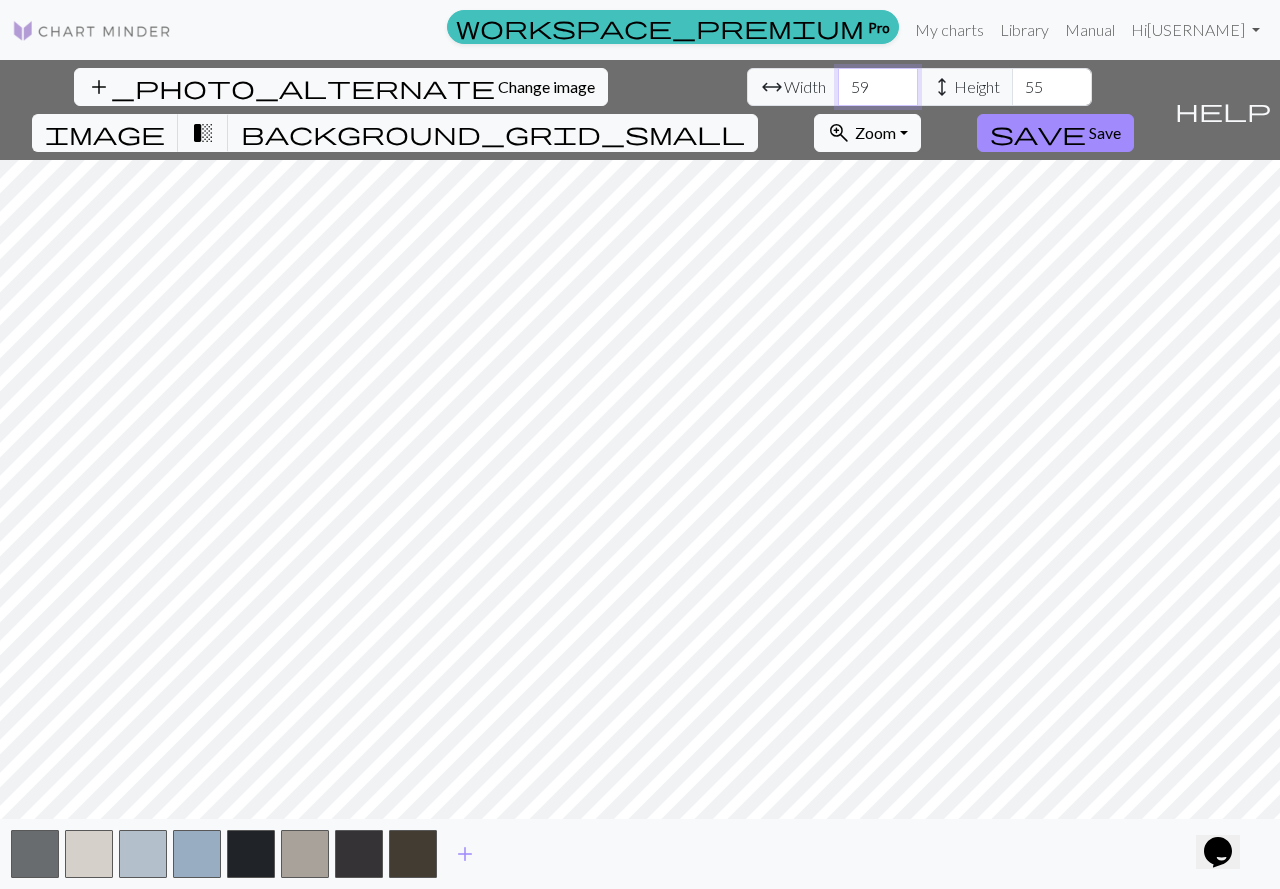 click on "59" at bounding box center [878, 87] 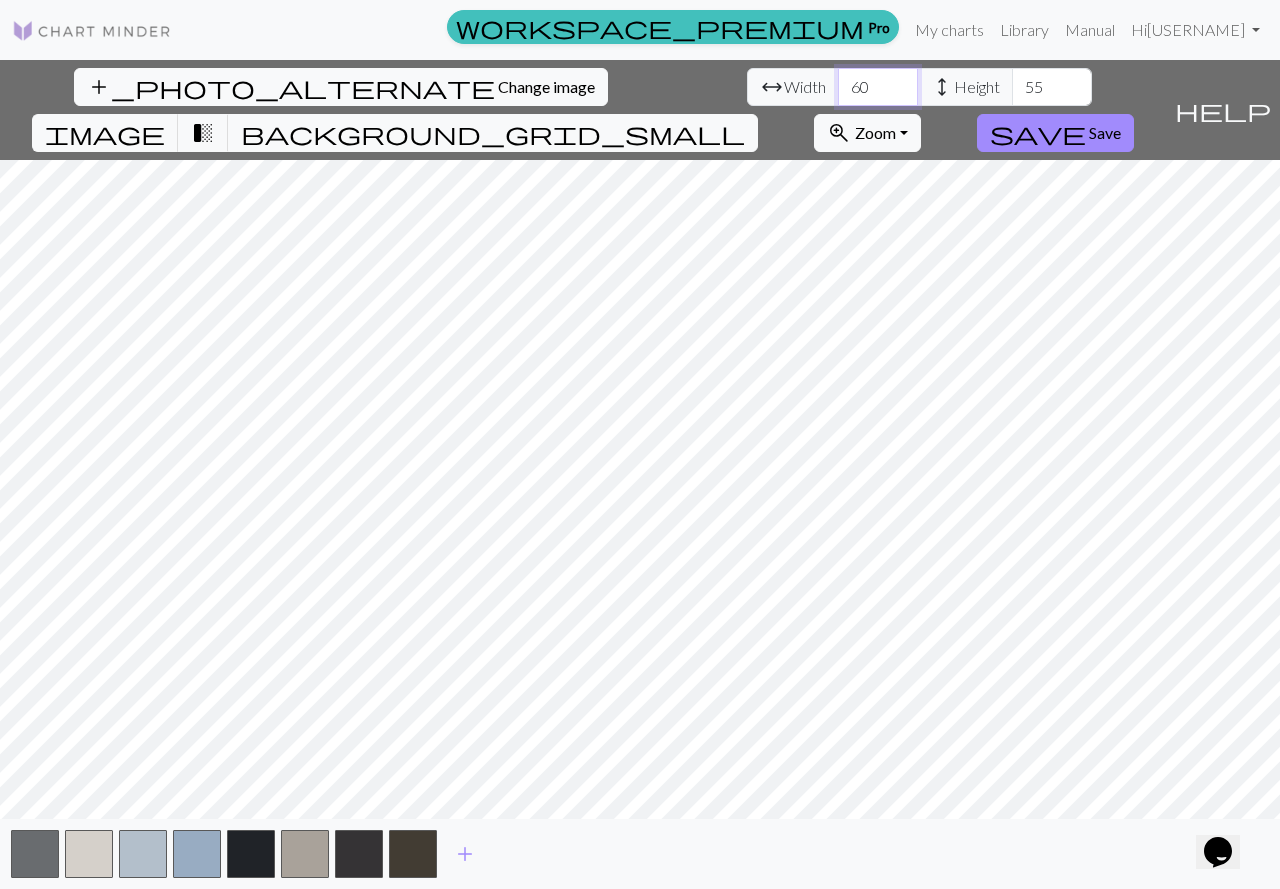 type on "60" 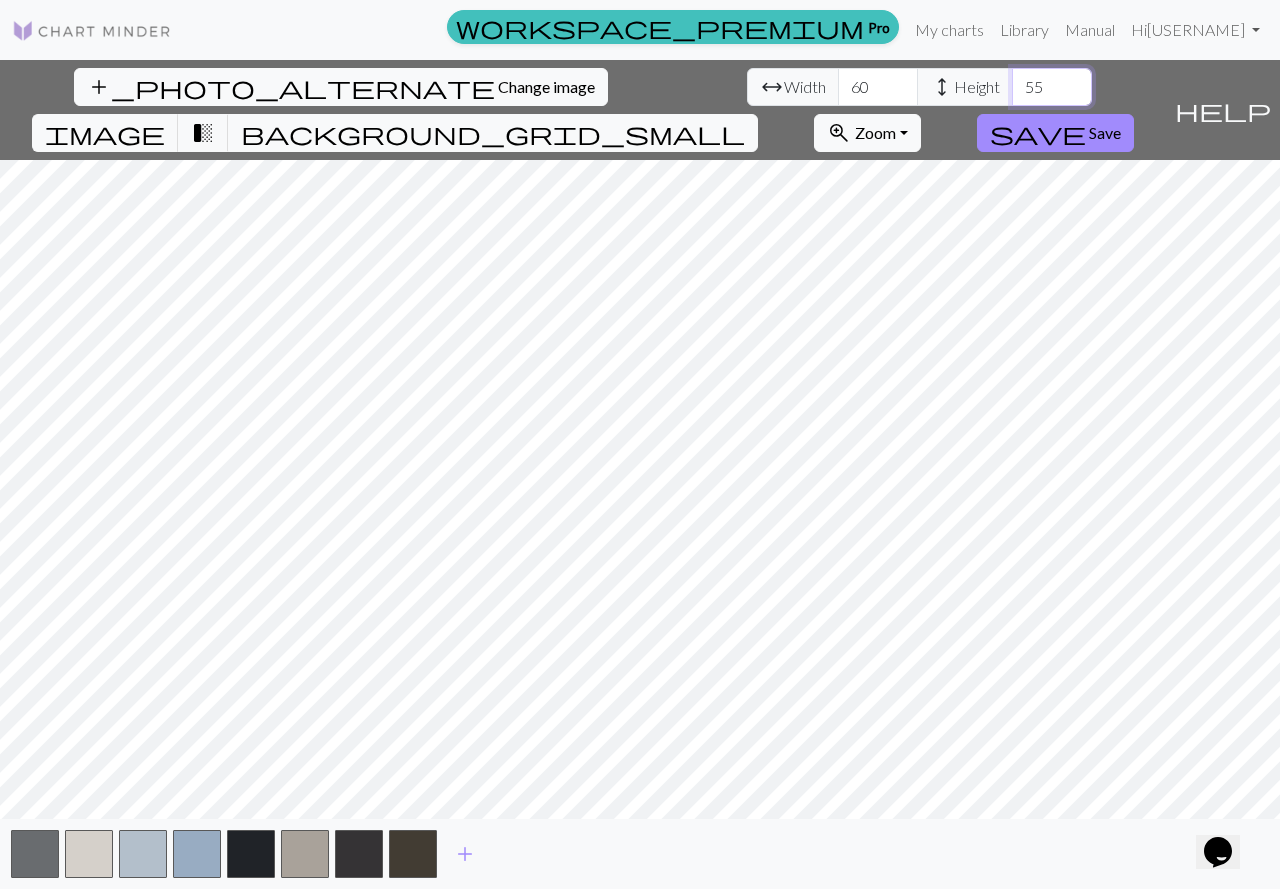 click on "56" at bounding box center (1052, 87) 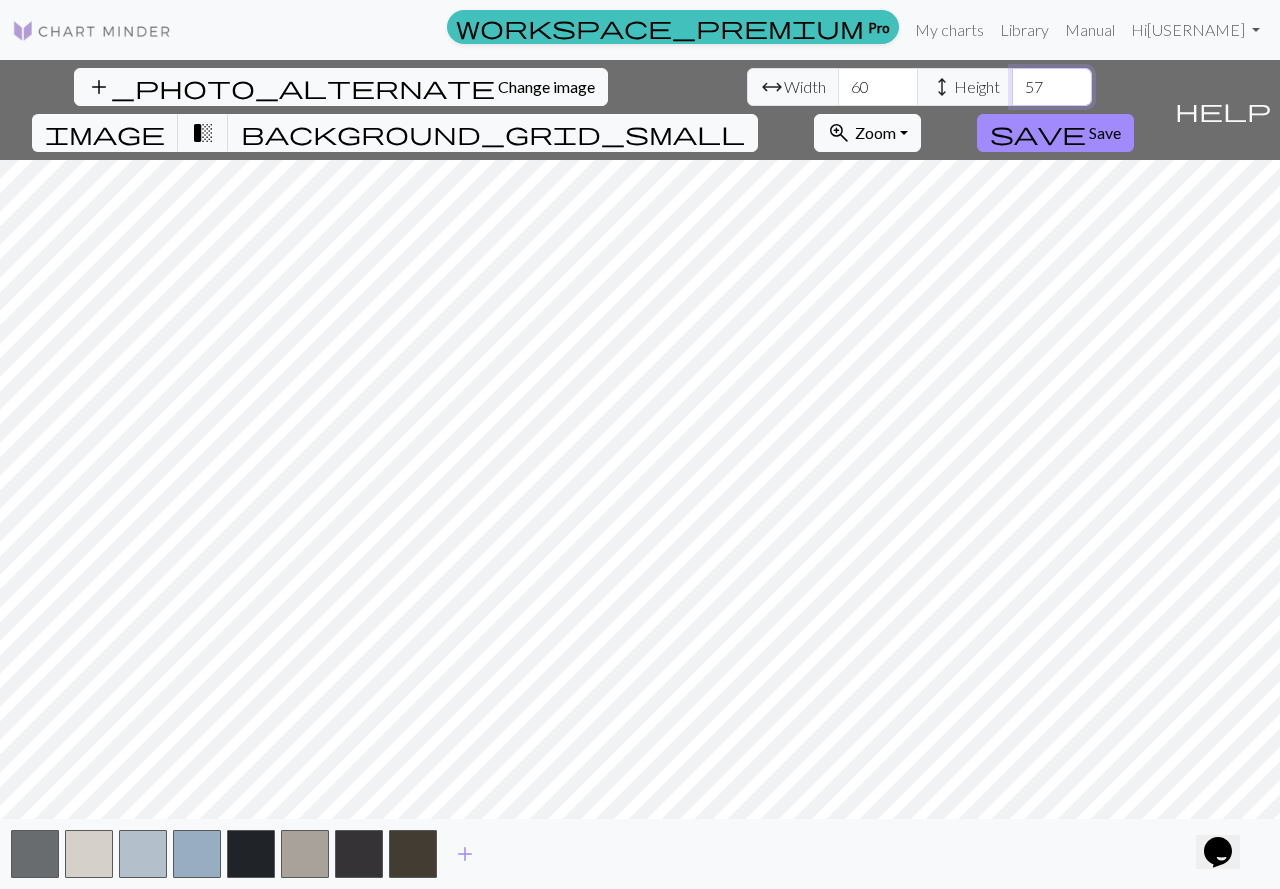 click on "57" at bounding box center [1052, 87] 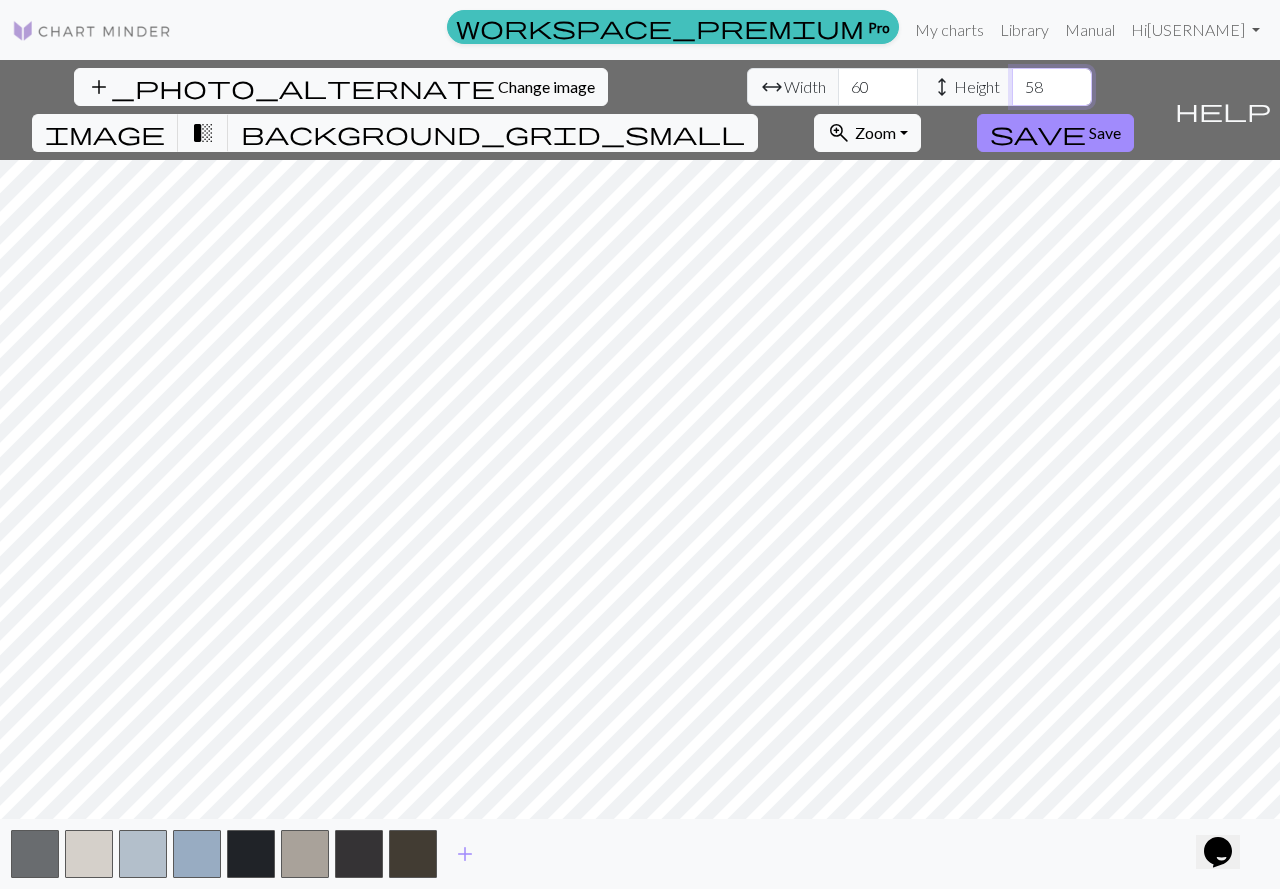 click on "58" at bounding box center [1052, 87] 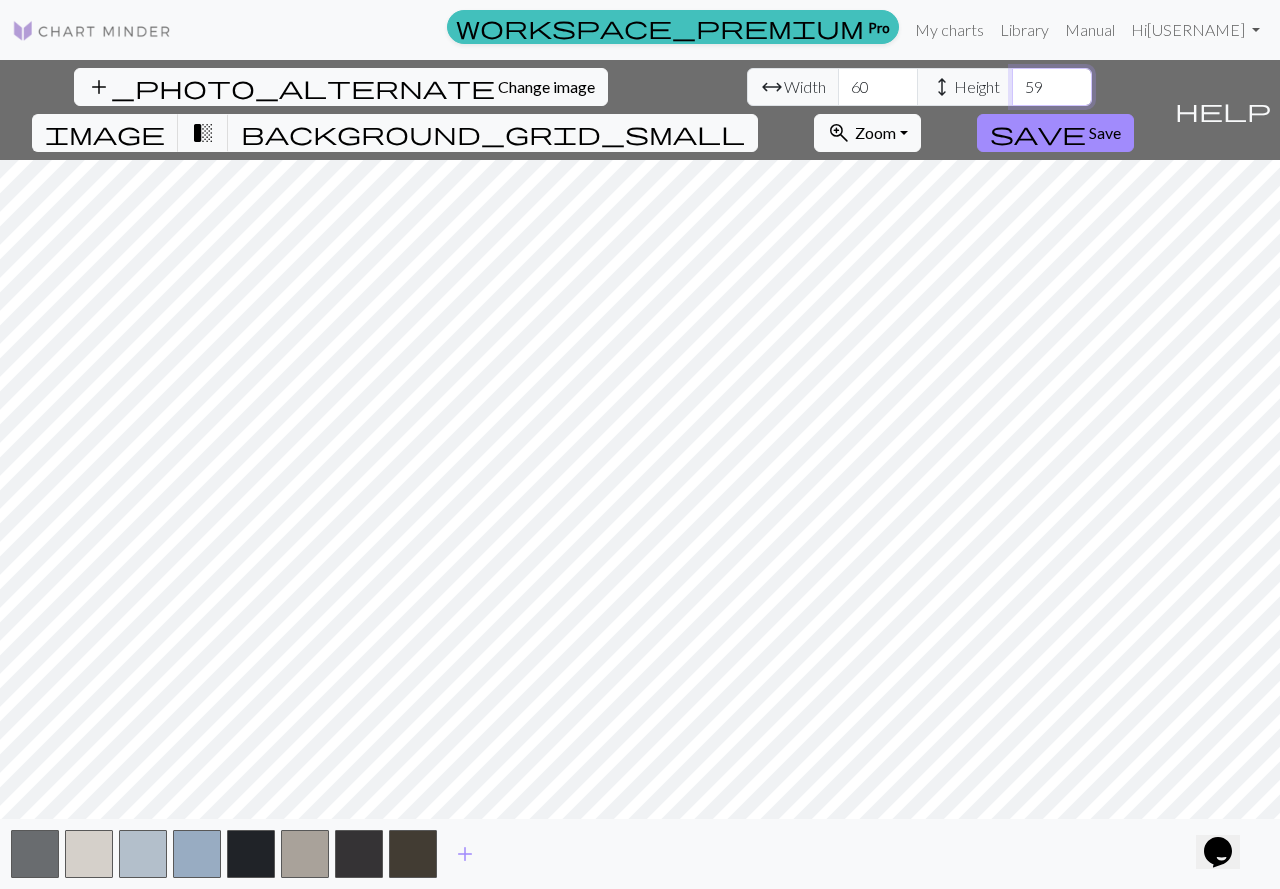 click on "59" at bounding box center [1052, 87] 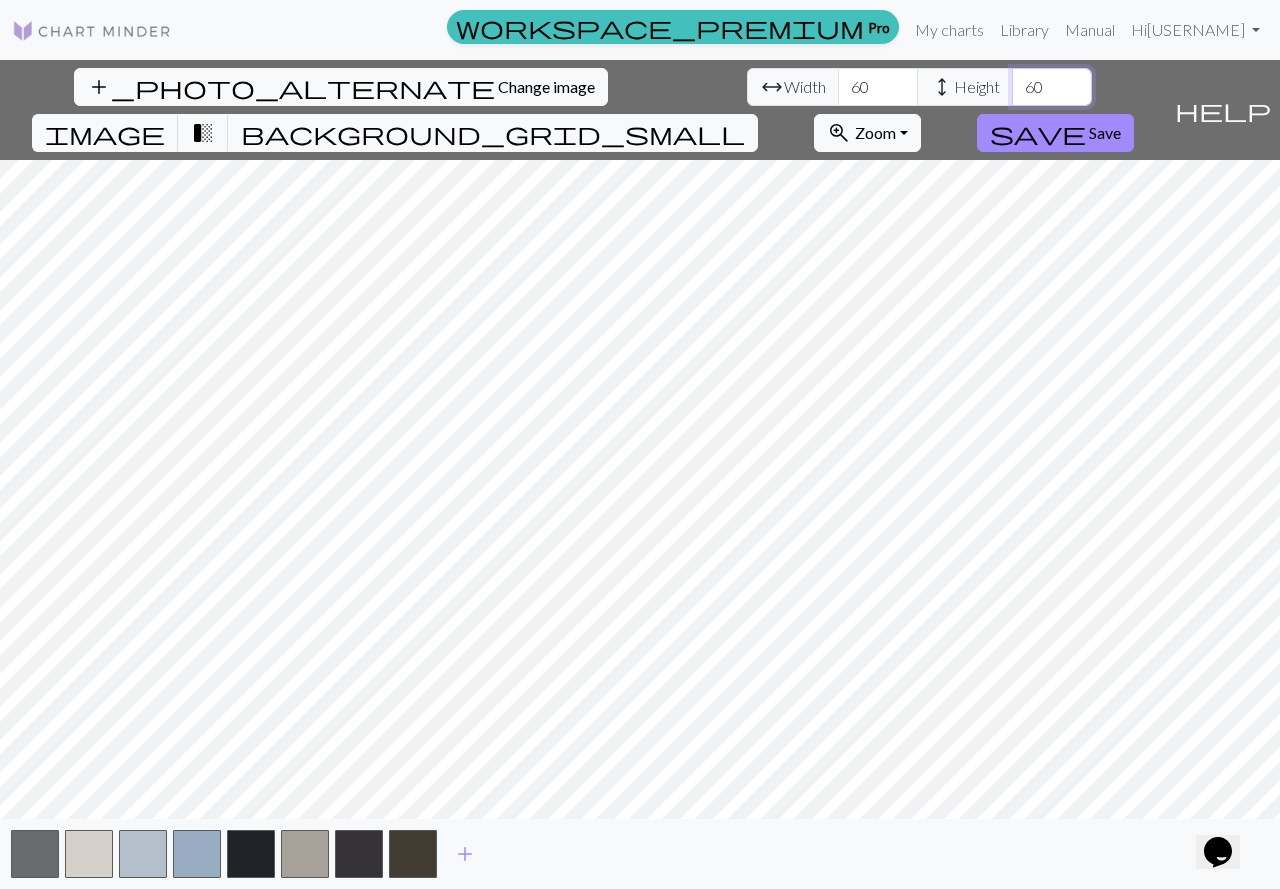 type on "60" 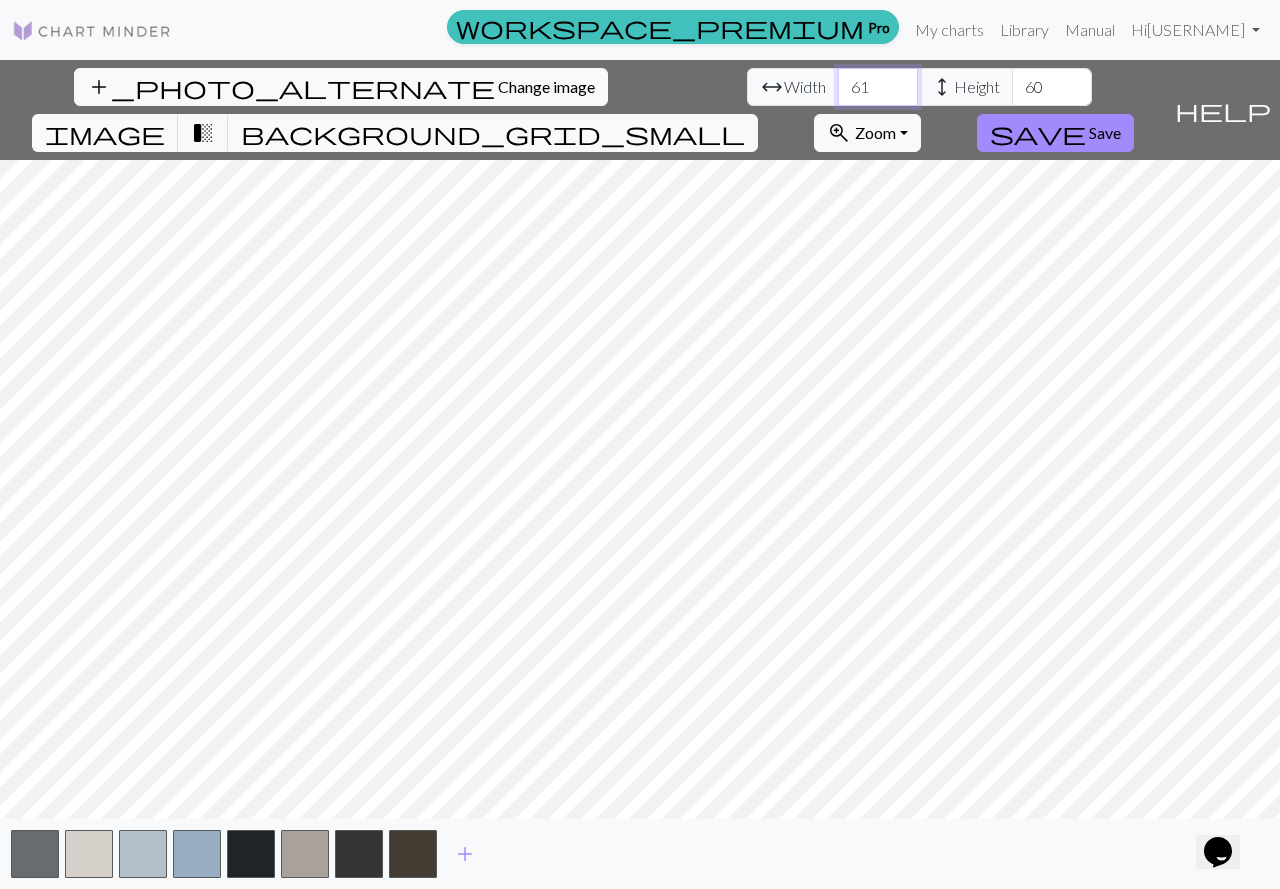 click on "61" at bounding box center [878, 87] 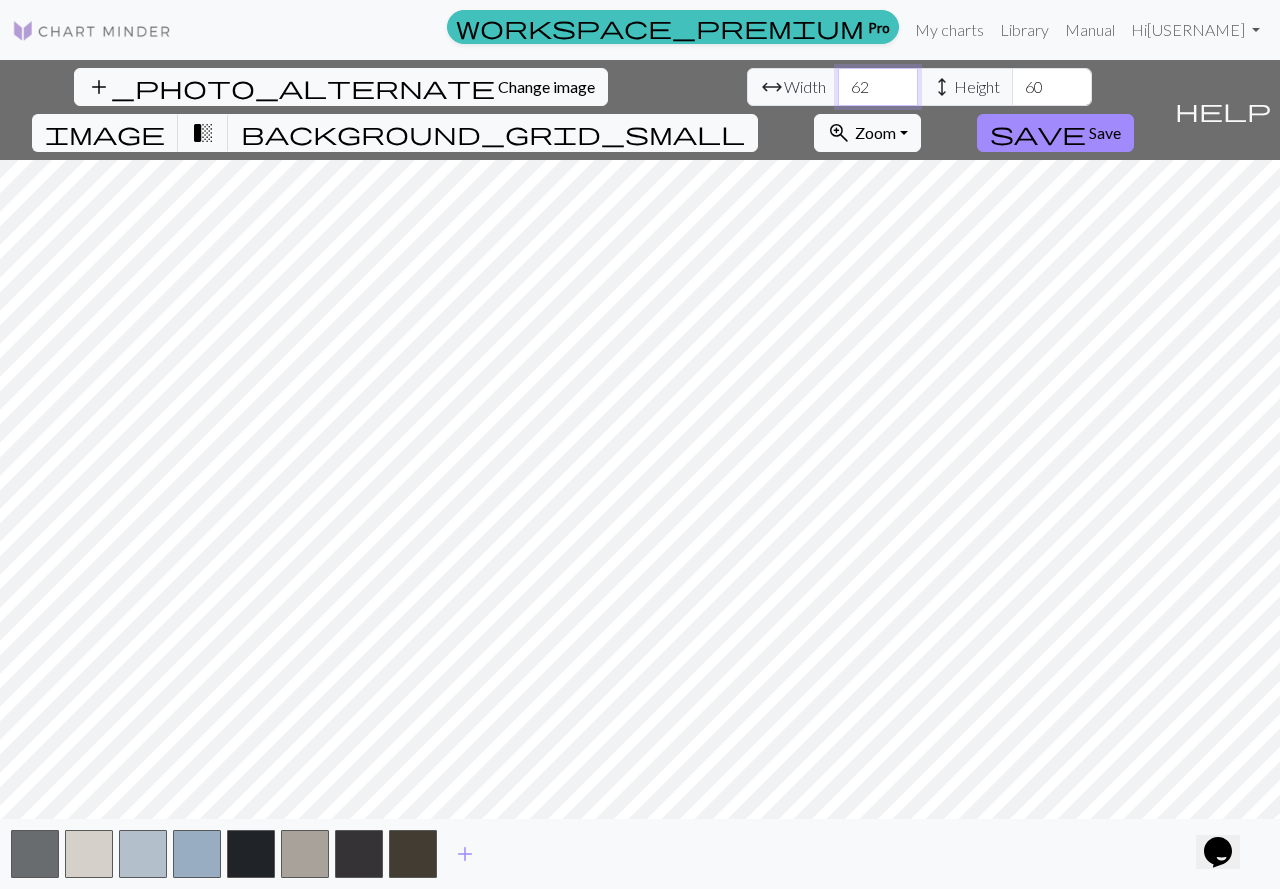 click on "62" at bounding box center (878, 87) 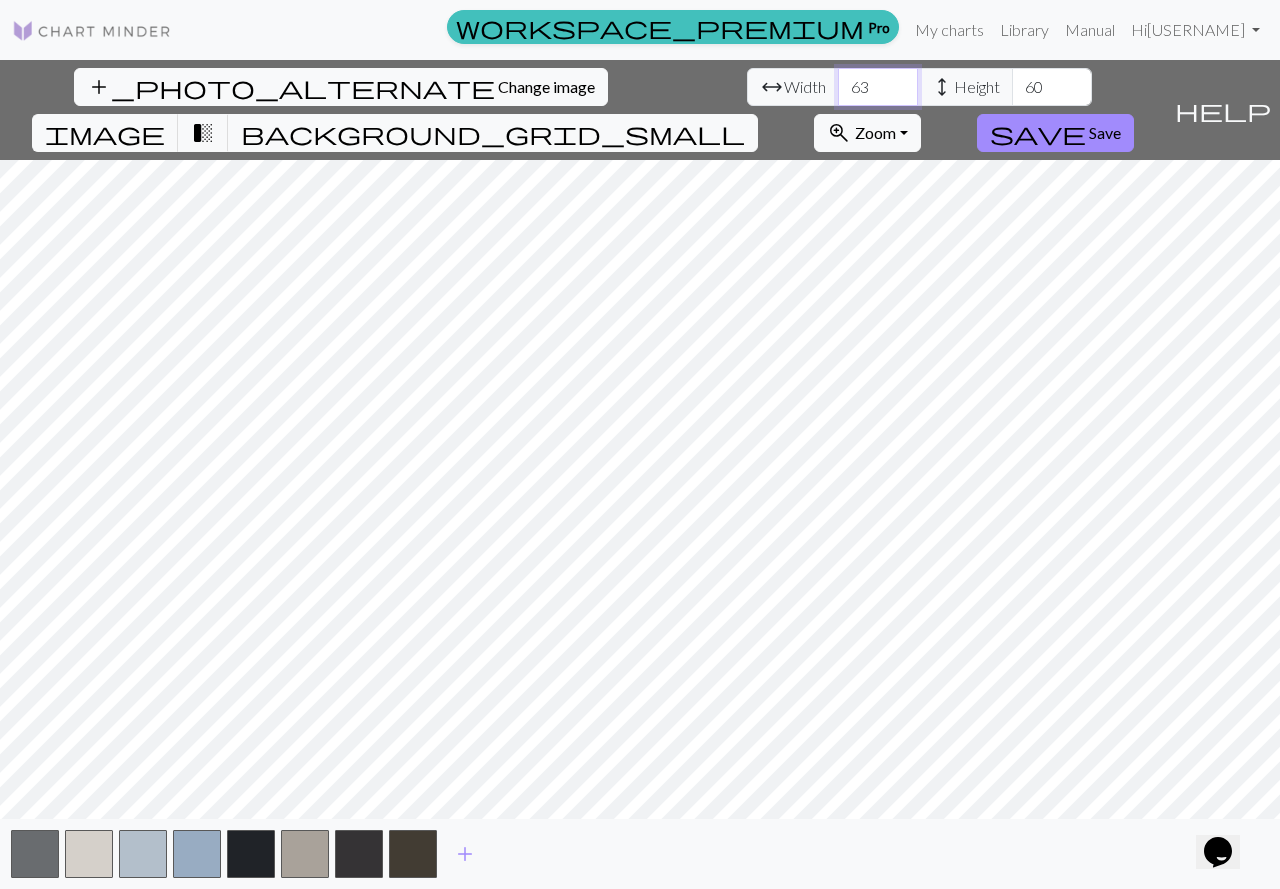 click on "63" at bounding box center (878, 87) 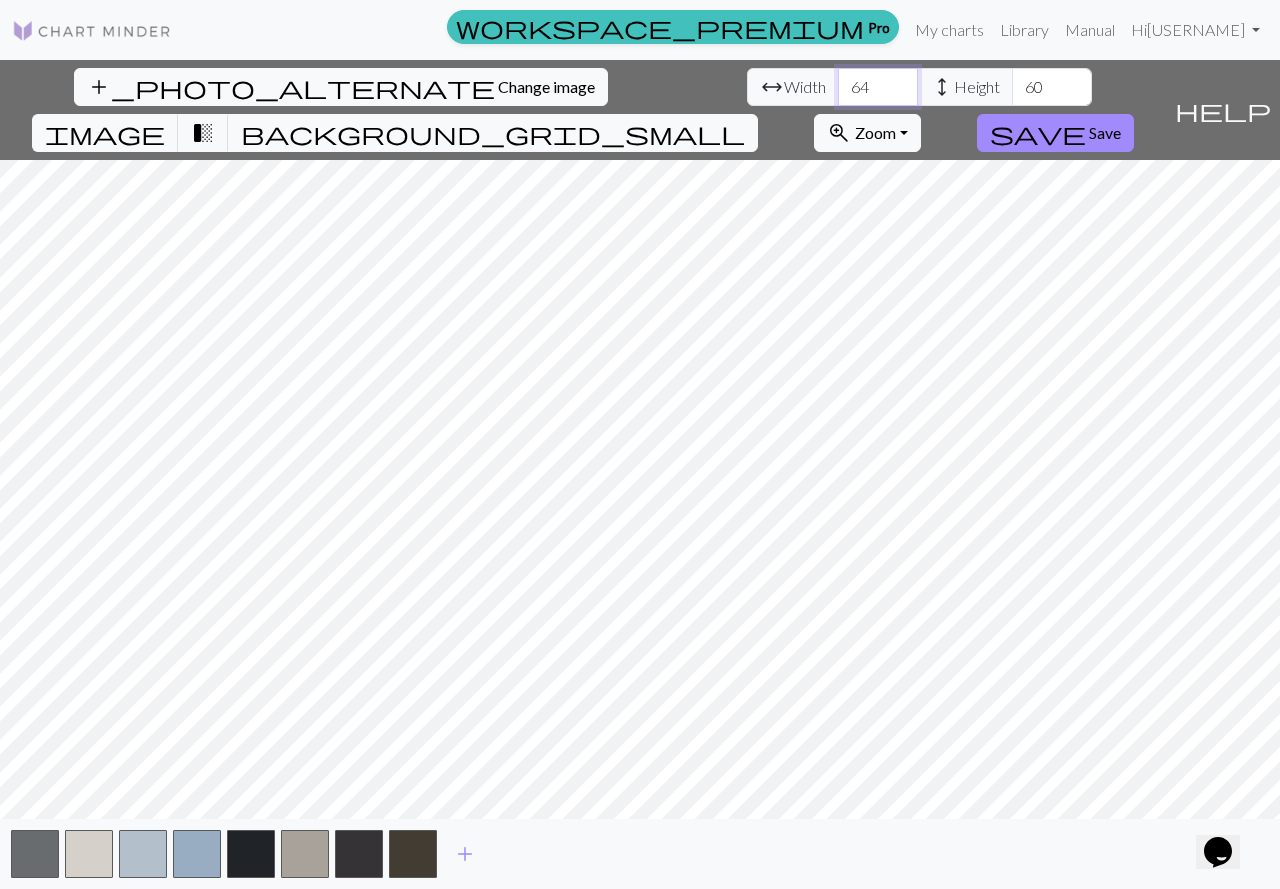 click on "64" at bounding box center (878, 87) 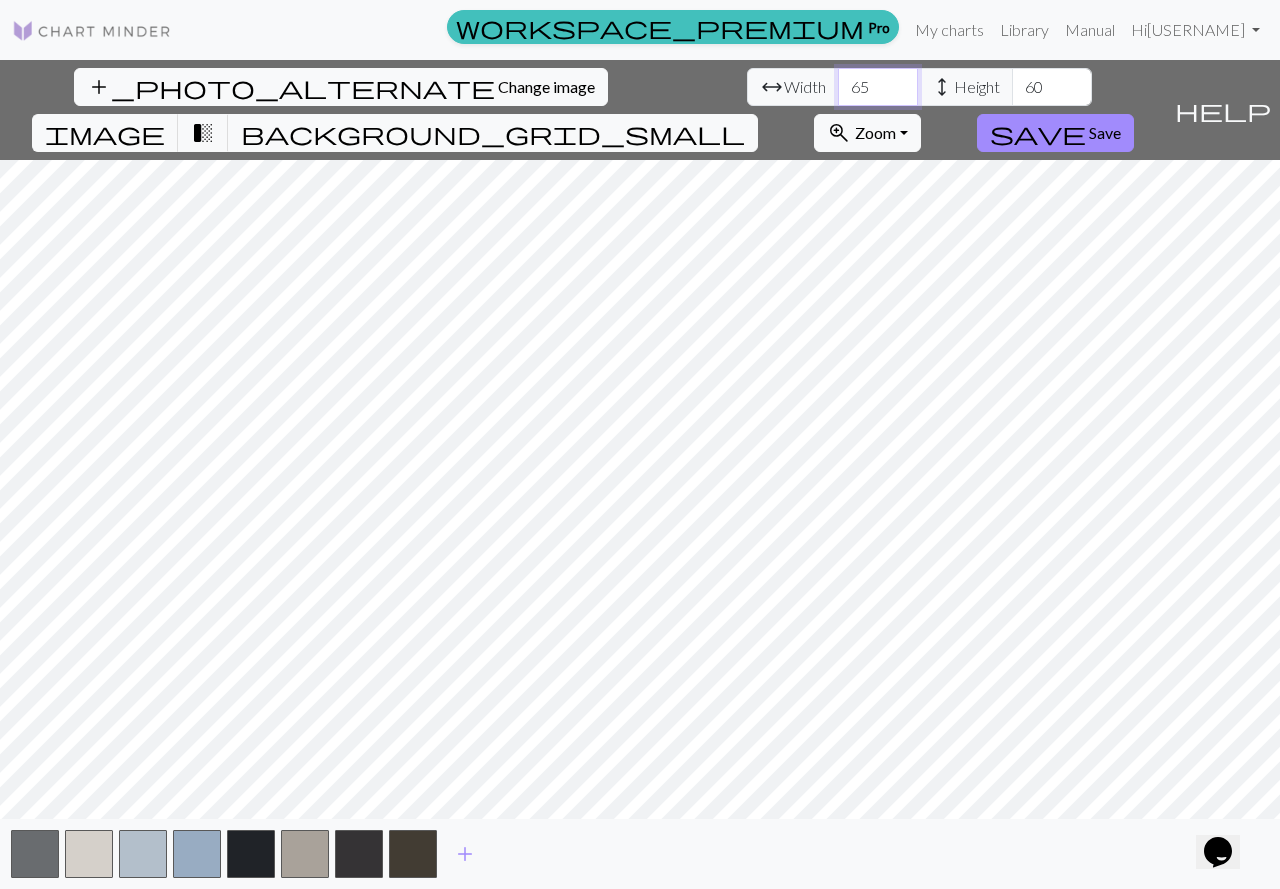 type on "65" 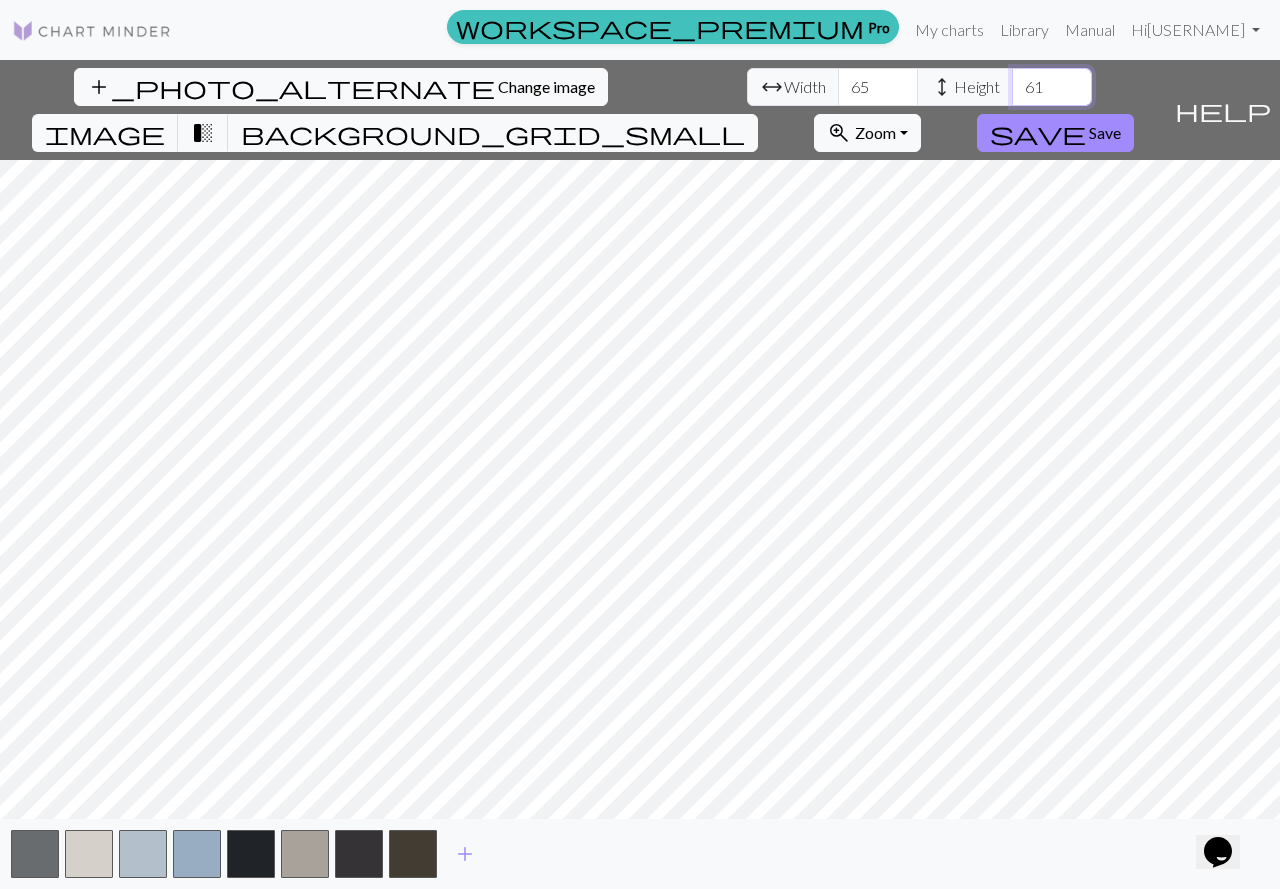 click on "61" at bounding box center [1052, 87] 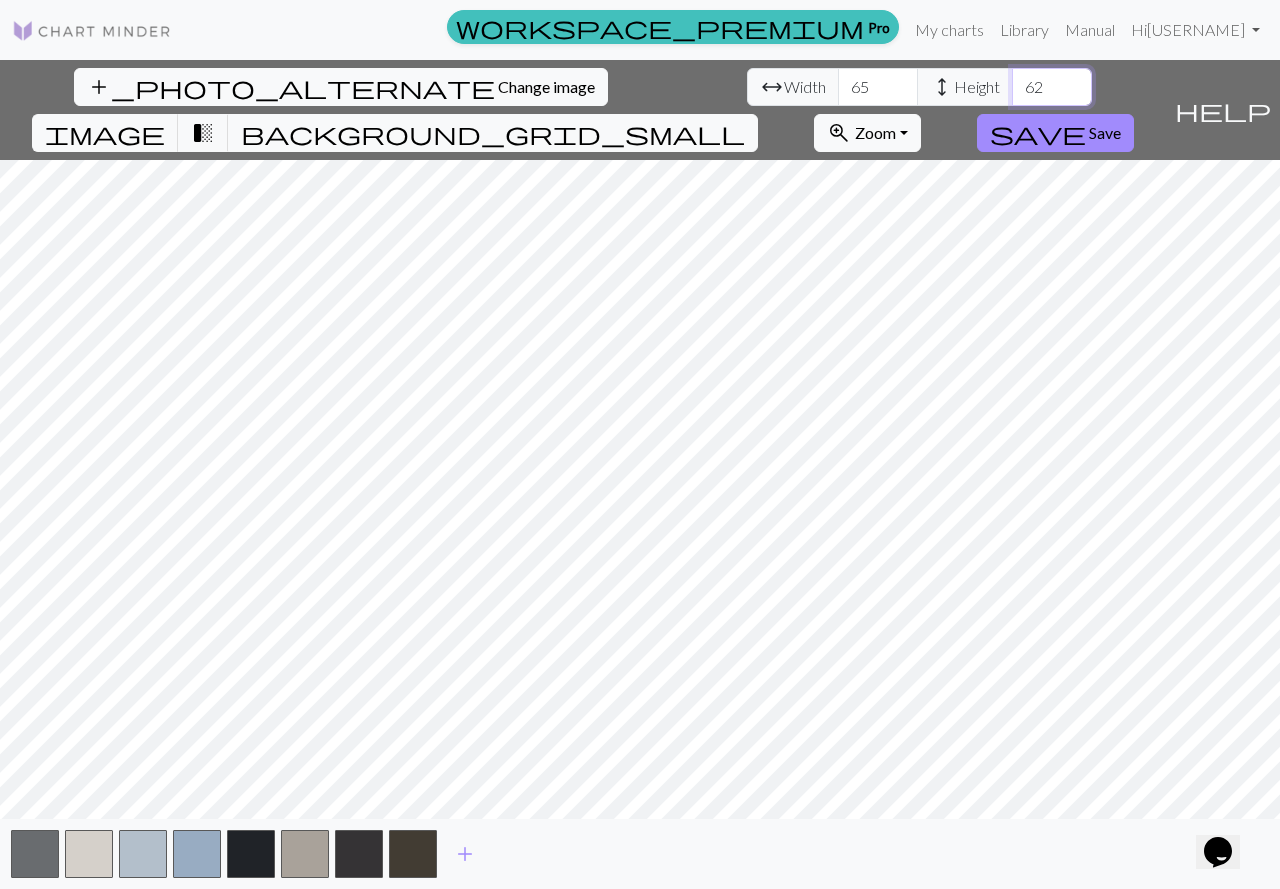 click on "62" at bounding box center [1052, 87] 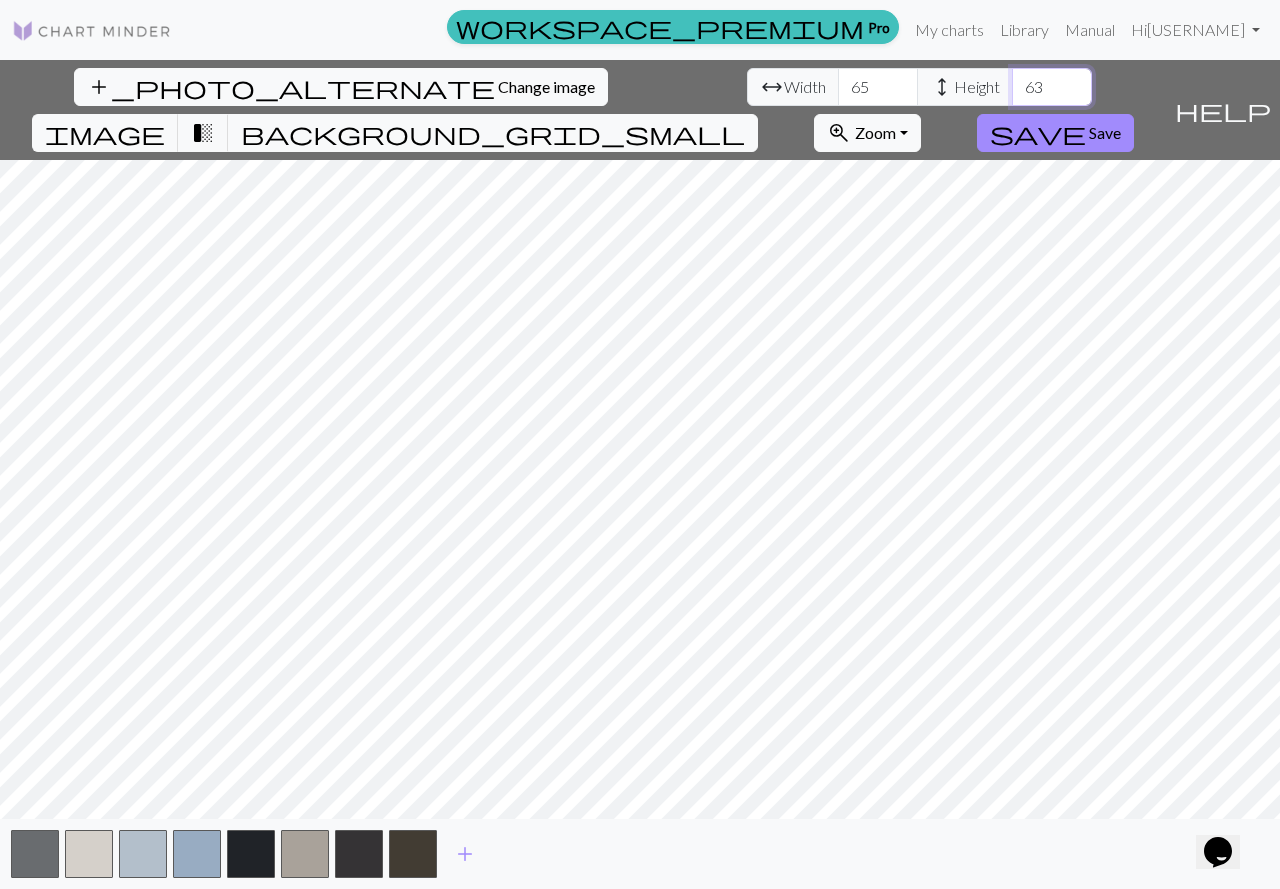 click on "63" at bounding box center [1052, 87] 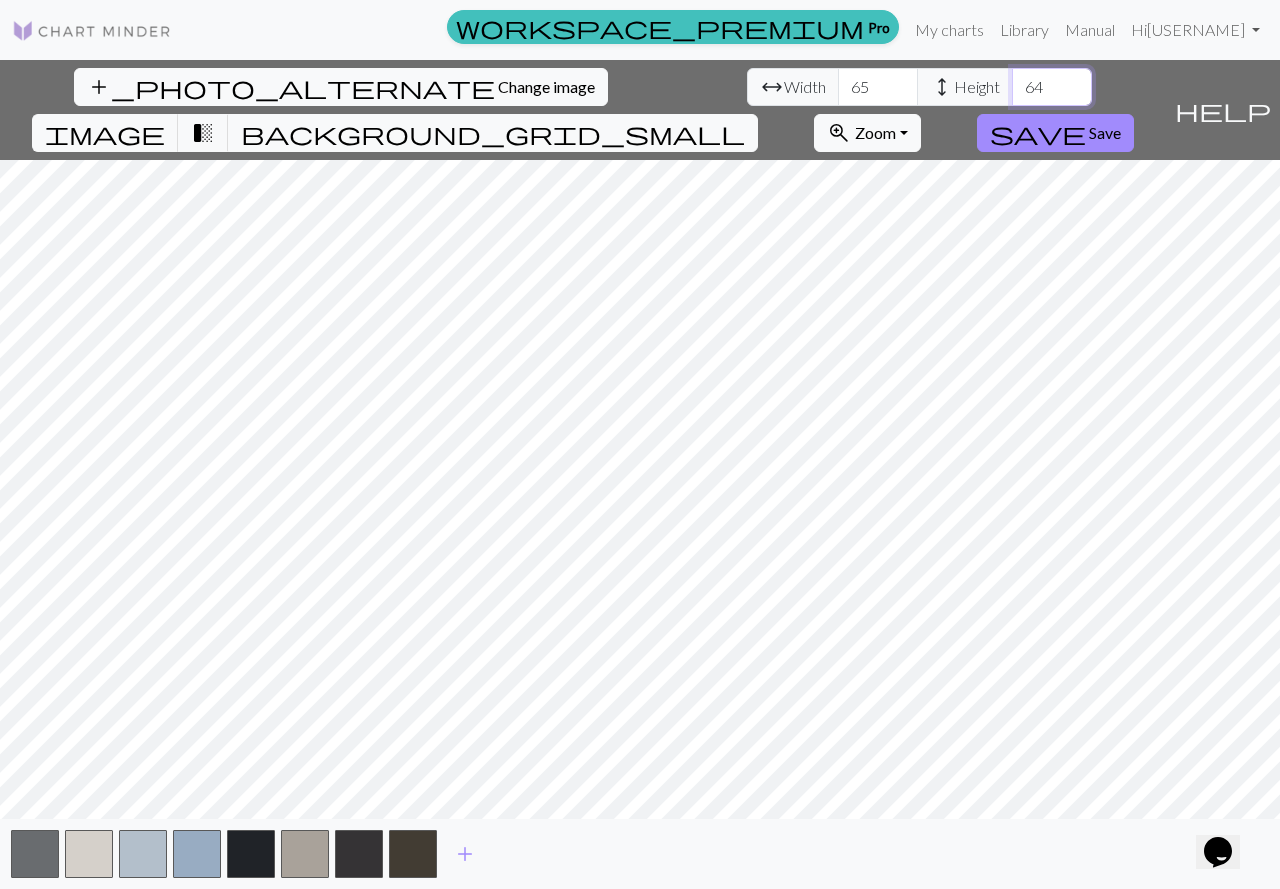 click on "64" at bounding box center (1052, 87) 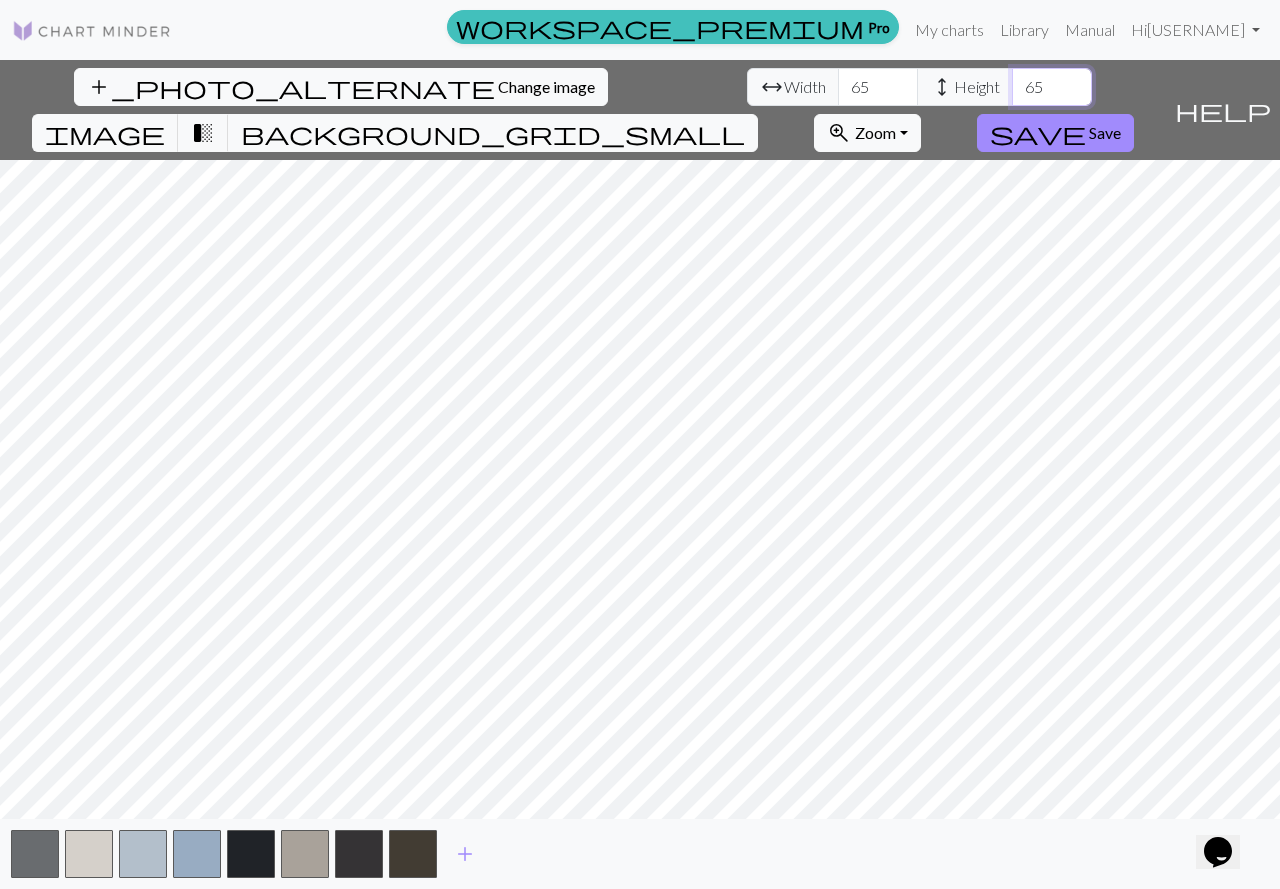 type on "65" 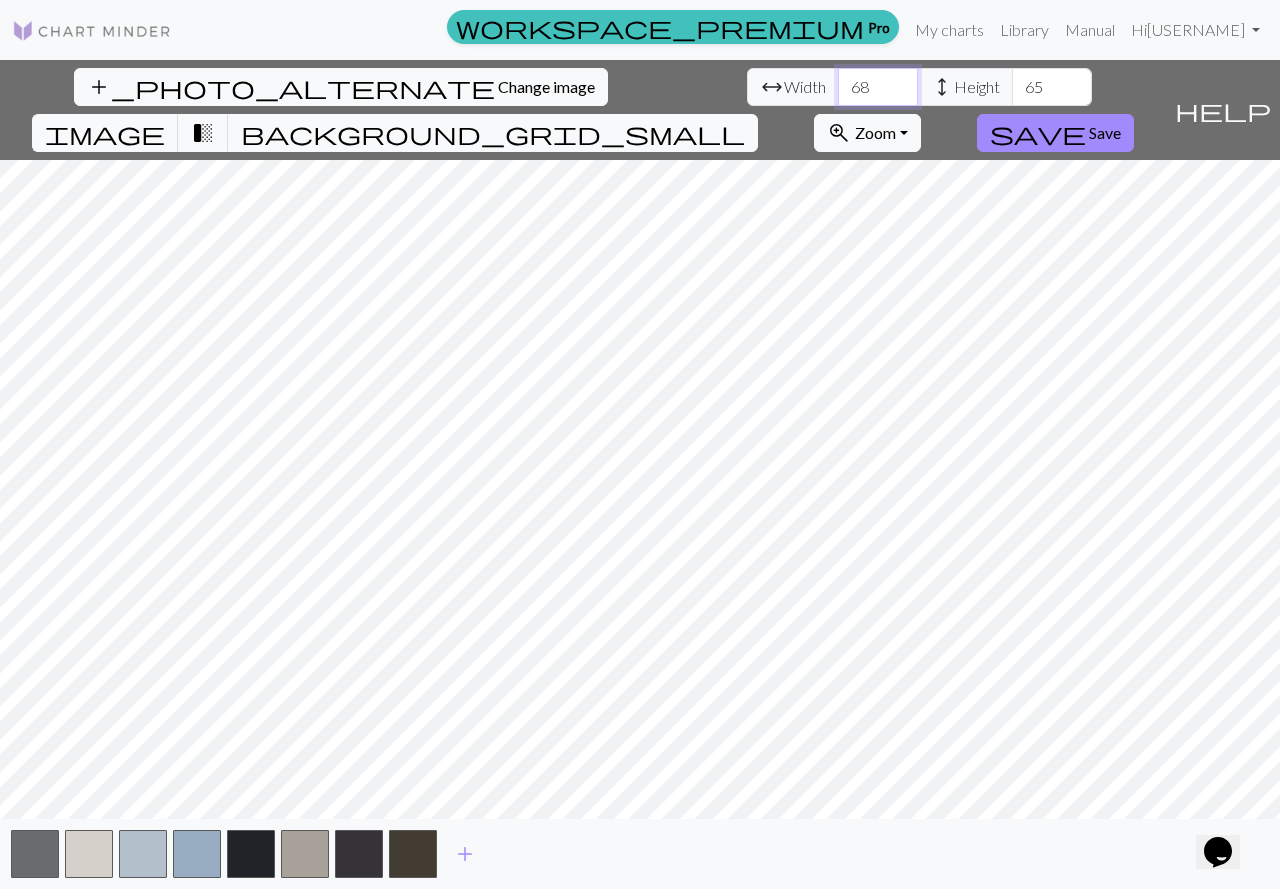 click on "69" at bounding box center [878, 87] 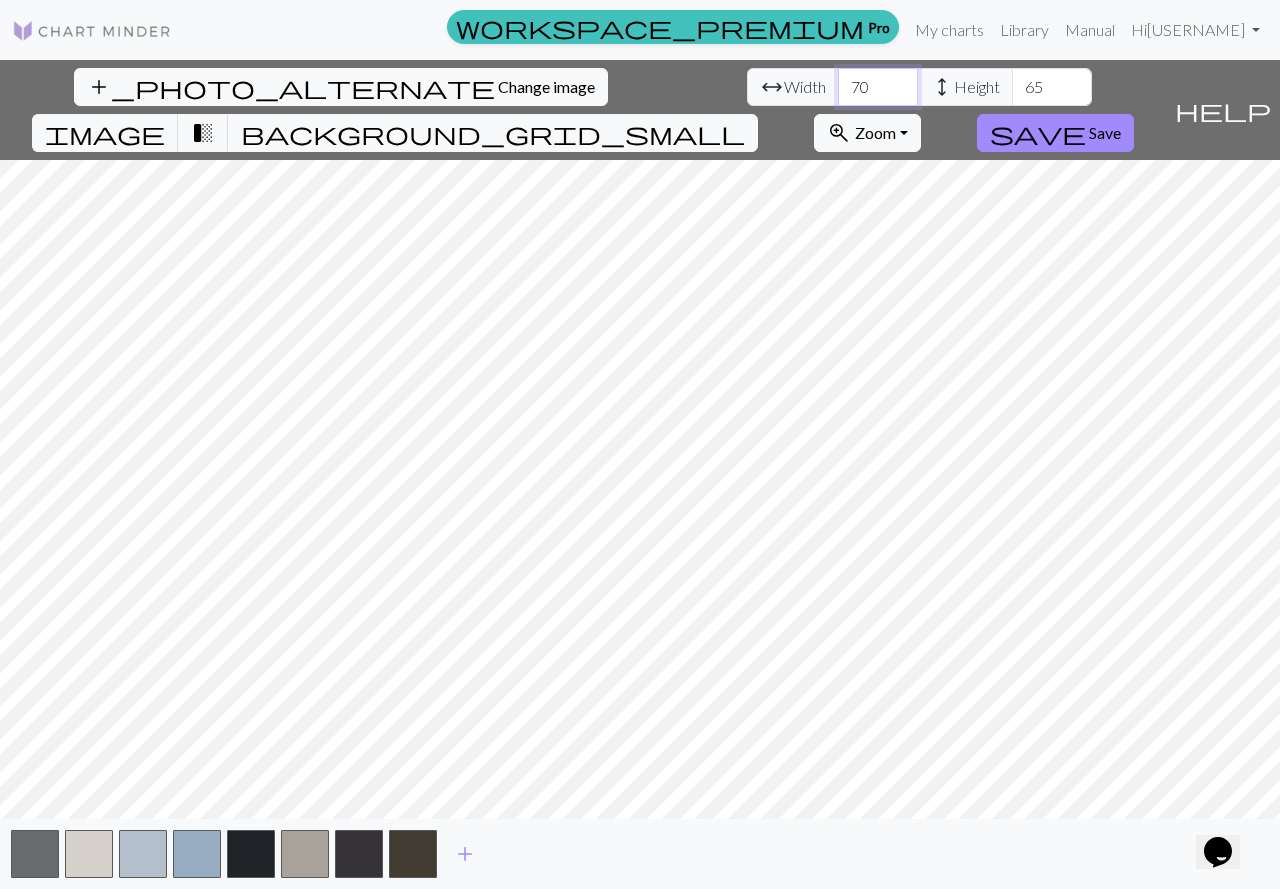 type on "70" 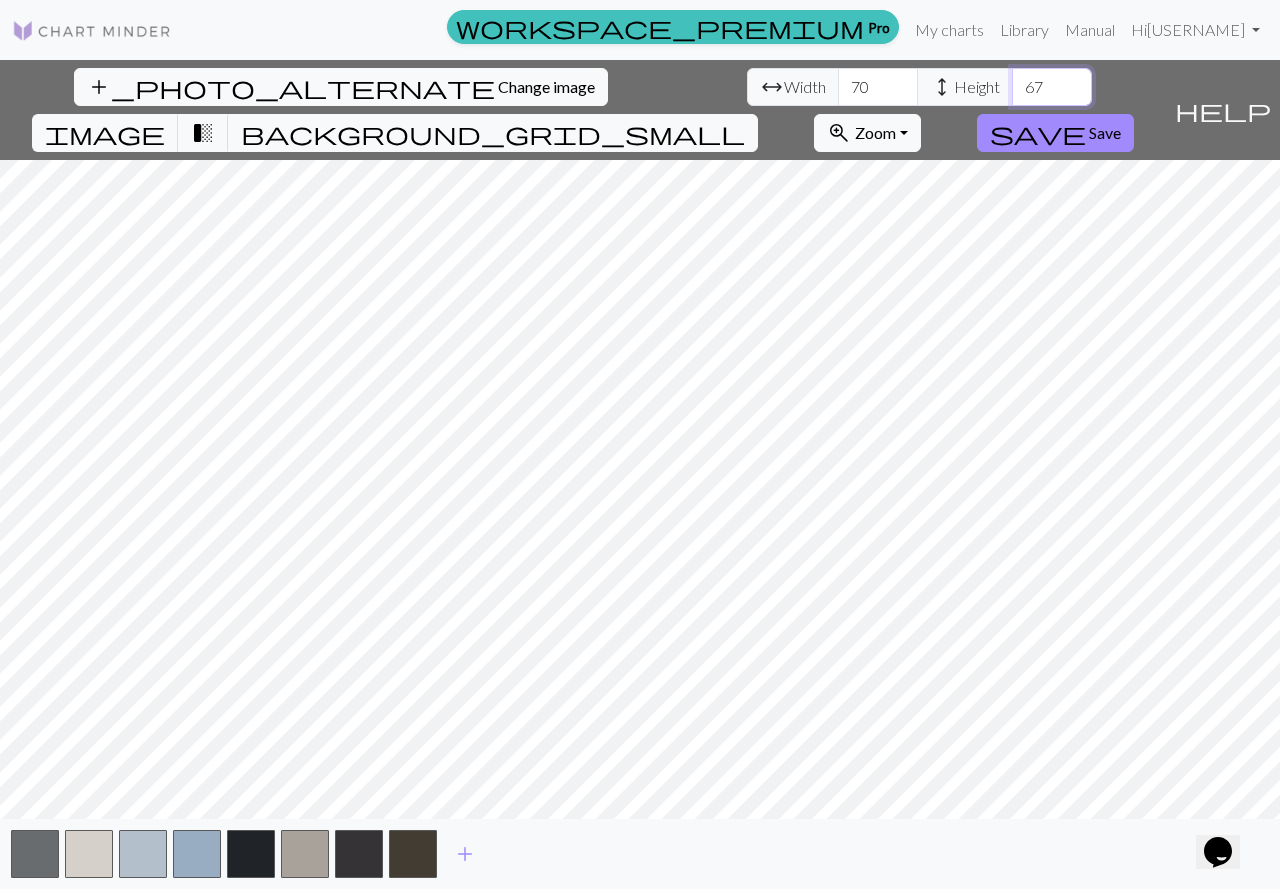 click on "68" at bounding box center [1052, 87] 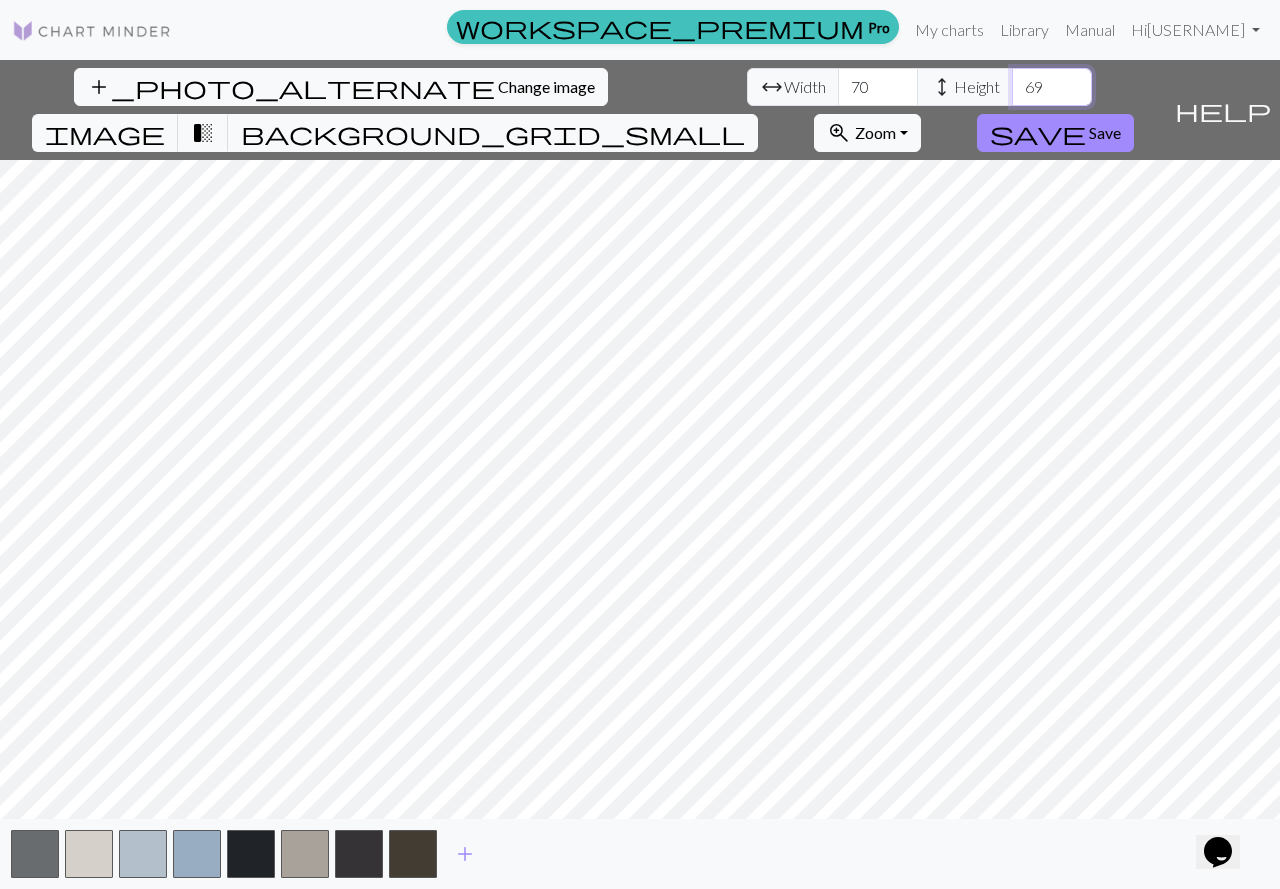 click on "69" at bounding box center [1052, 87] 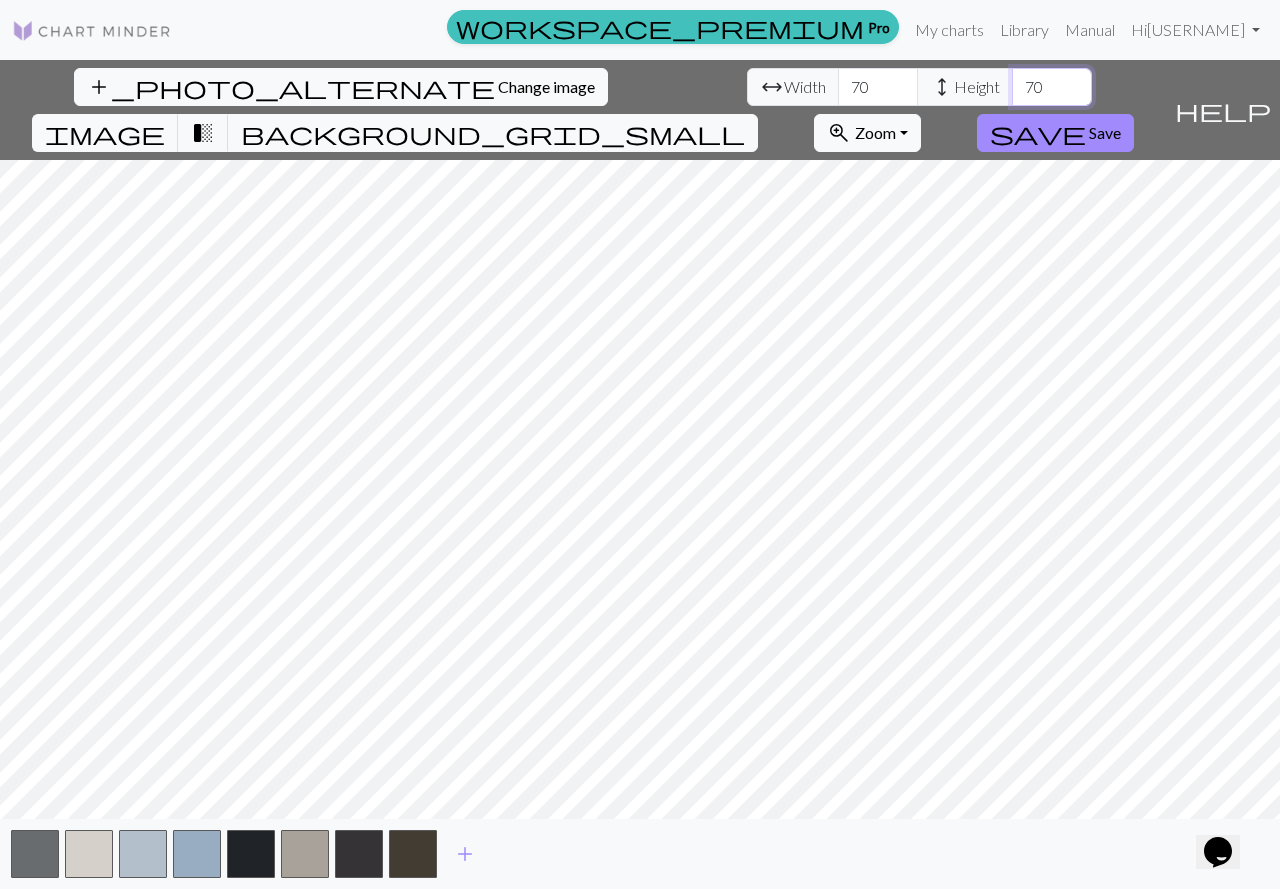 type on "70" 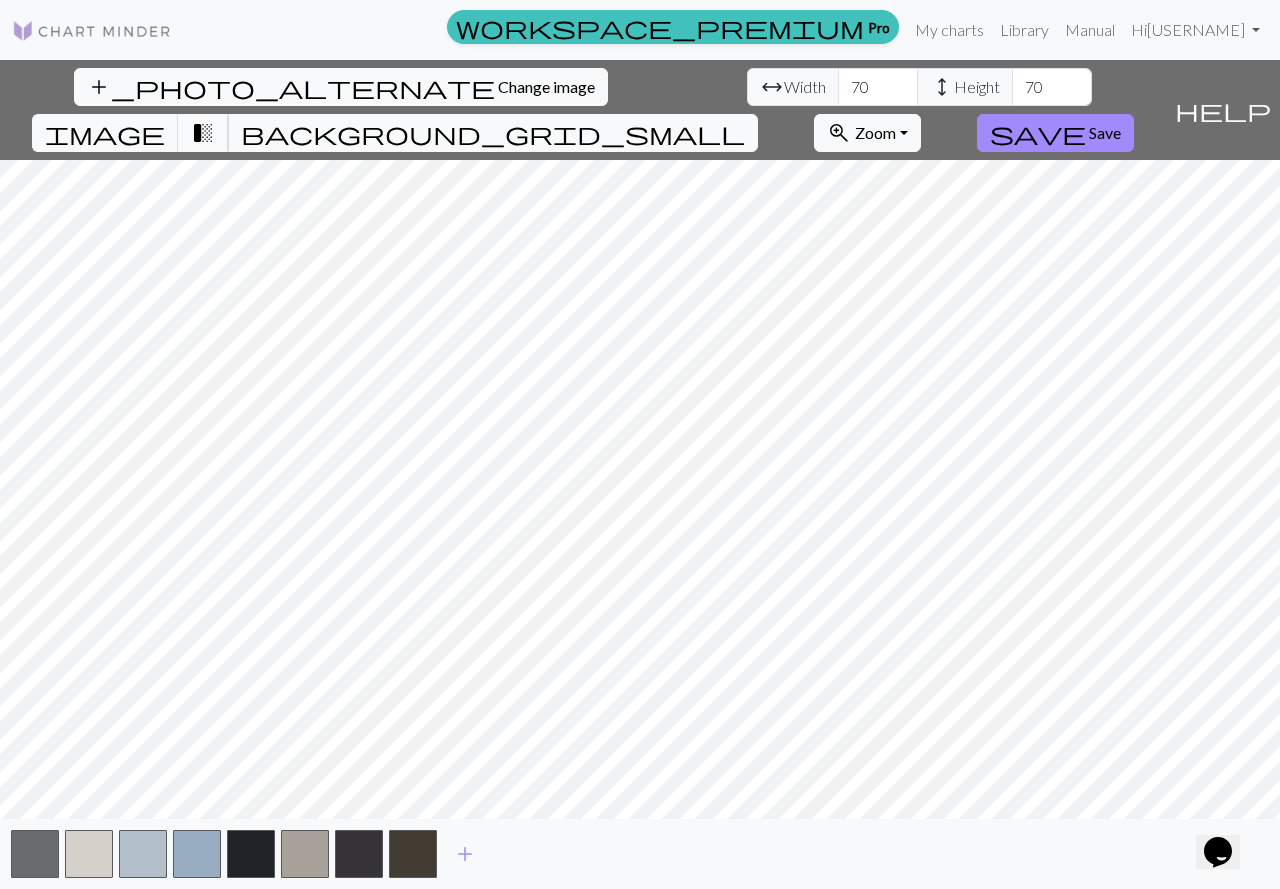 click on "transition_fade" at bounding box center [203, 133] 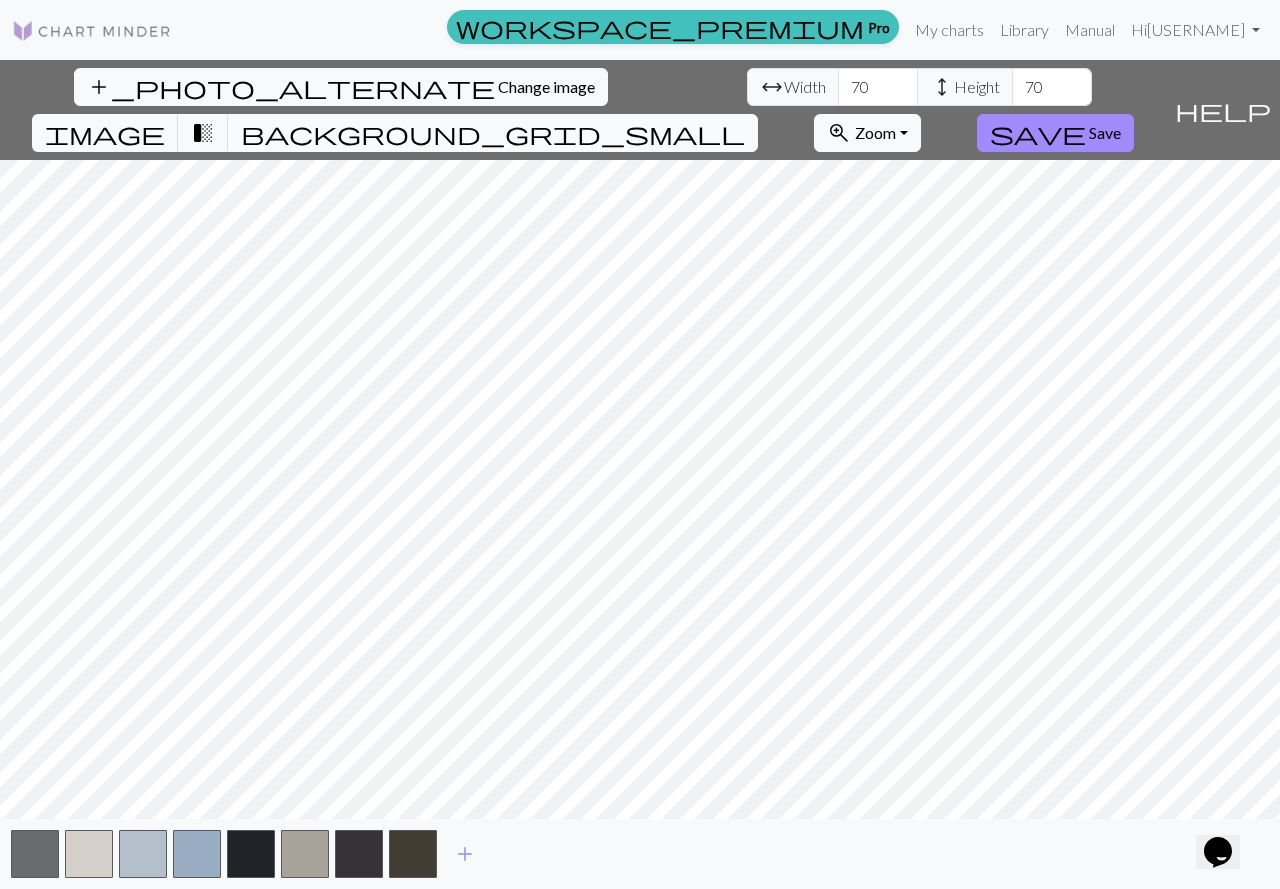 click on "background_grid_small" at bounding box center [493, 133] 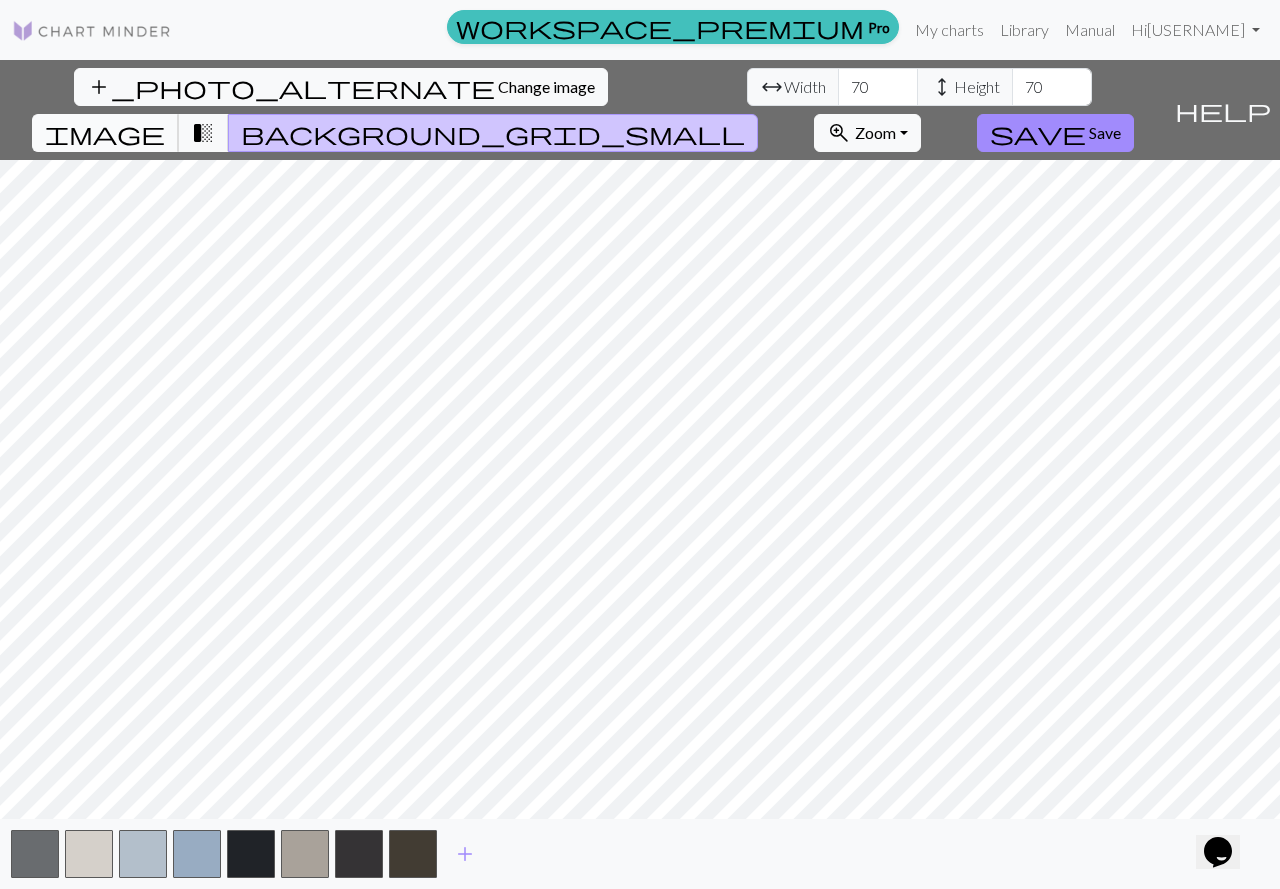 click on "image" at bounding box center (105, 133) 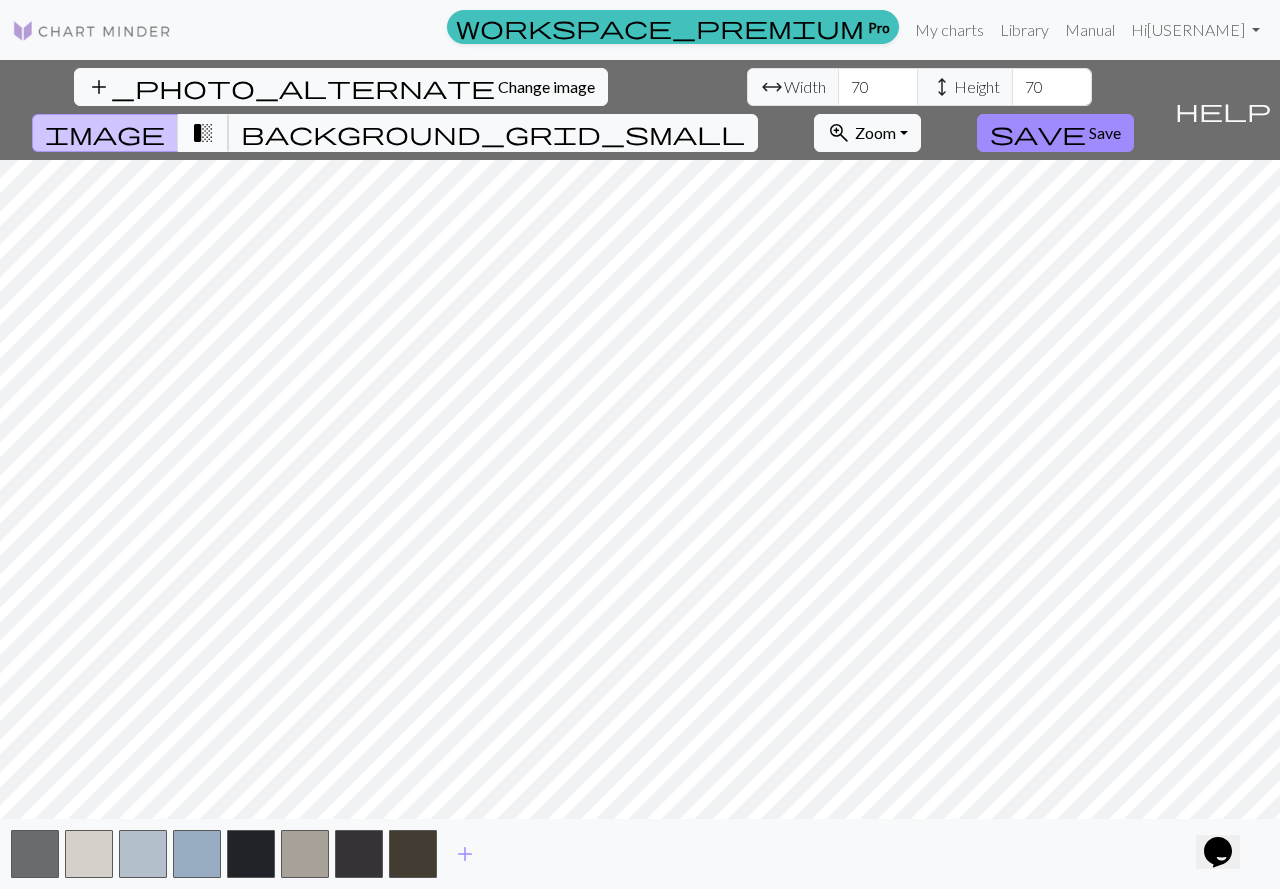 click on "transition_fade" at bounding box center [203, 133] 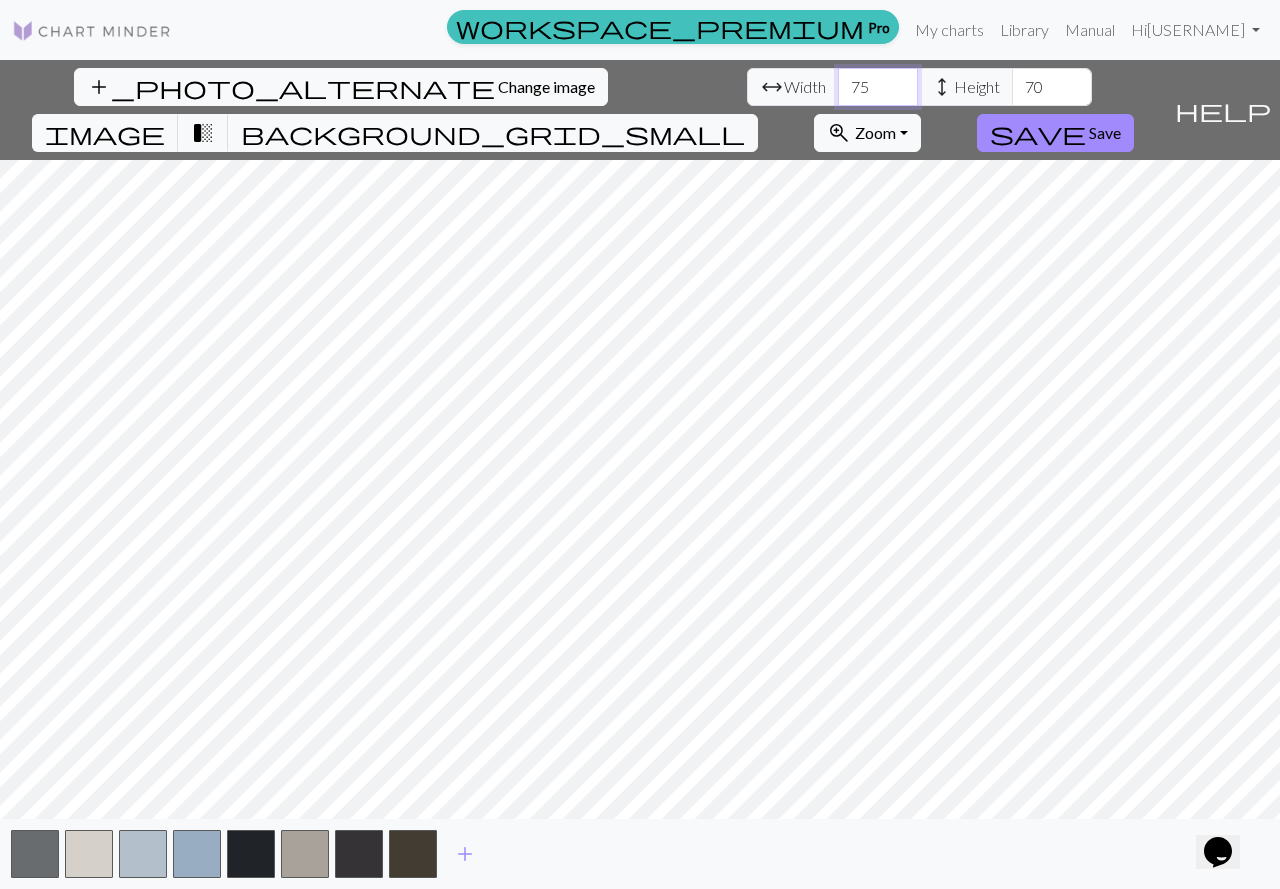click on "75" at bounding box center [878, 87] 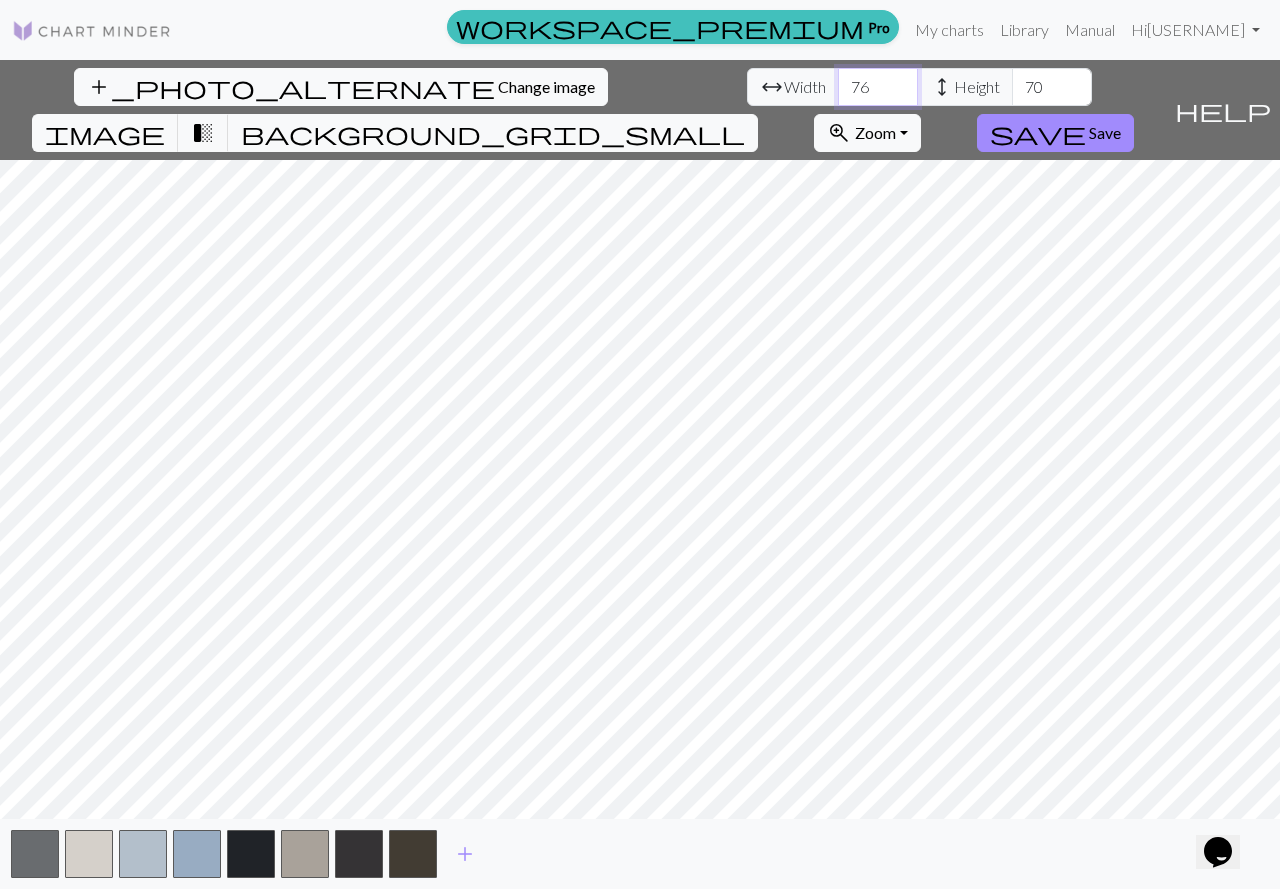 click on "76" at bounding box center [878, 87] 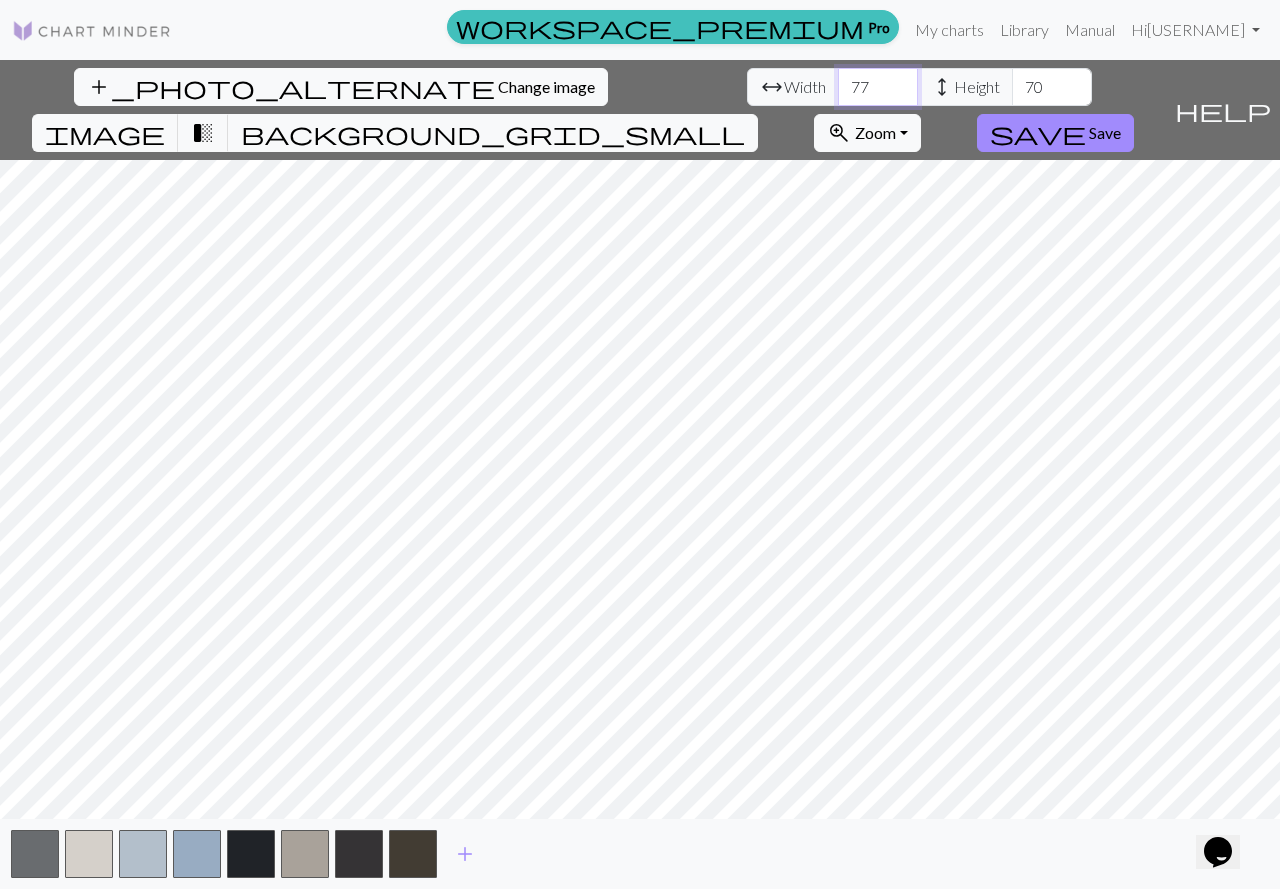 click on "77" at bounding box center (878, 87) 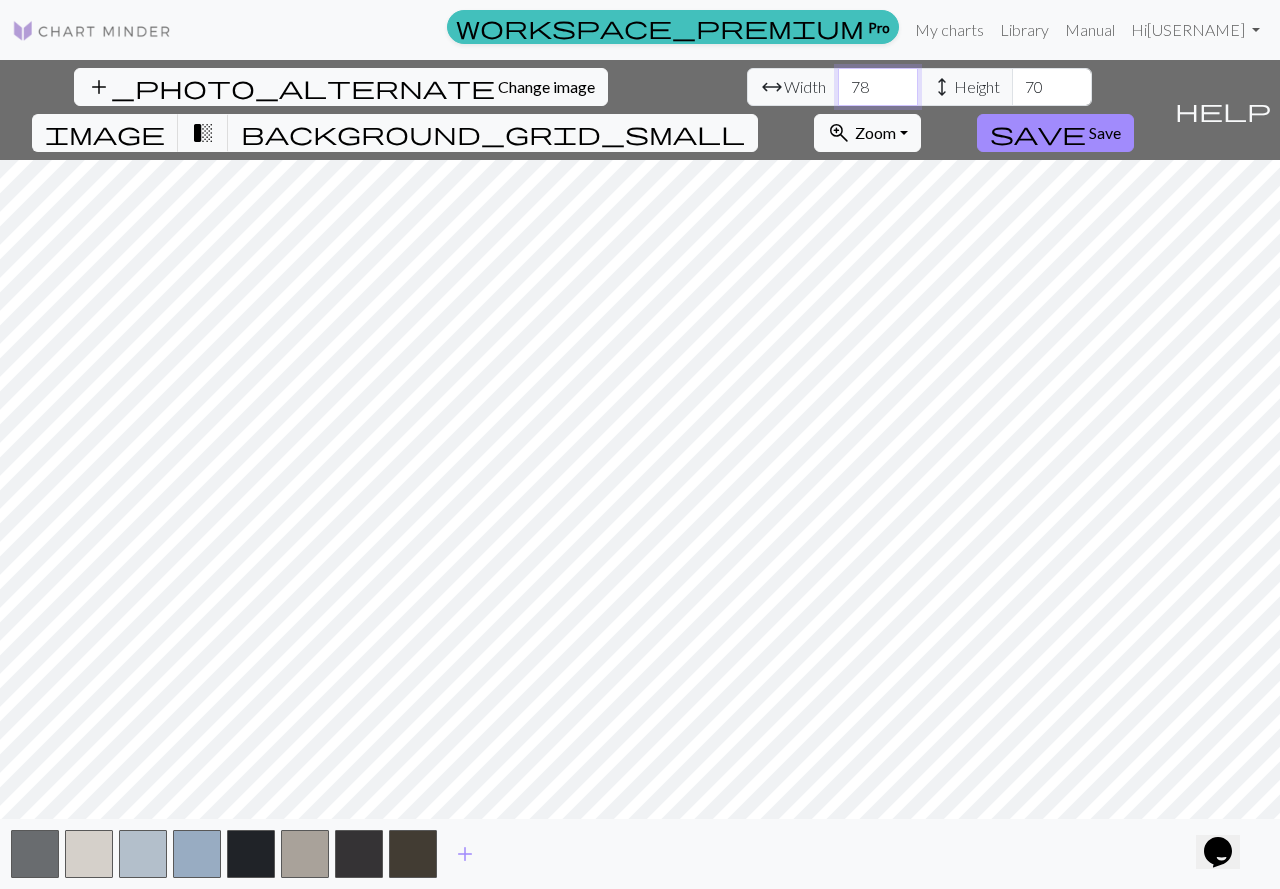 click on "78" at bounding box center [878, 87] 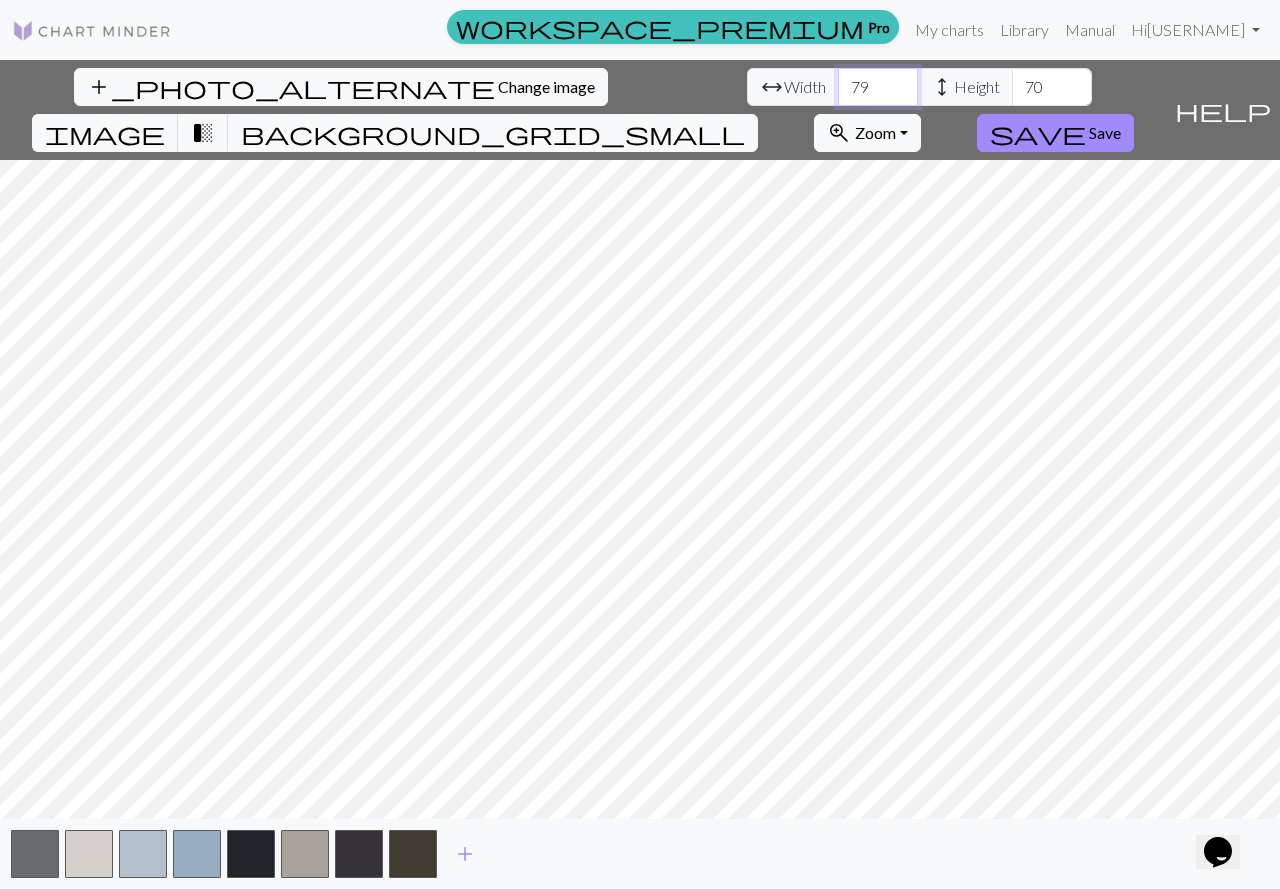 click on "79" at bounding box center [878, 87] 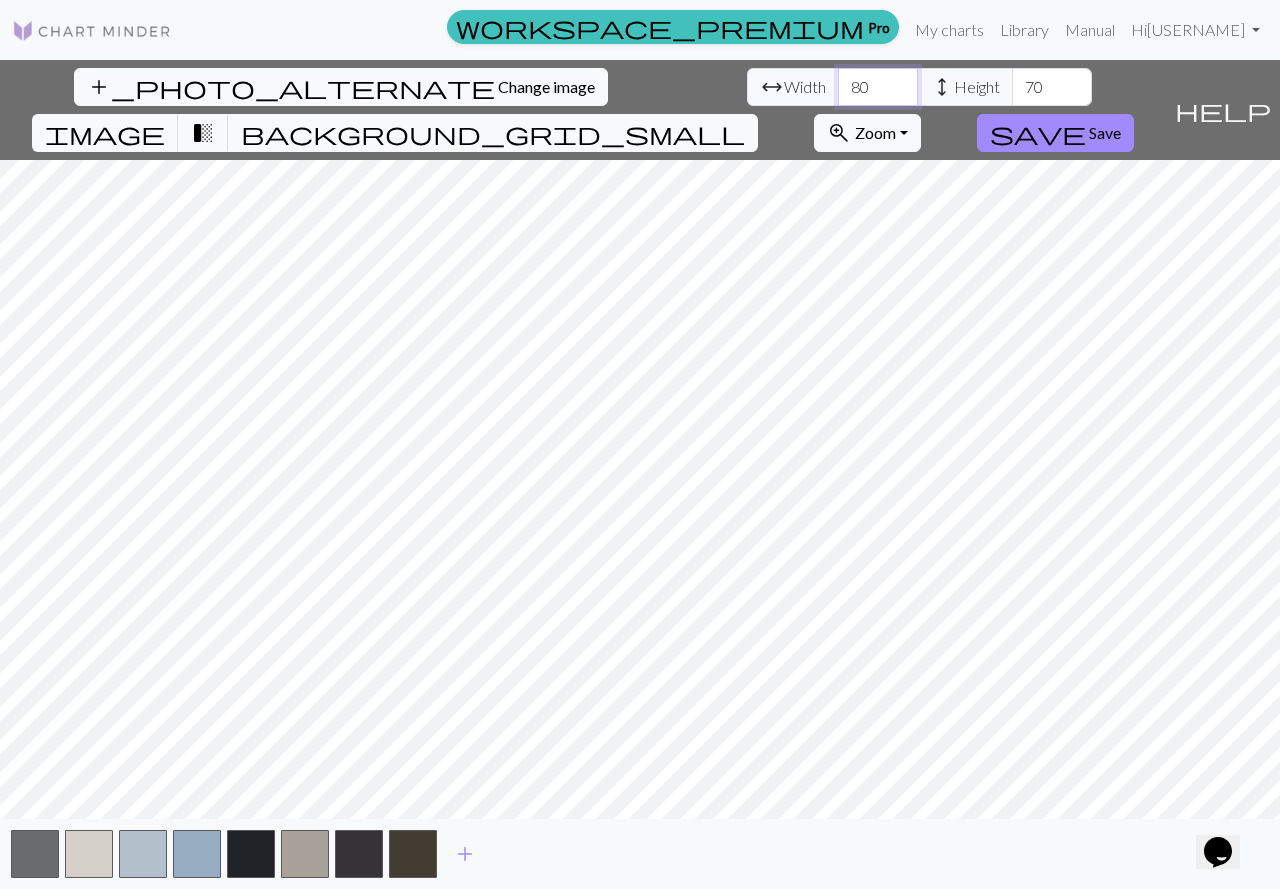 type on "80" 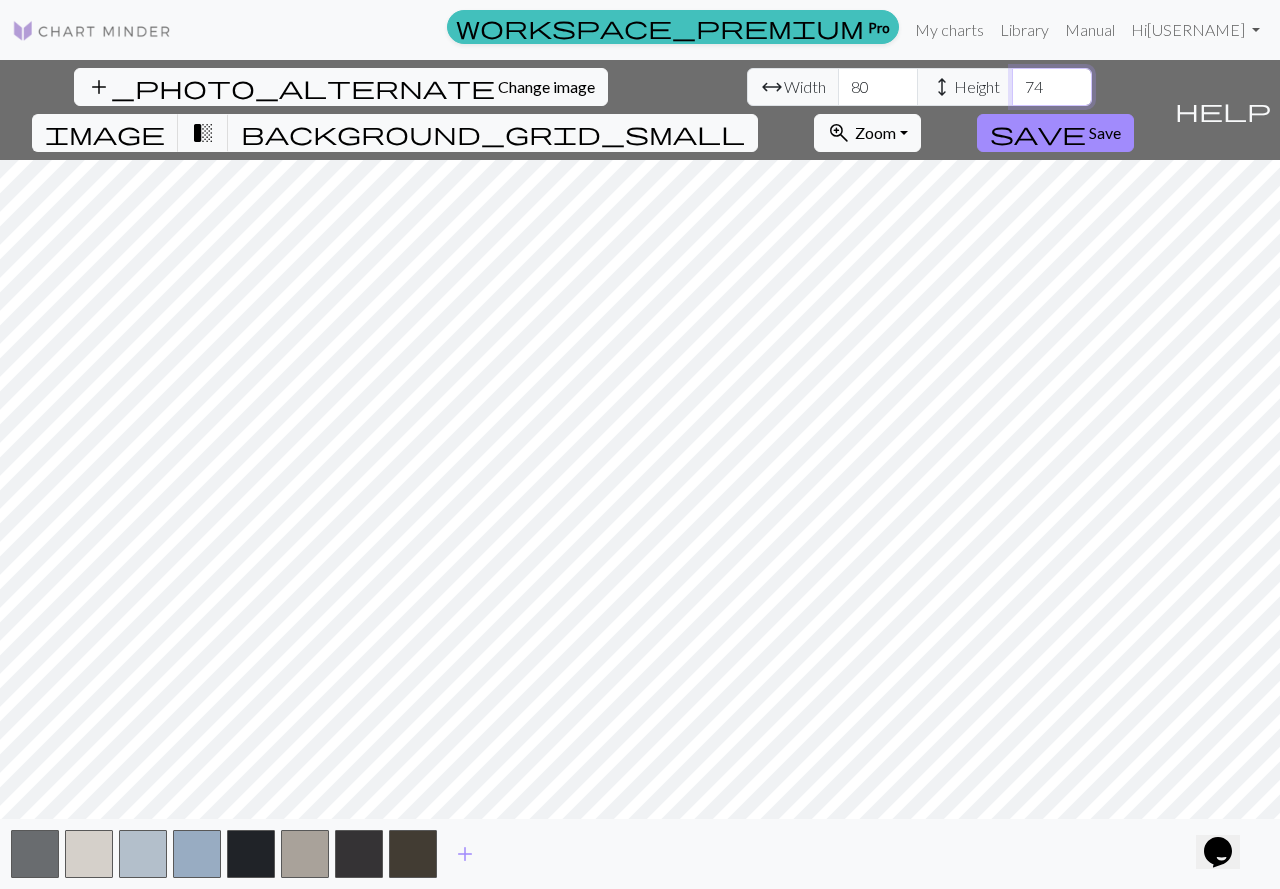 click on "74" at bounding box center (1052, 87) 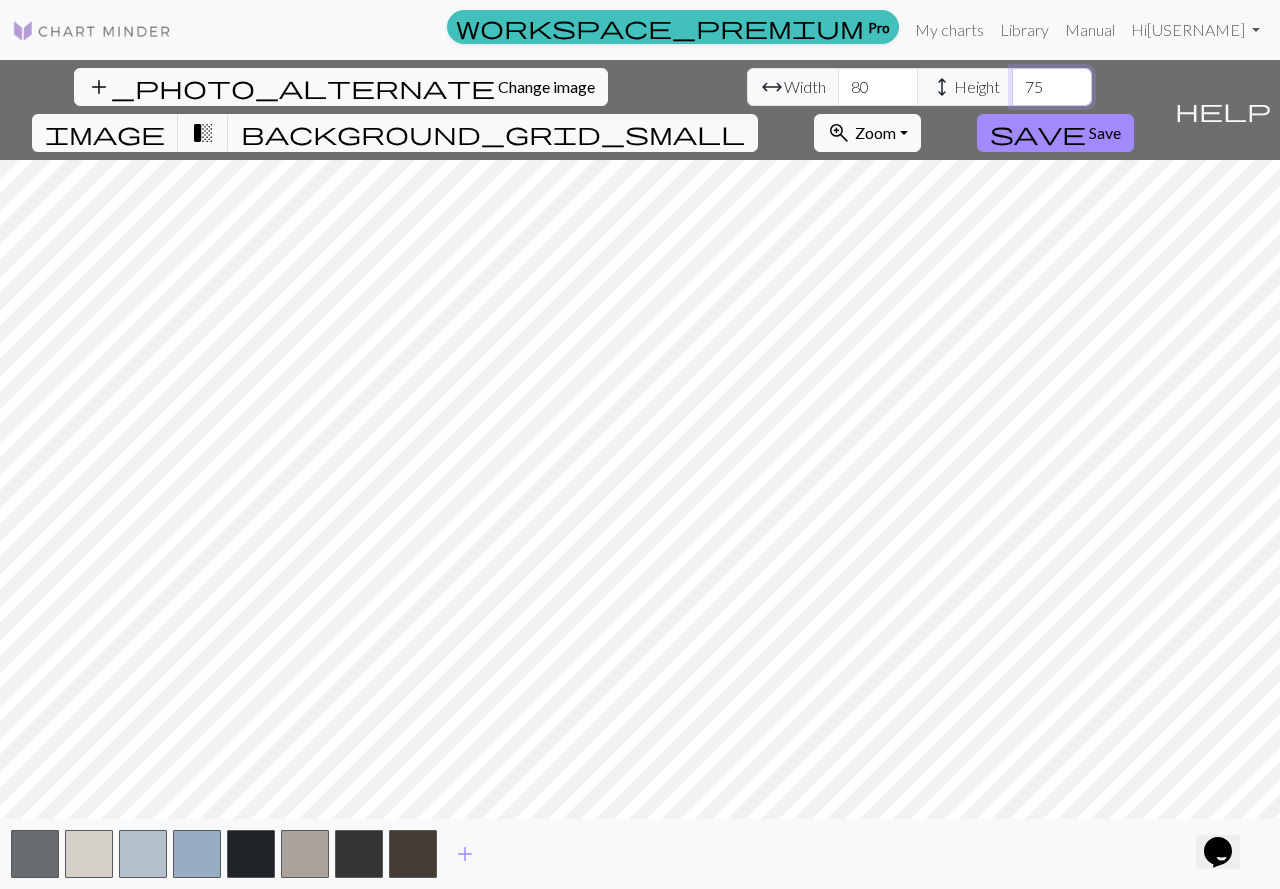 click on "75" at bounding box center [1052, 87] 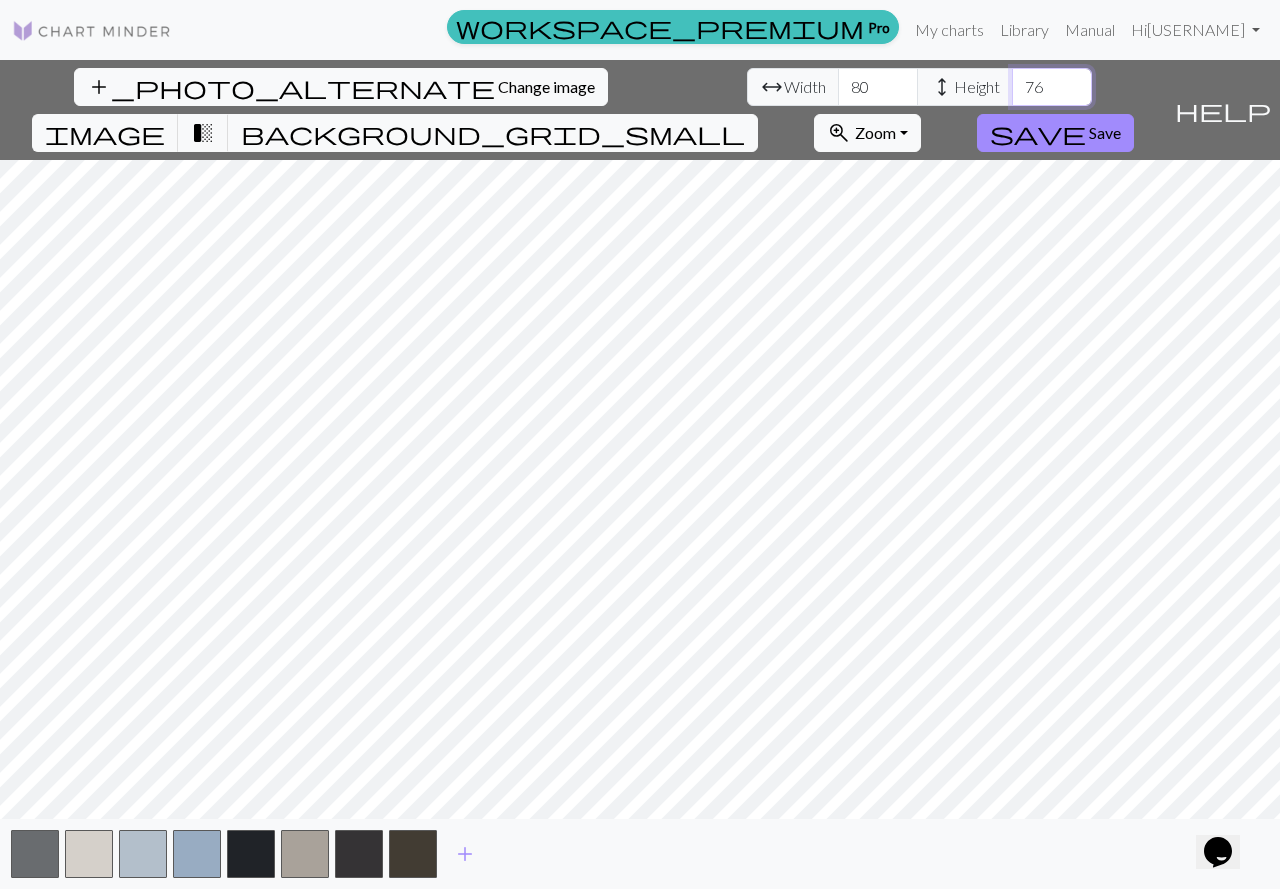 click on "77" at bounding box center [1052, 87] 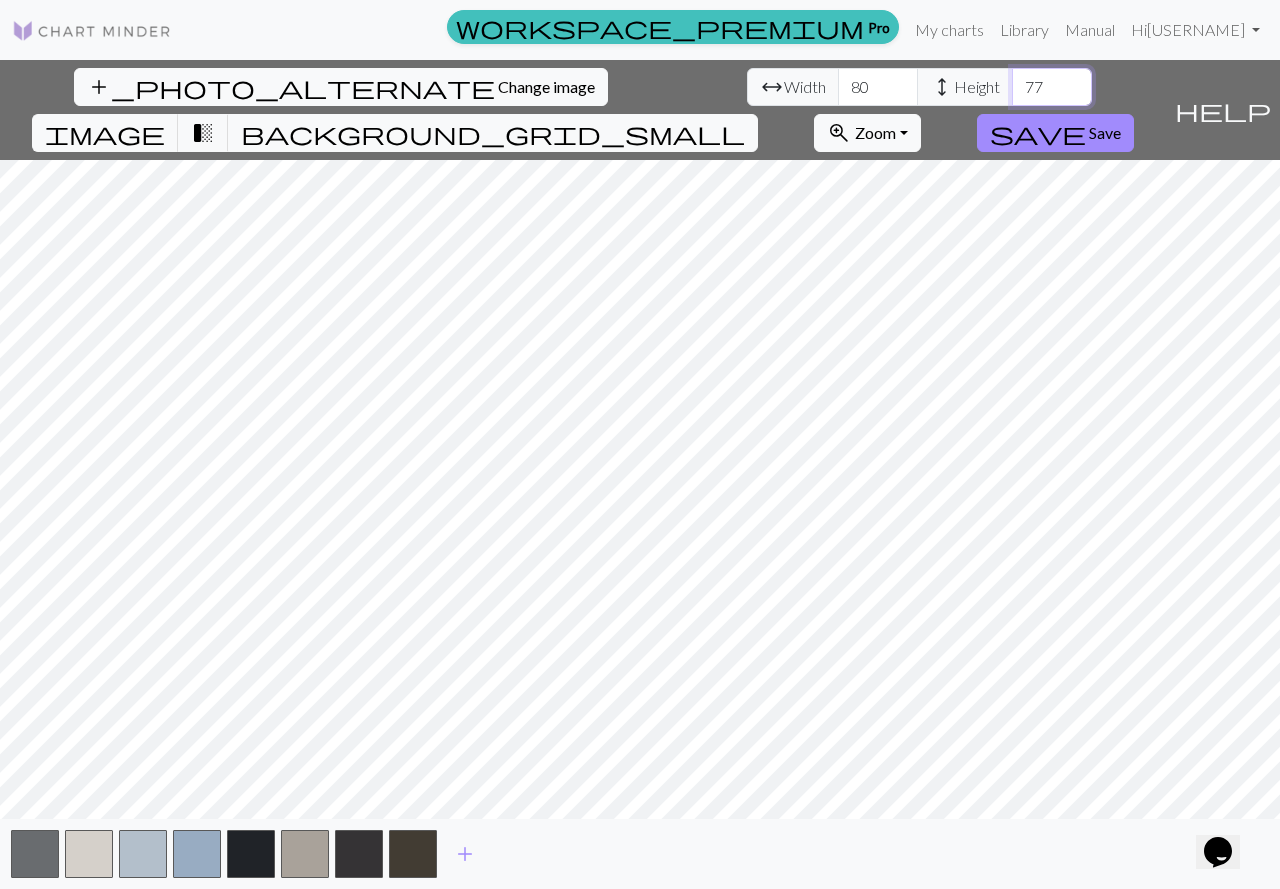 click on "78" at bounding box center [1052, 87] 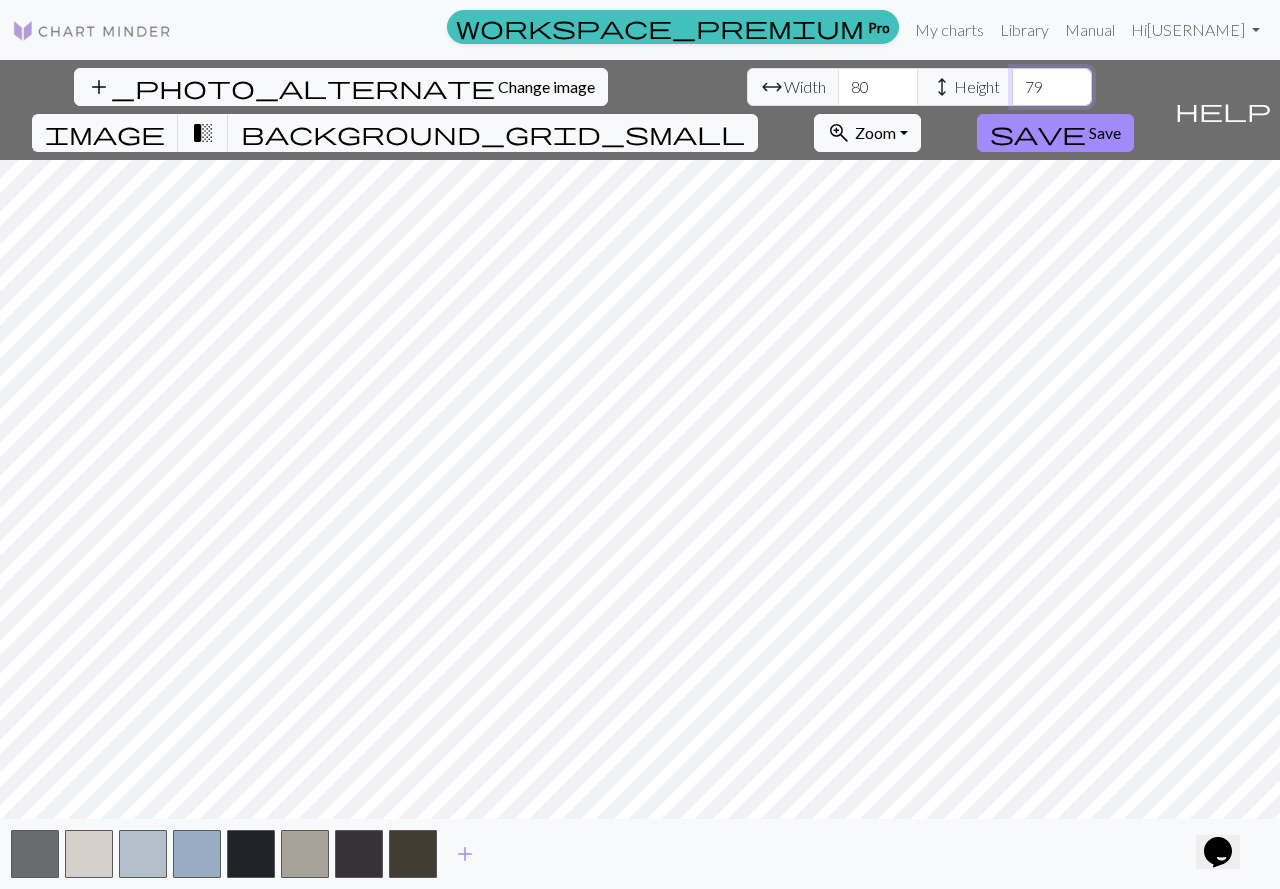 click on "79" at bounding box center [1052, 87] 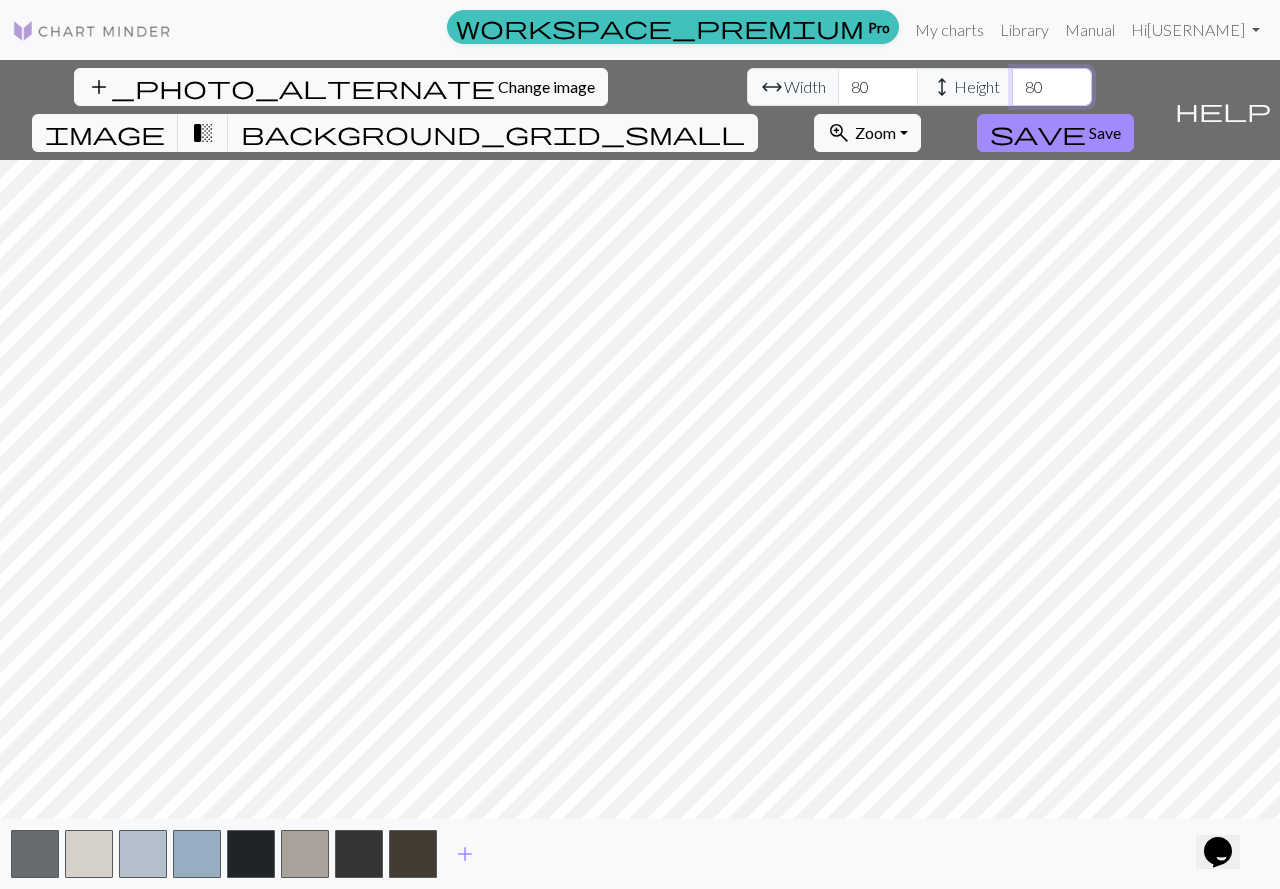 type on "80" 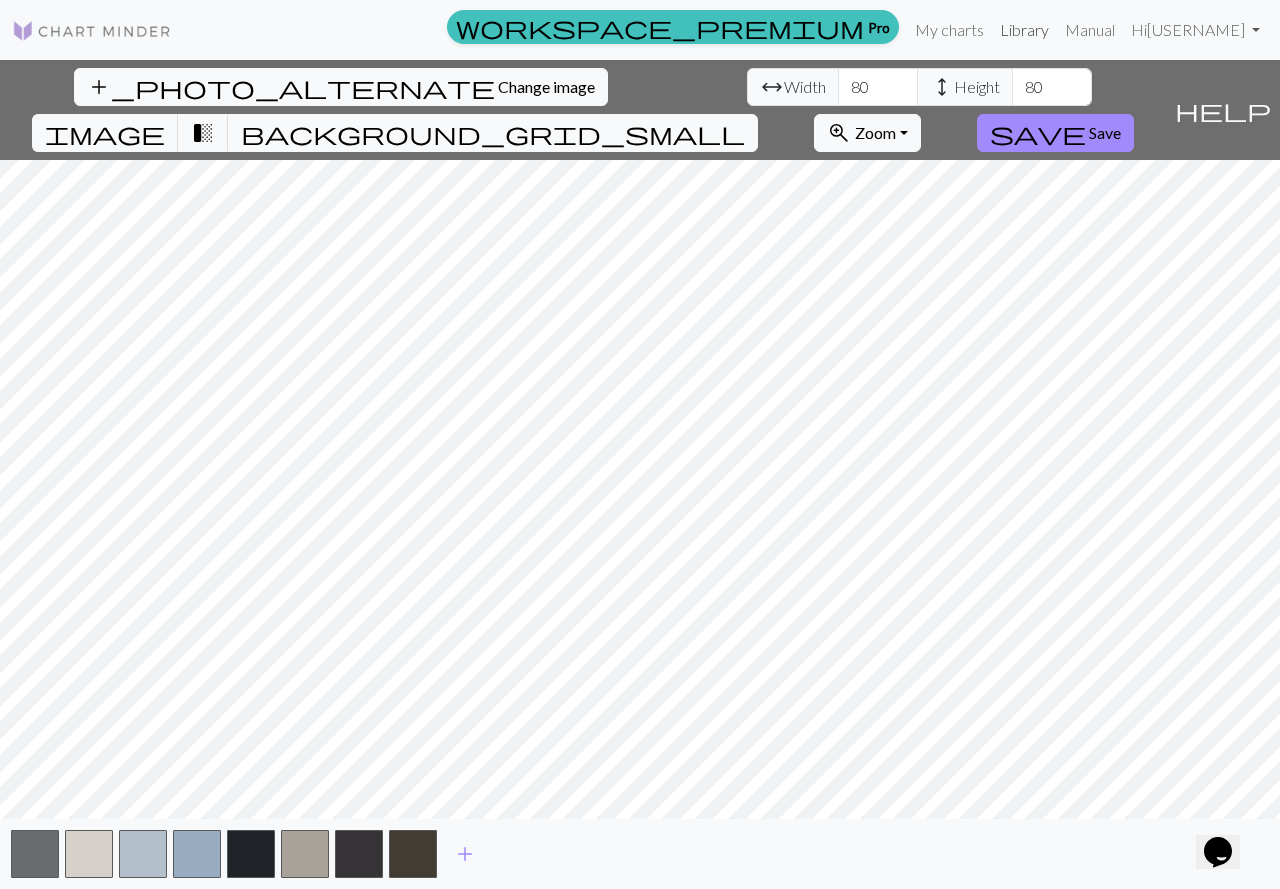 click on "Library" at bounding box center [1024, 30] 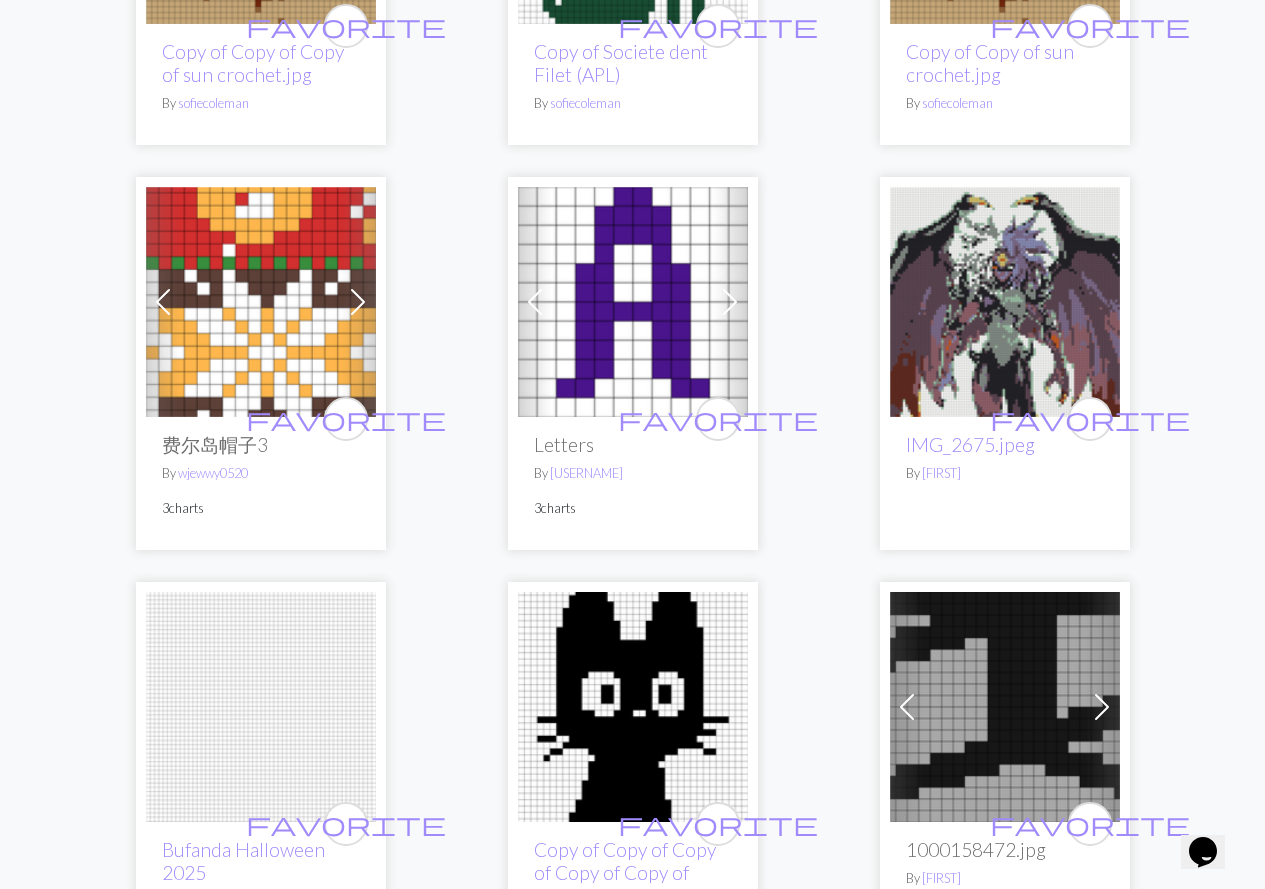scroll, scrollTop: 5100, scrollLeft: 0, axis: vertical 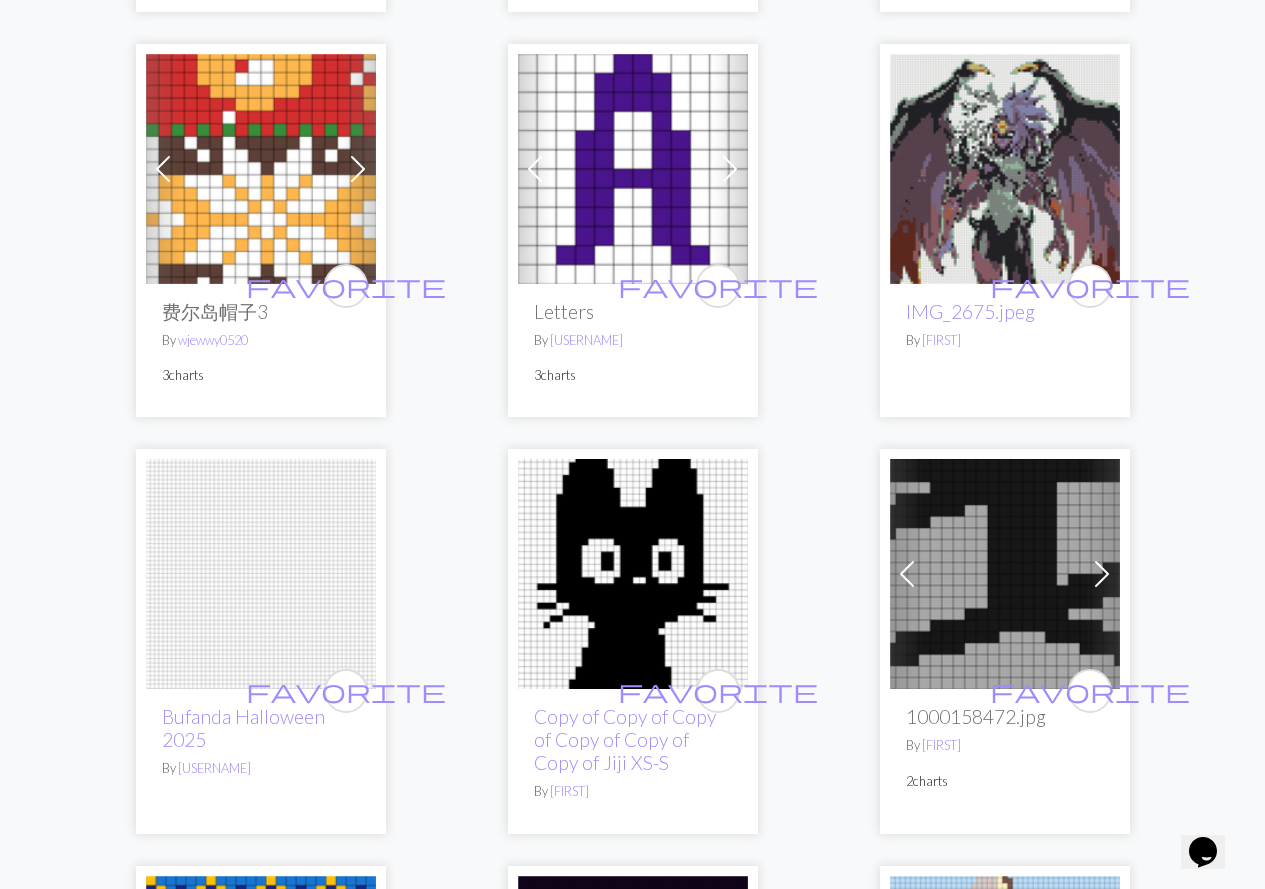 click at bounding box center (1005, 169) 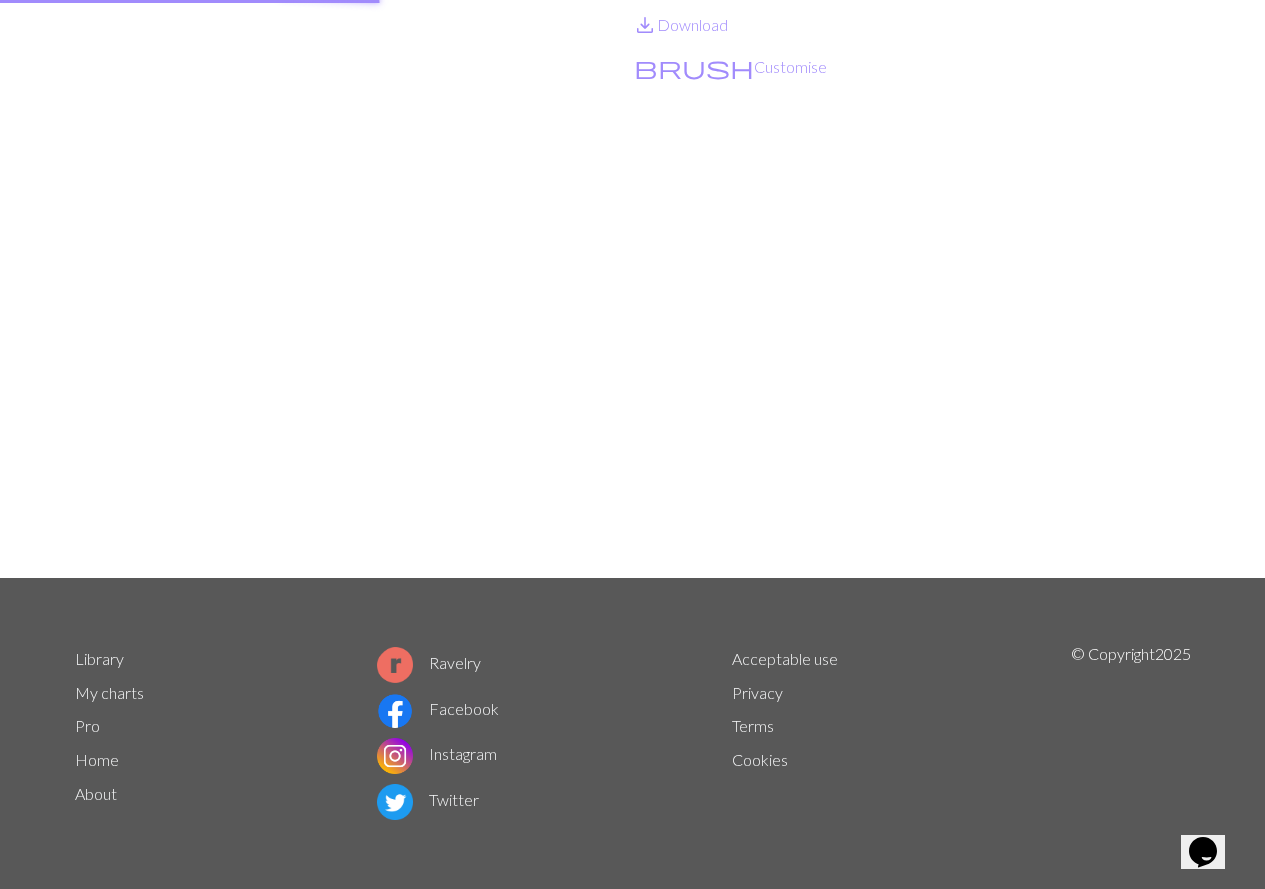 scroll, scrollTop: 0, scrollLeft: 0, axis: both 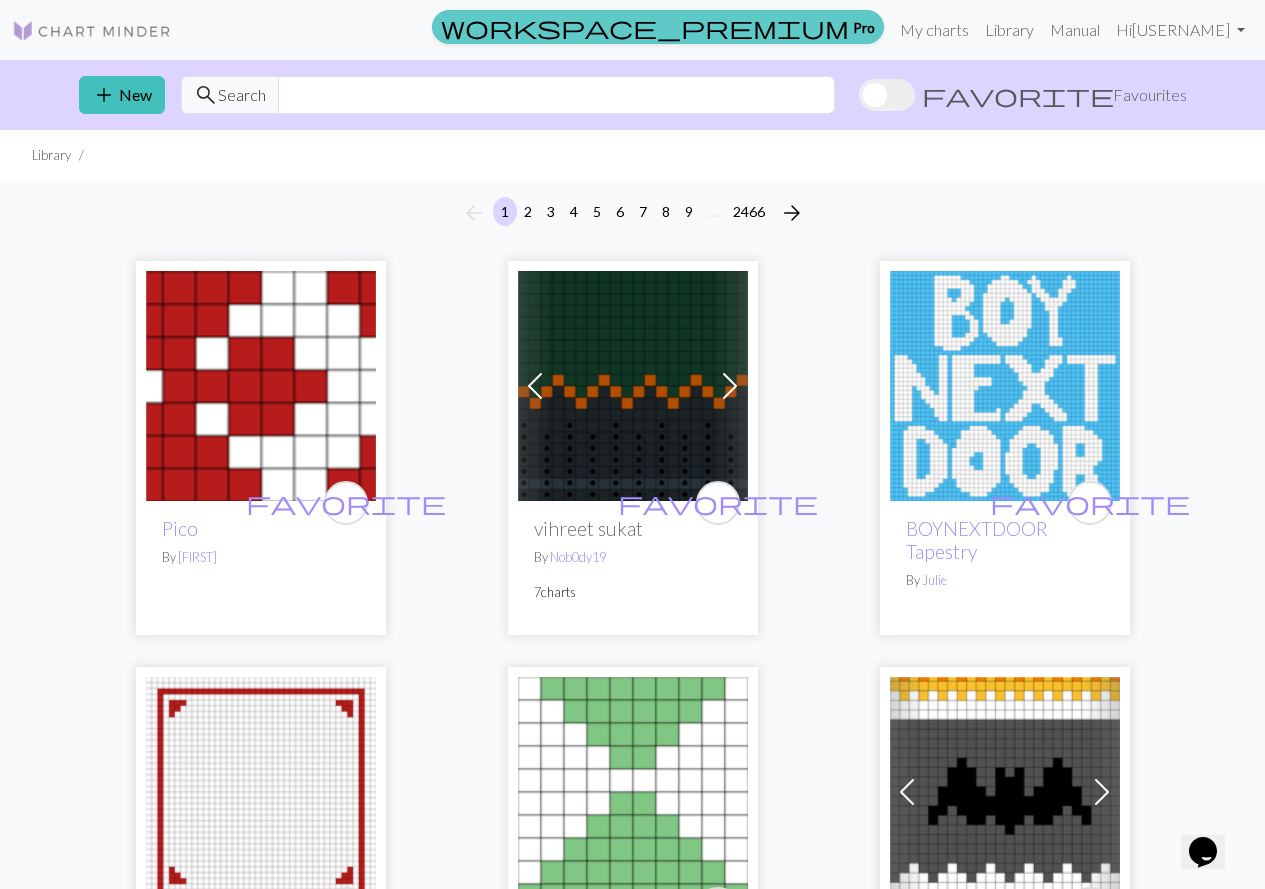 click on "workspace_premium" at bounding box center (645, 27) 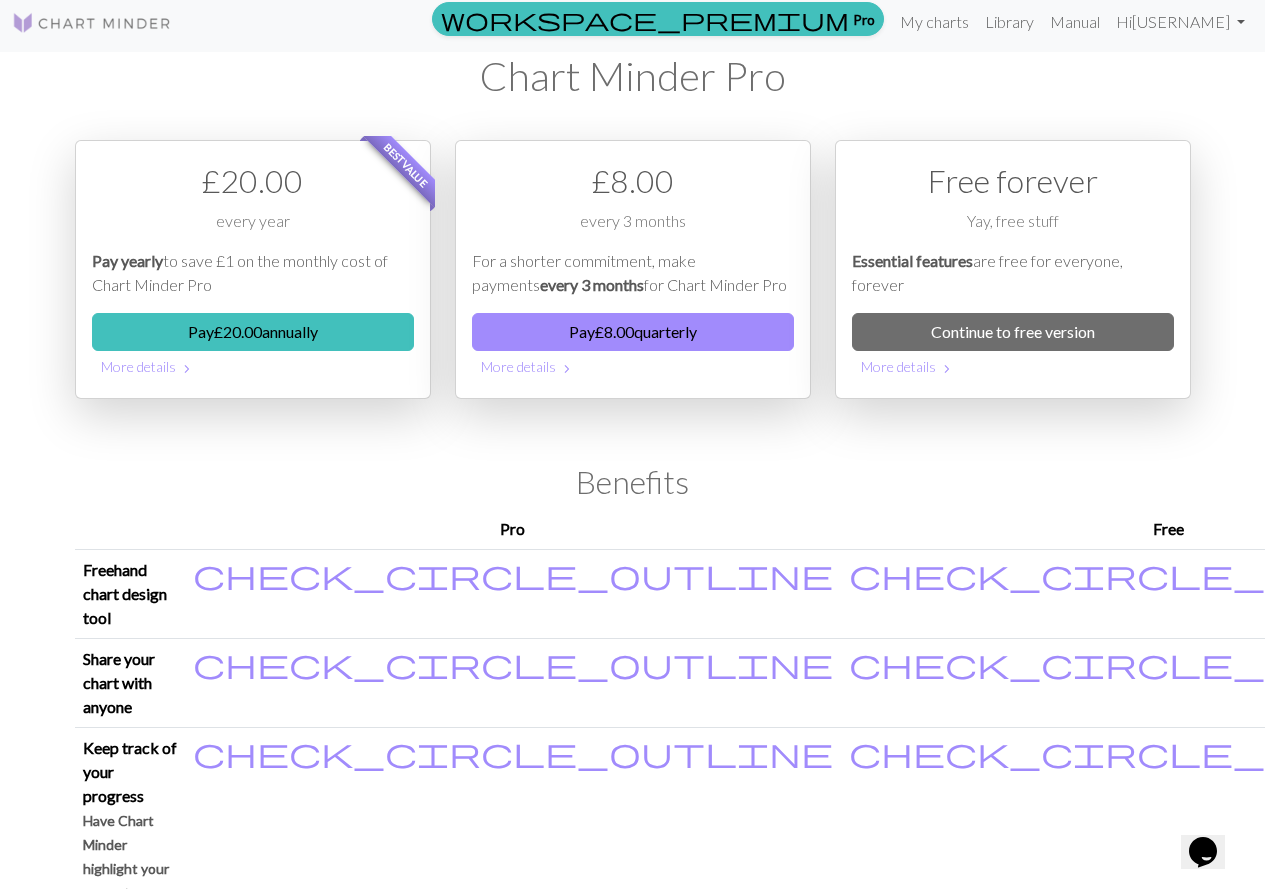 scroll, scrollTop: 0, scrollLeft: 0, axis: both 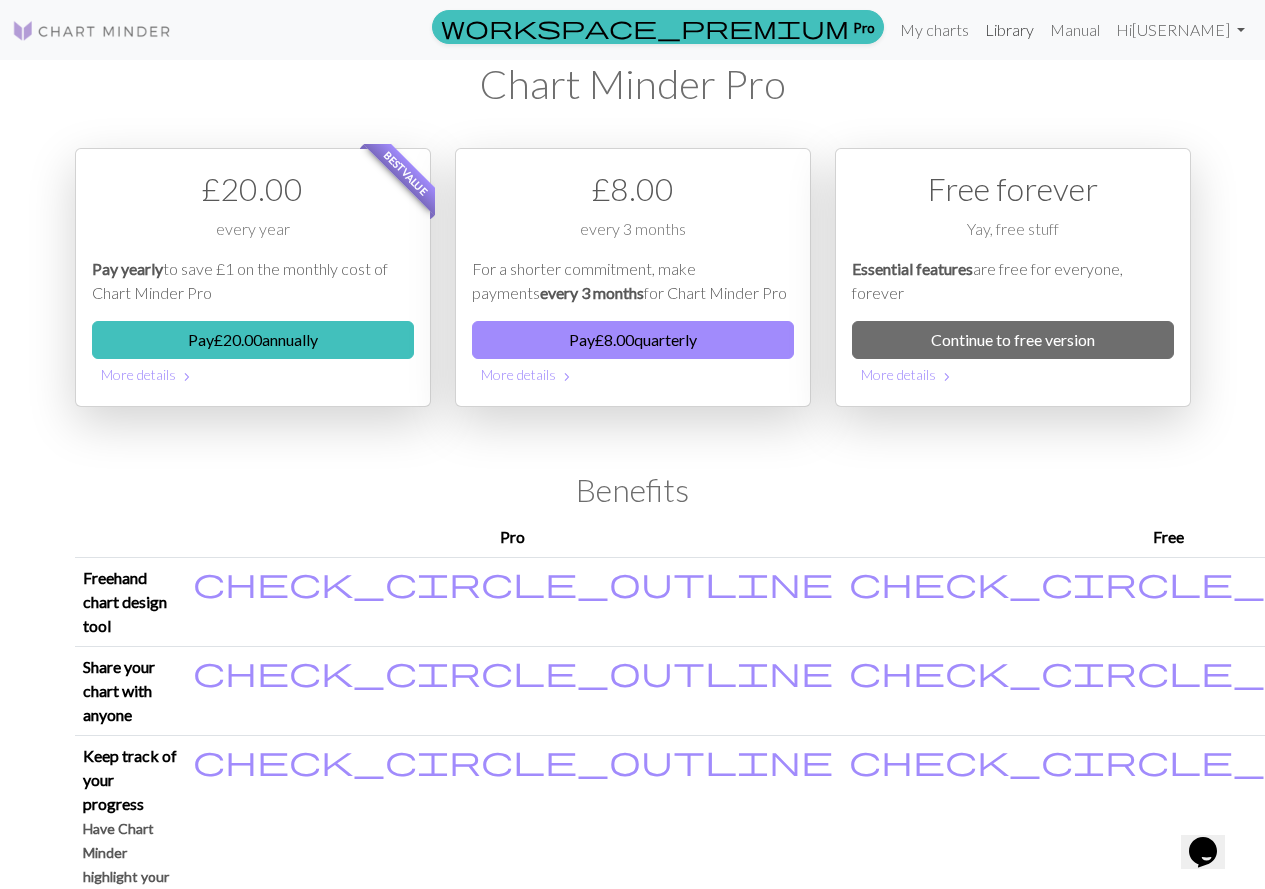 click on "Library" at bounding box center (1009, 30) 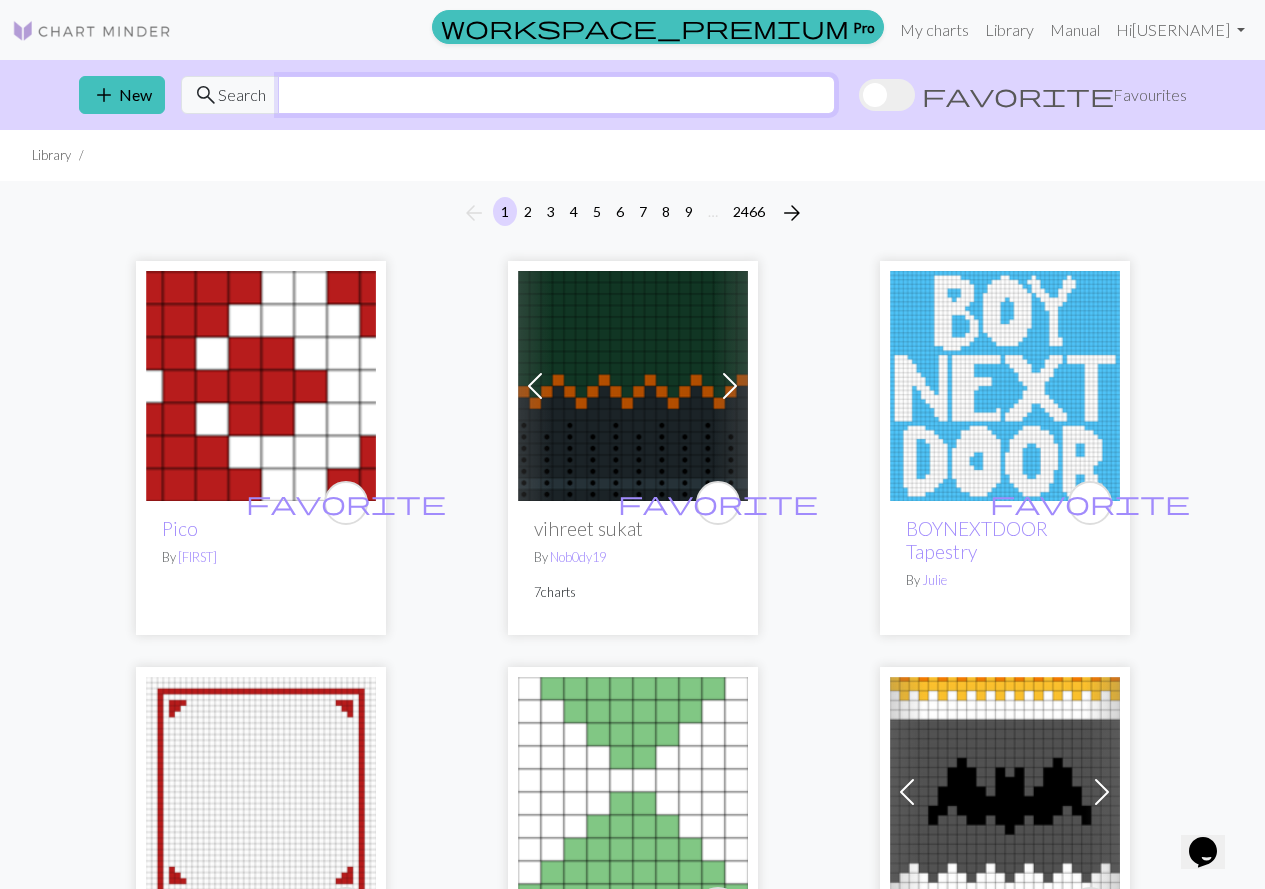 click at bounding box center (556, 95) 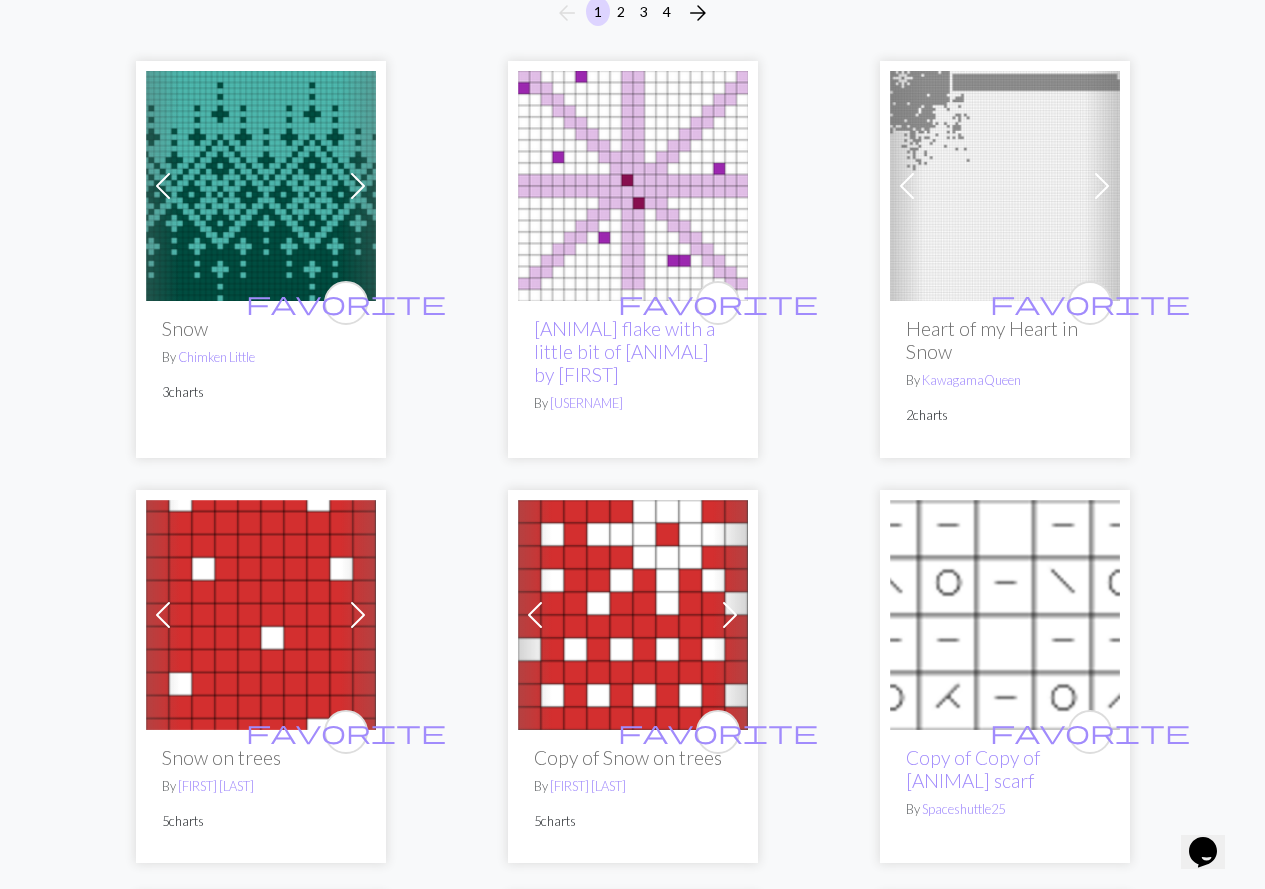 scroll, scrollTop: 0, scrollLeft: 0, axis: both 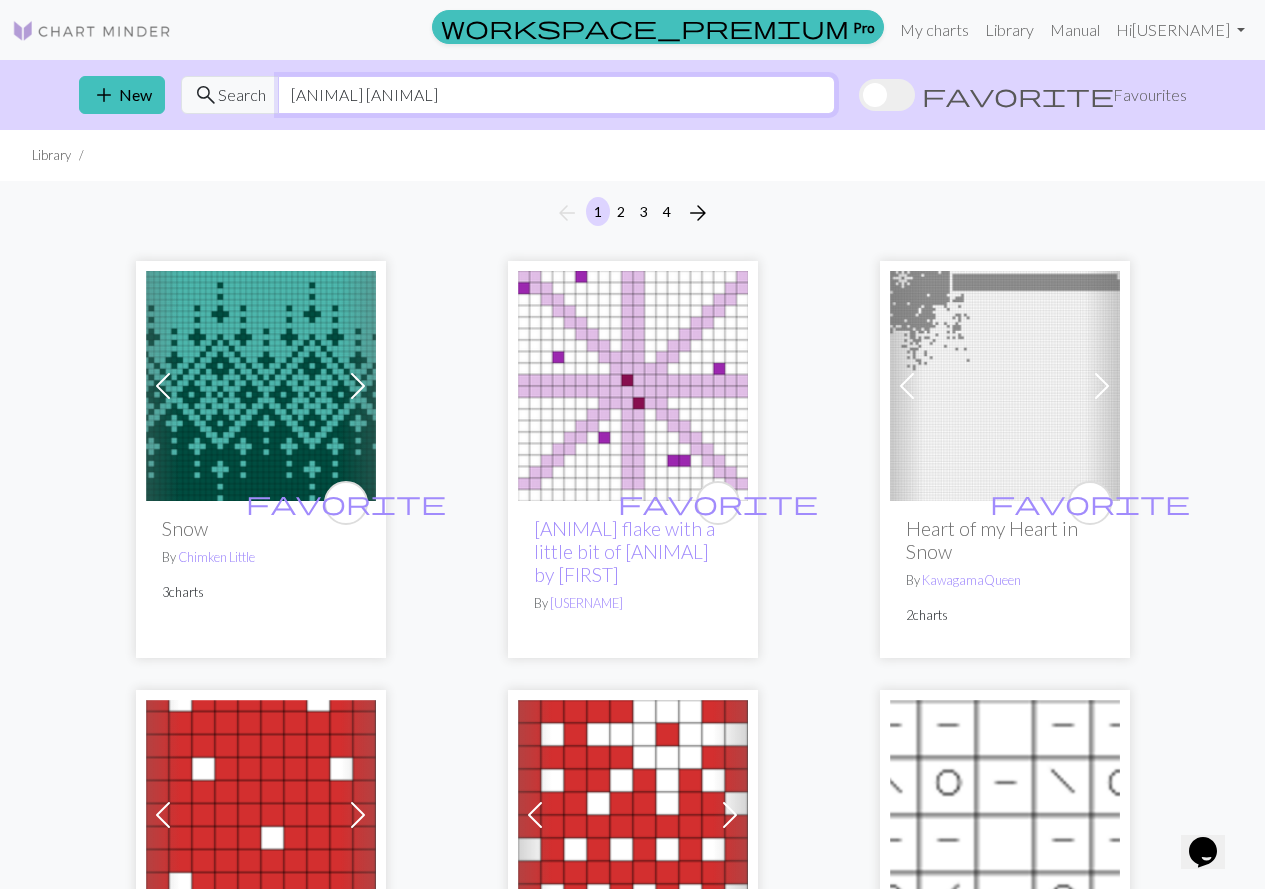 drag, startPoint x: 330, startPoint y: 99, endPoint x: 268, endPoint y: 100, distance: 62.008064 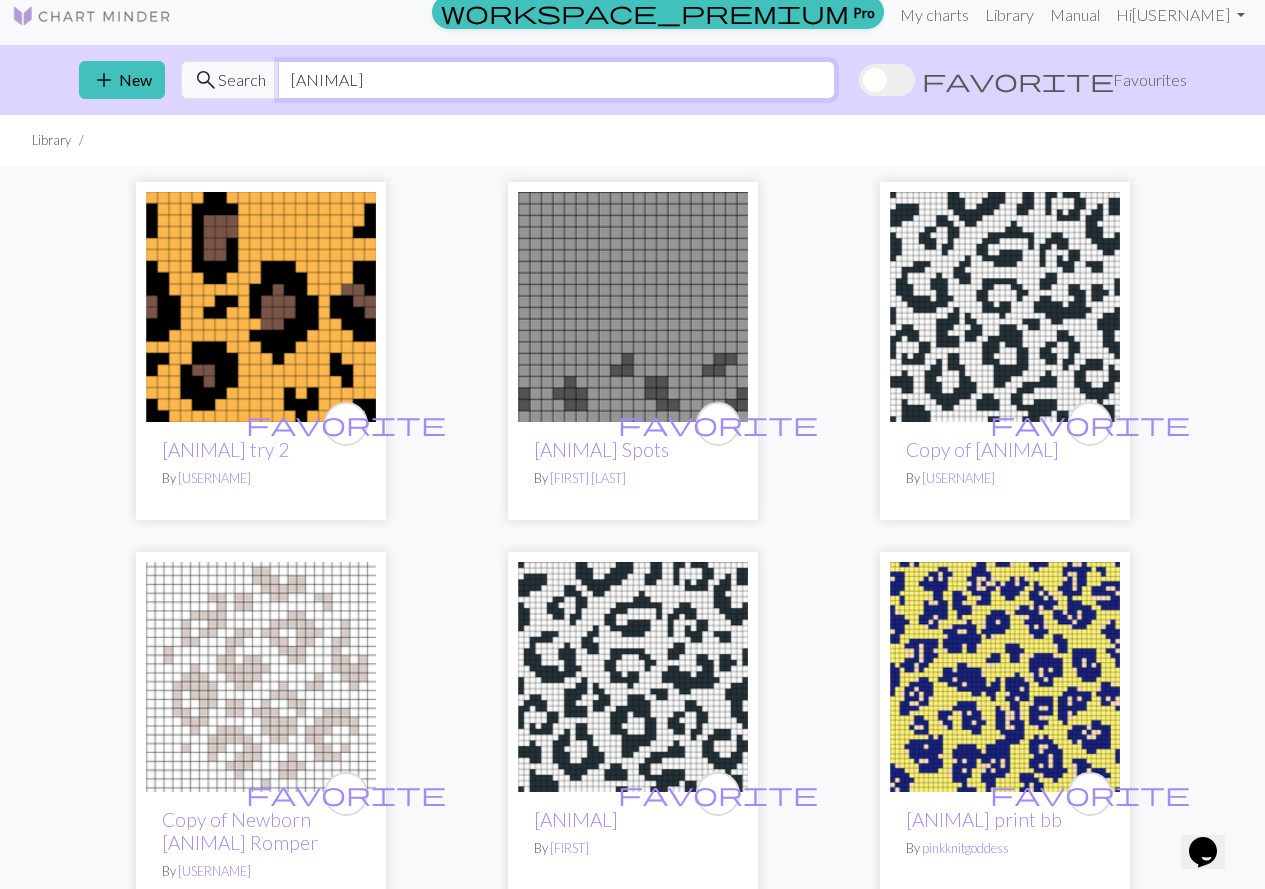 scroll, scrollTop: 0, scrollLeft: 0, axis: both 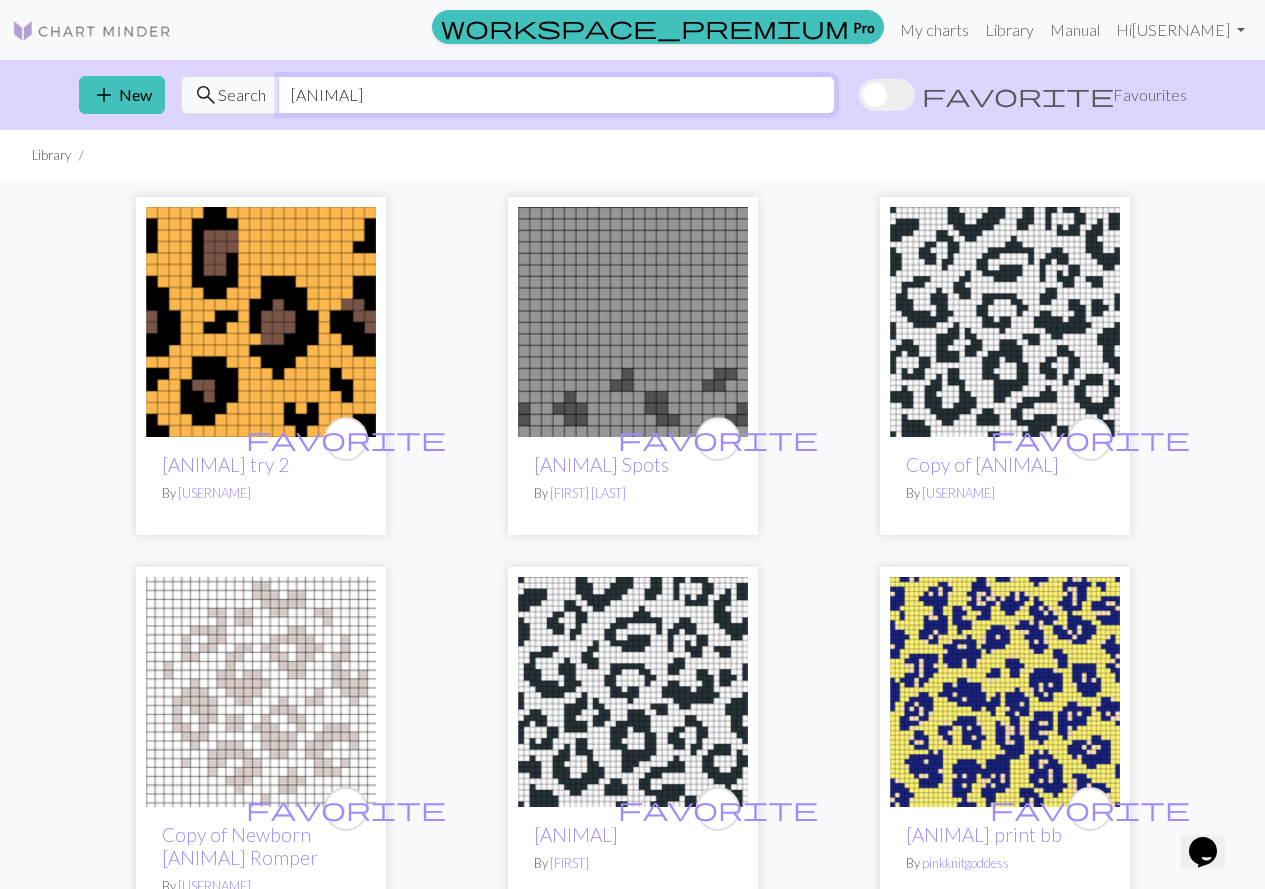 drag, startPoint x: 382, startPoint y: 94, endPoint x: 240, endPoint y: 100, distance: 142.12671 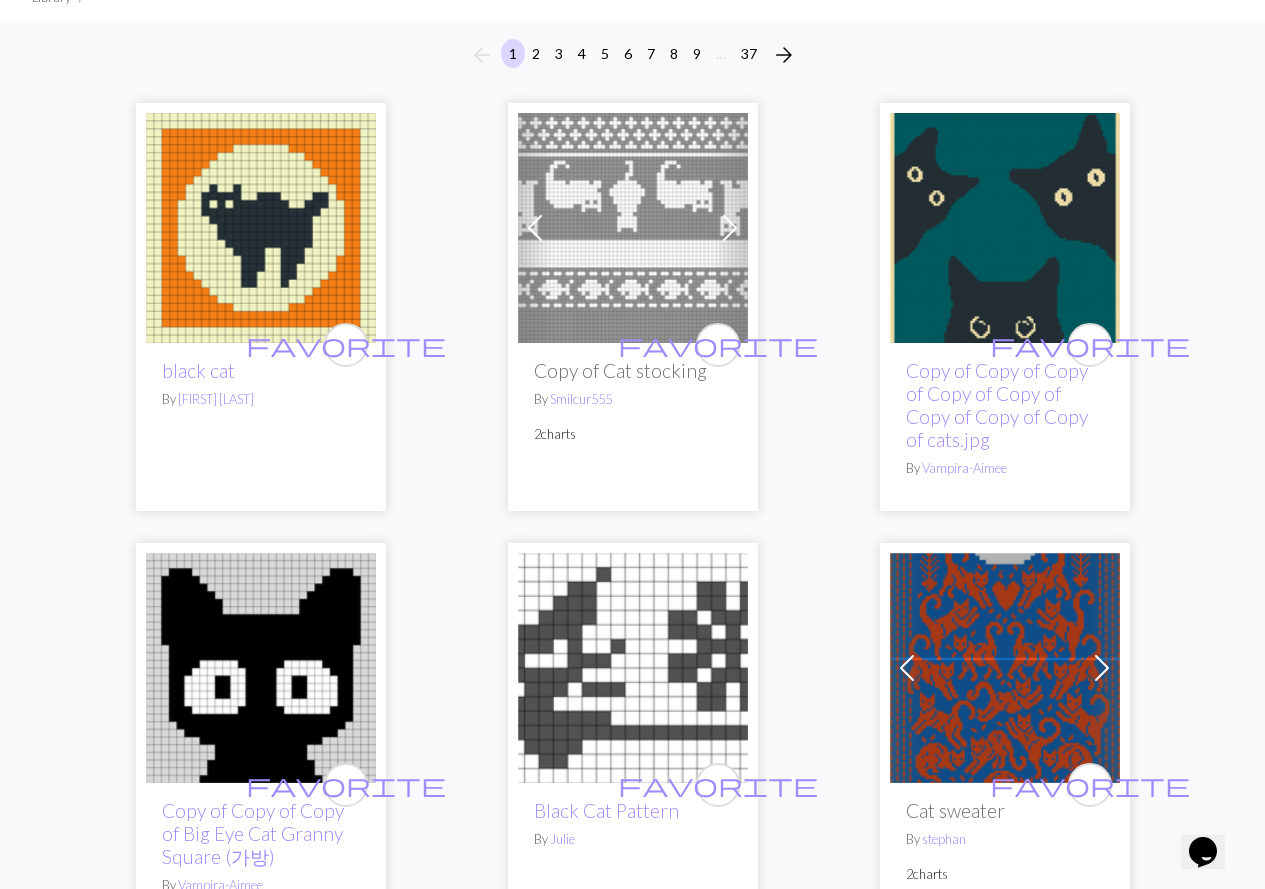scroll, scrollTop: 0, scrollLeft: 0, axis: both 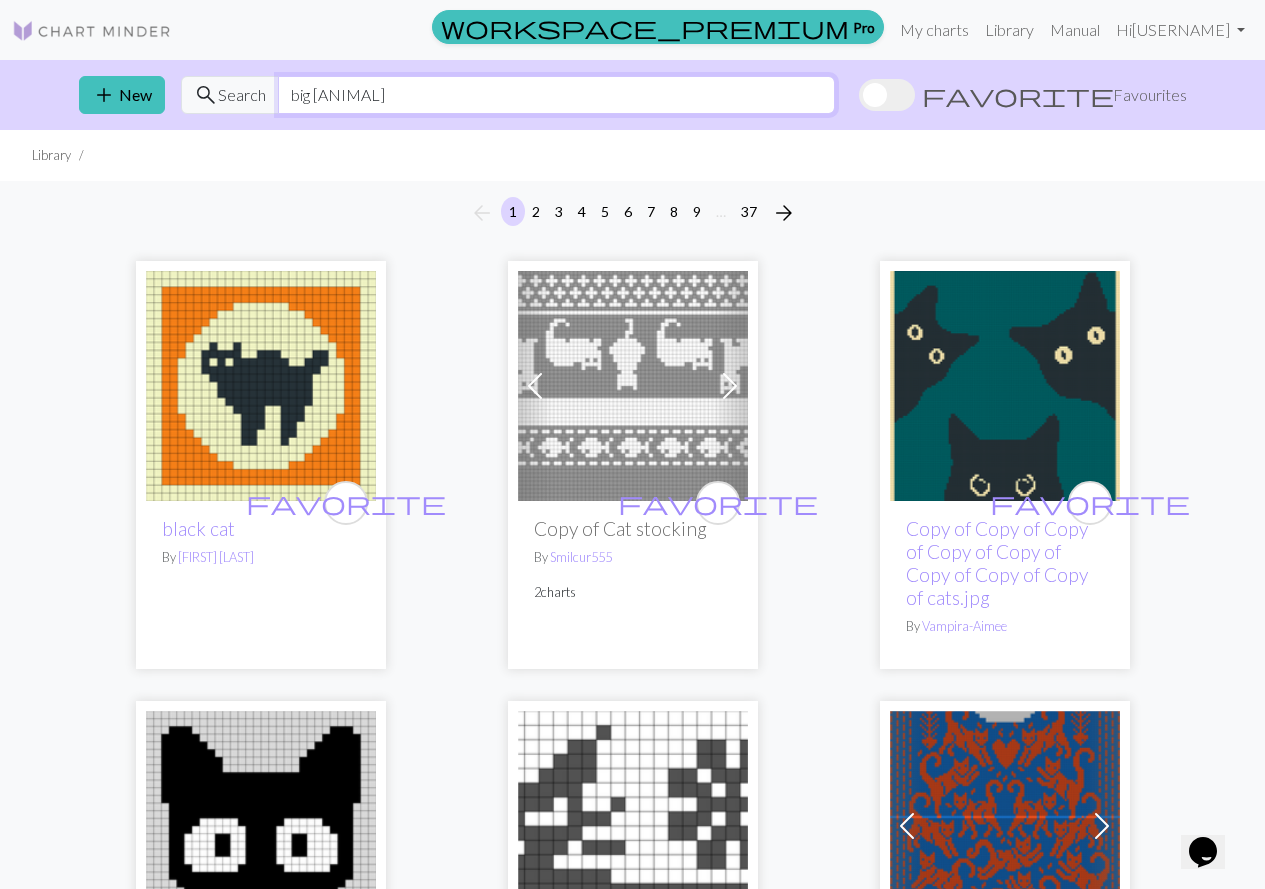 drag, startPoint x: 373, startPoint y: 98, endPoint x: 254, endPoint y: 94, distance: 119.06721 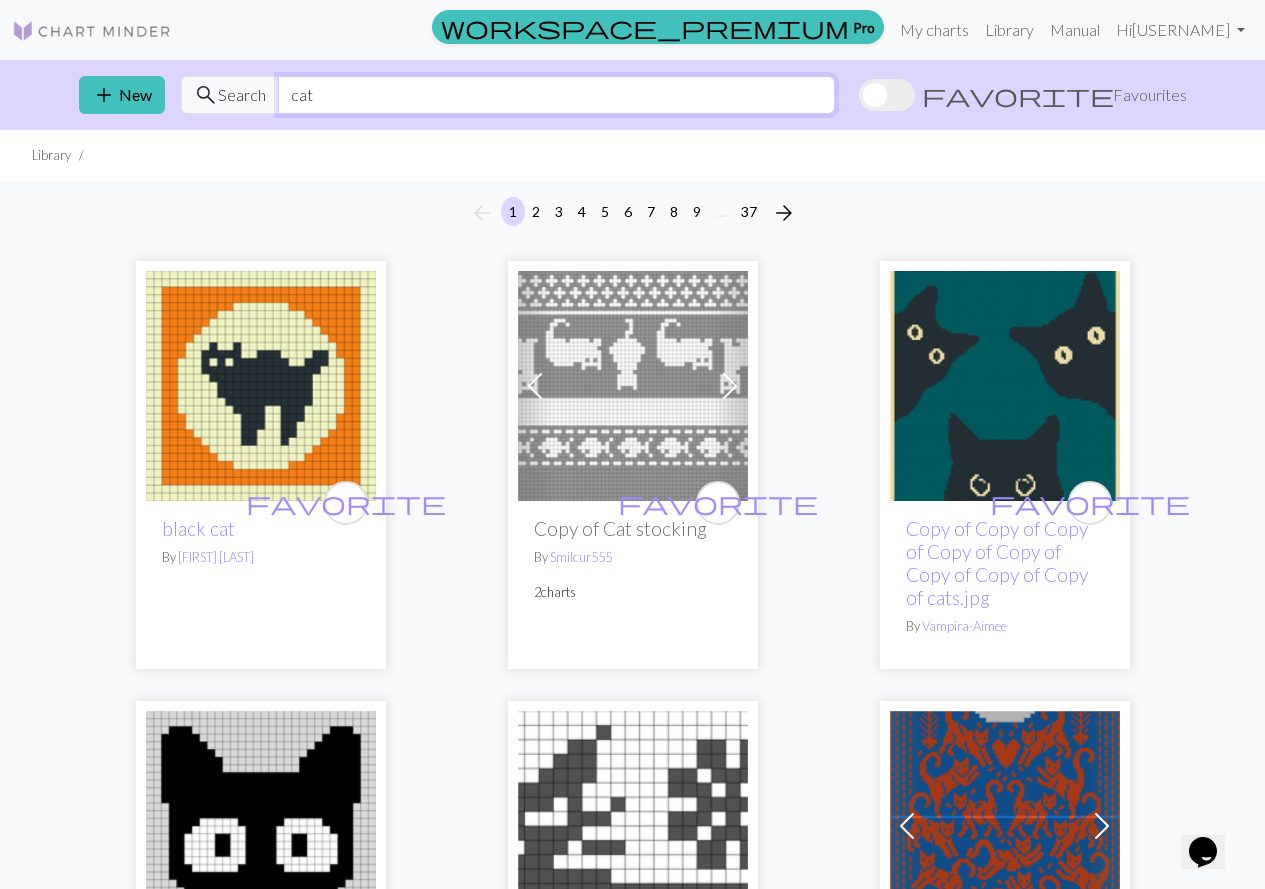 type on "cat" 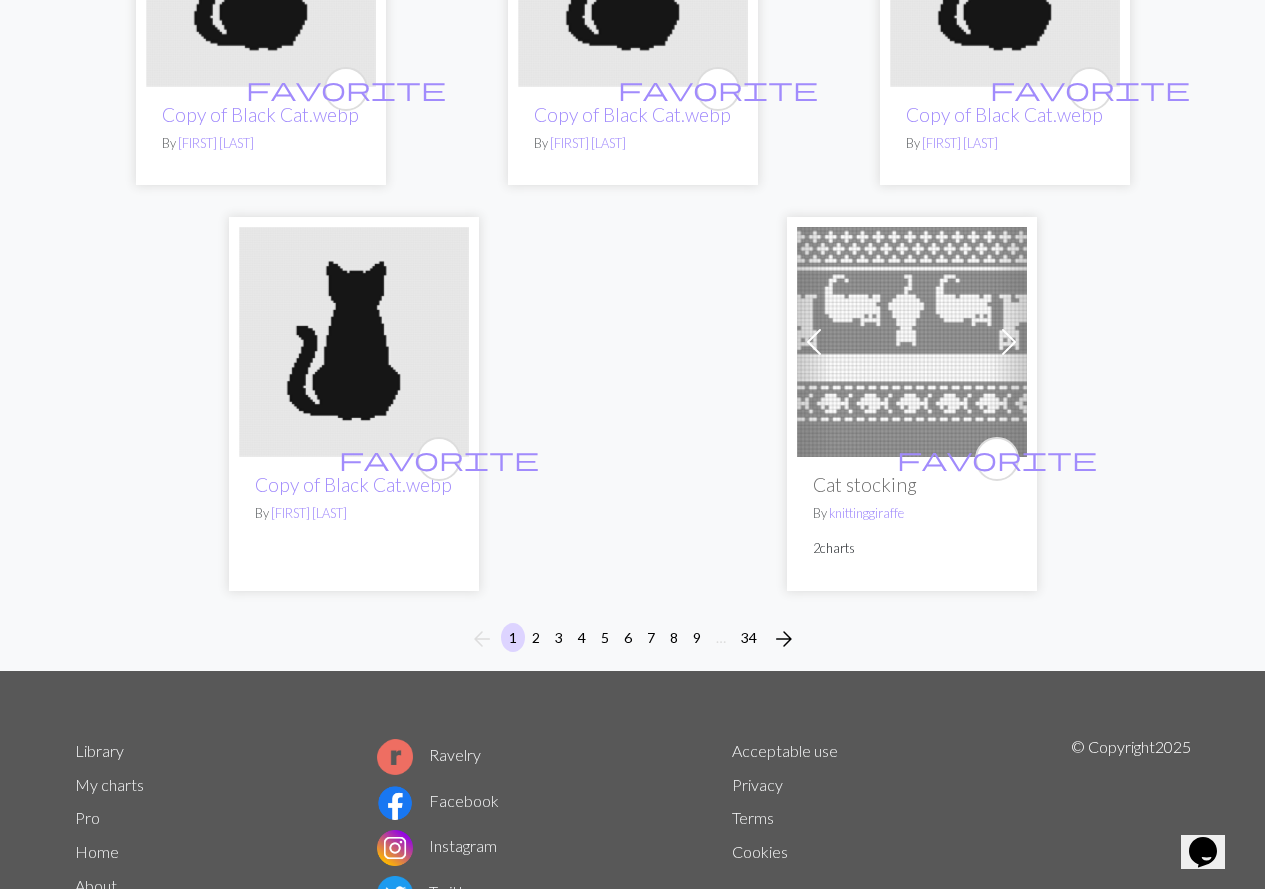 scroll, scrollTop: 7100, scrollLeft: 0, axis: vertical 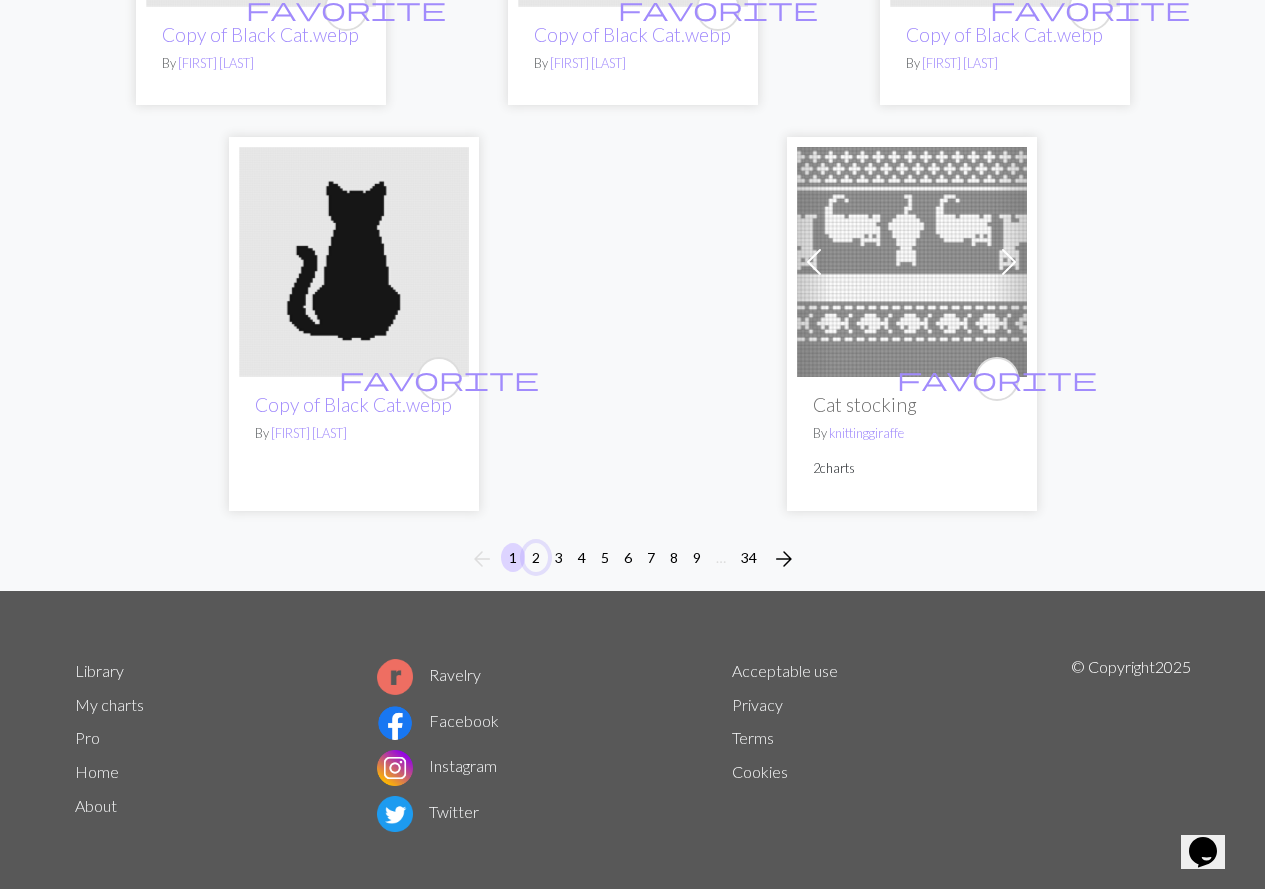 click on "2" at bounding box center [536, 557] 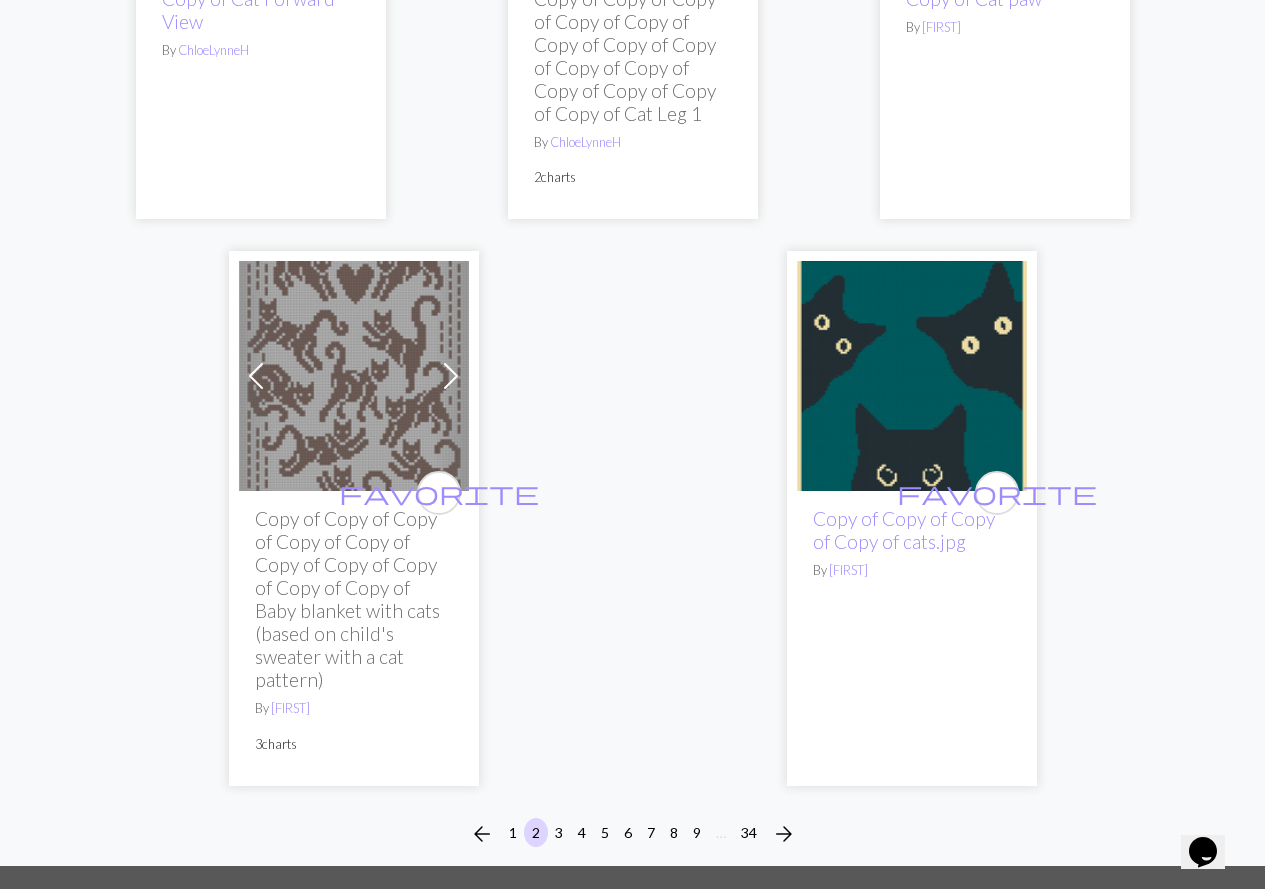 scroll, scrollTop: 7300, scrollLeft: 0, axis: vertical 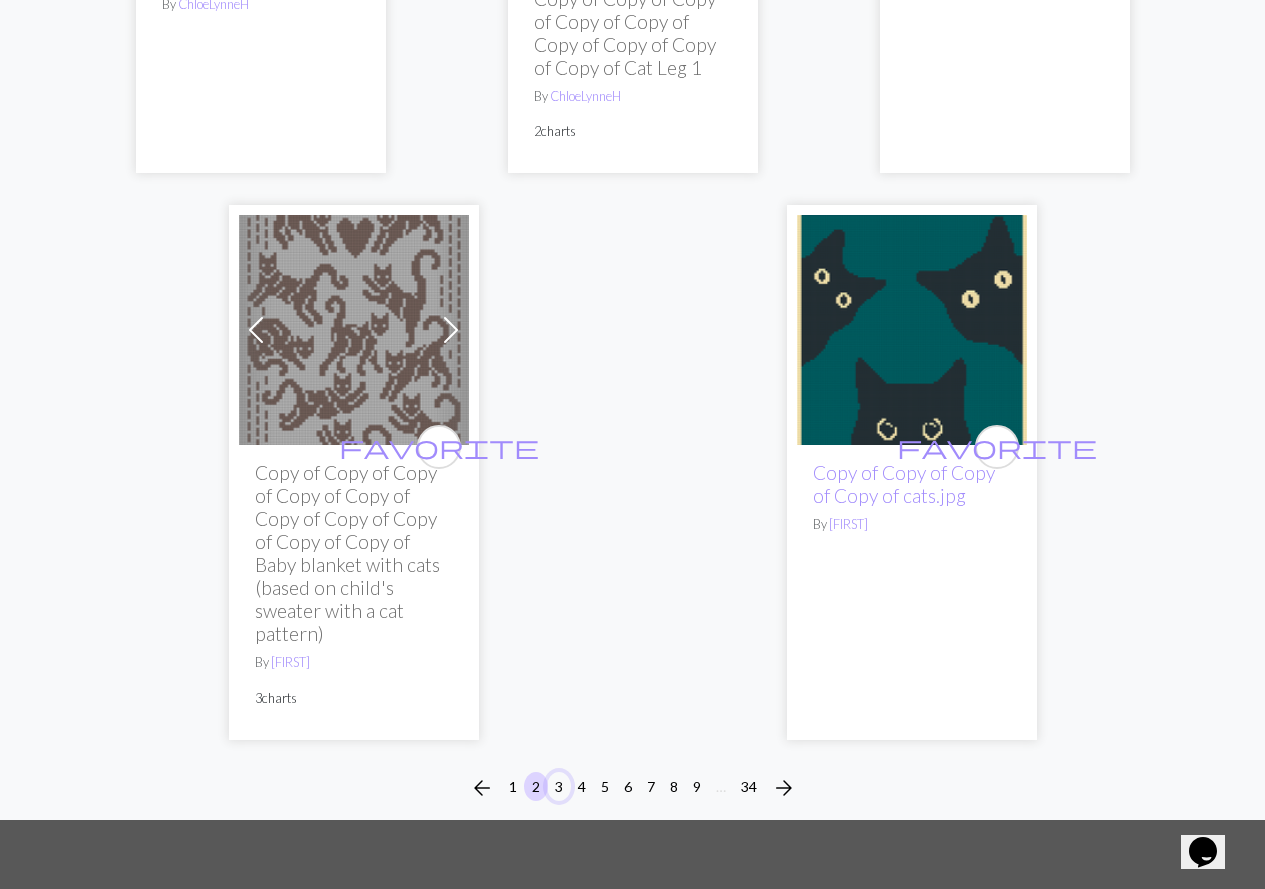 click on "3" at bounding box center (559, 786) 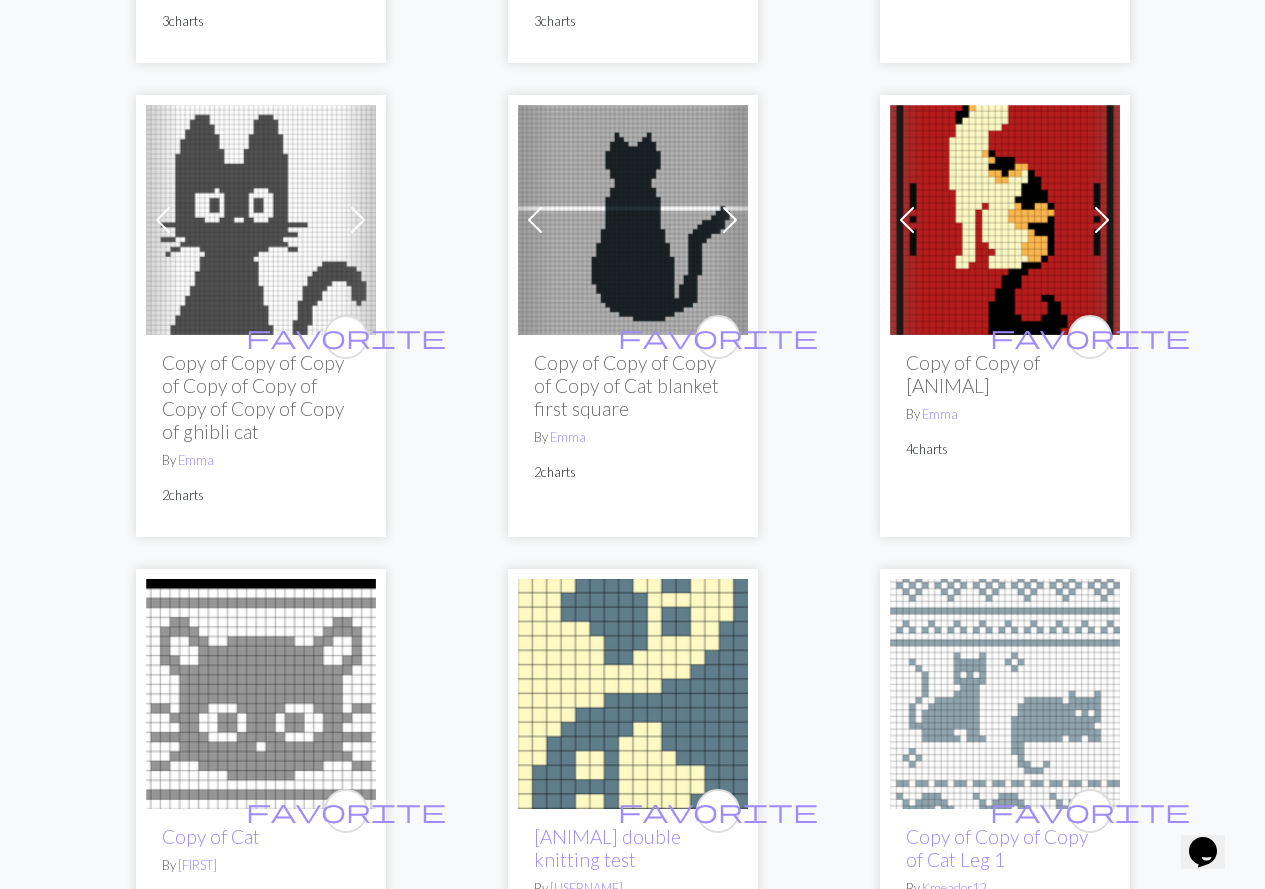 scroll, scrollTop: 6400, scrollLeft: 0, axis: vertical 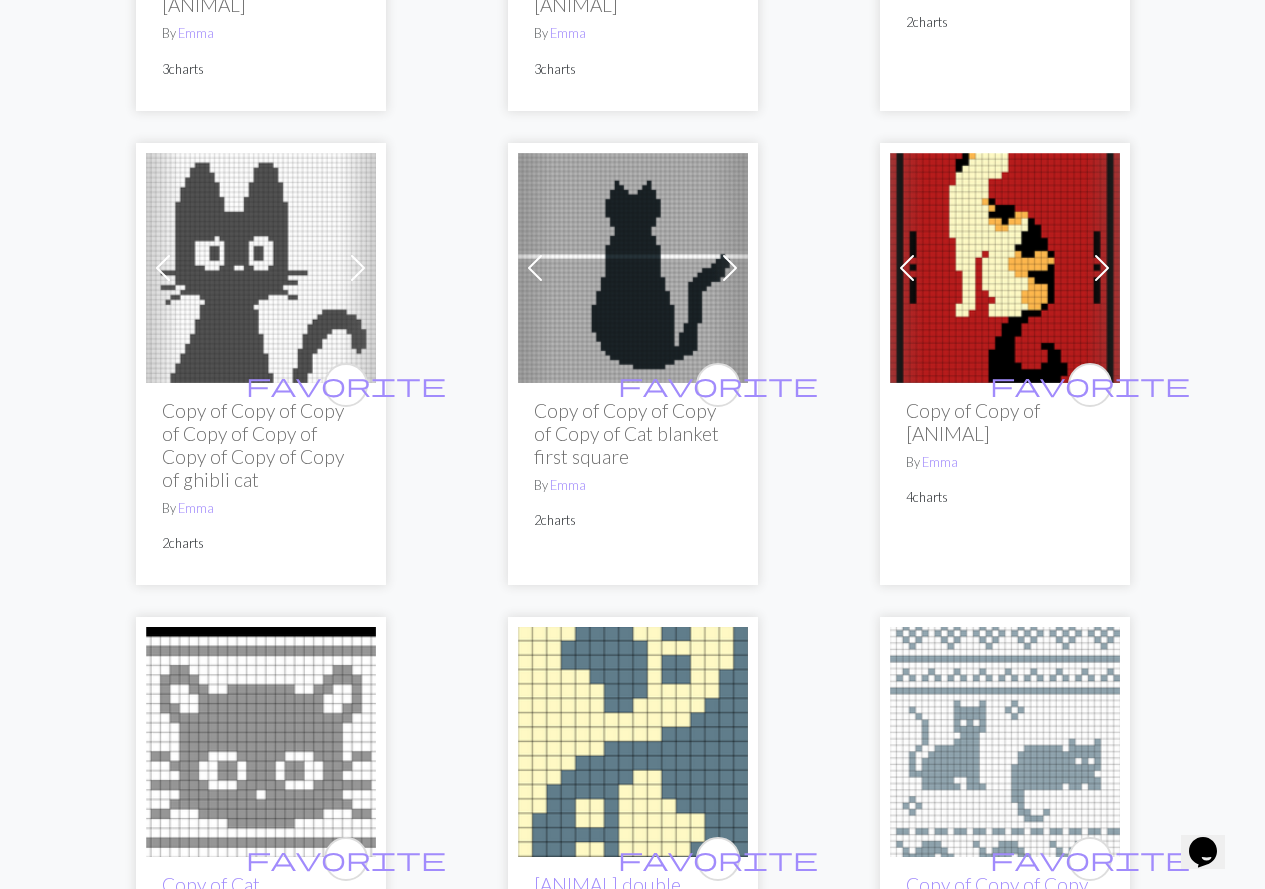 click at bounding box center [1102, 268] 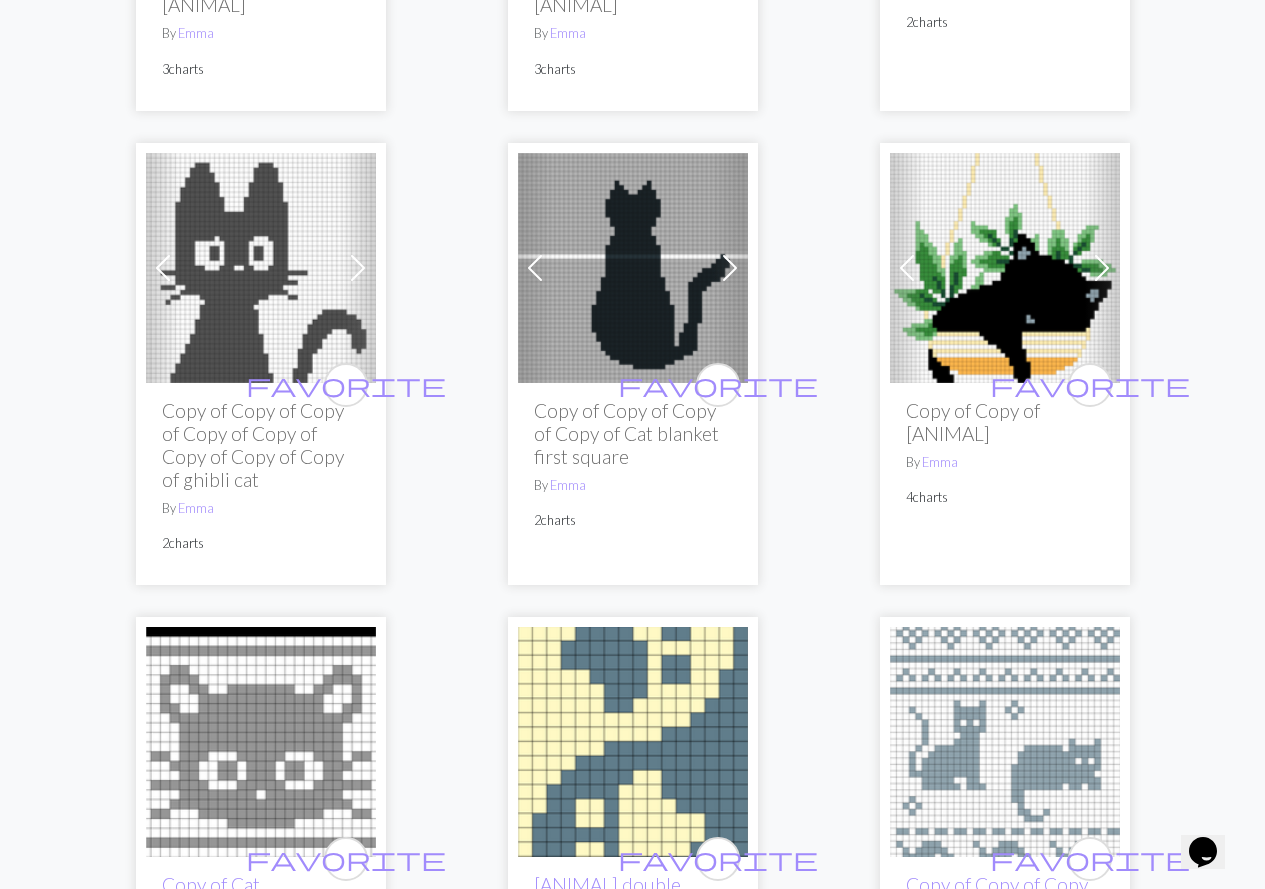 click at bounding box center (1102, 268) 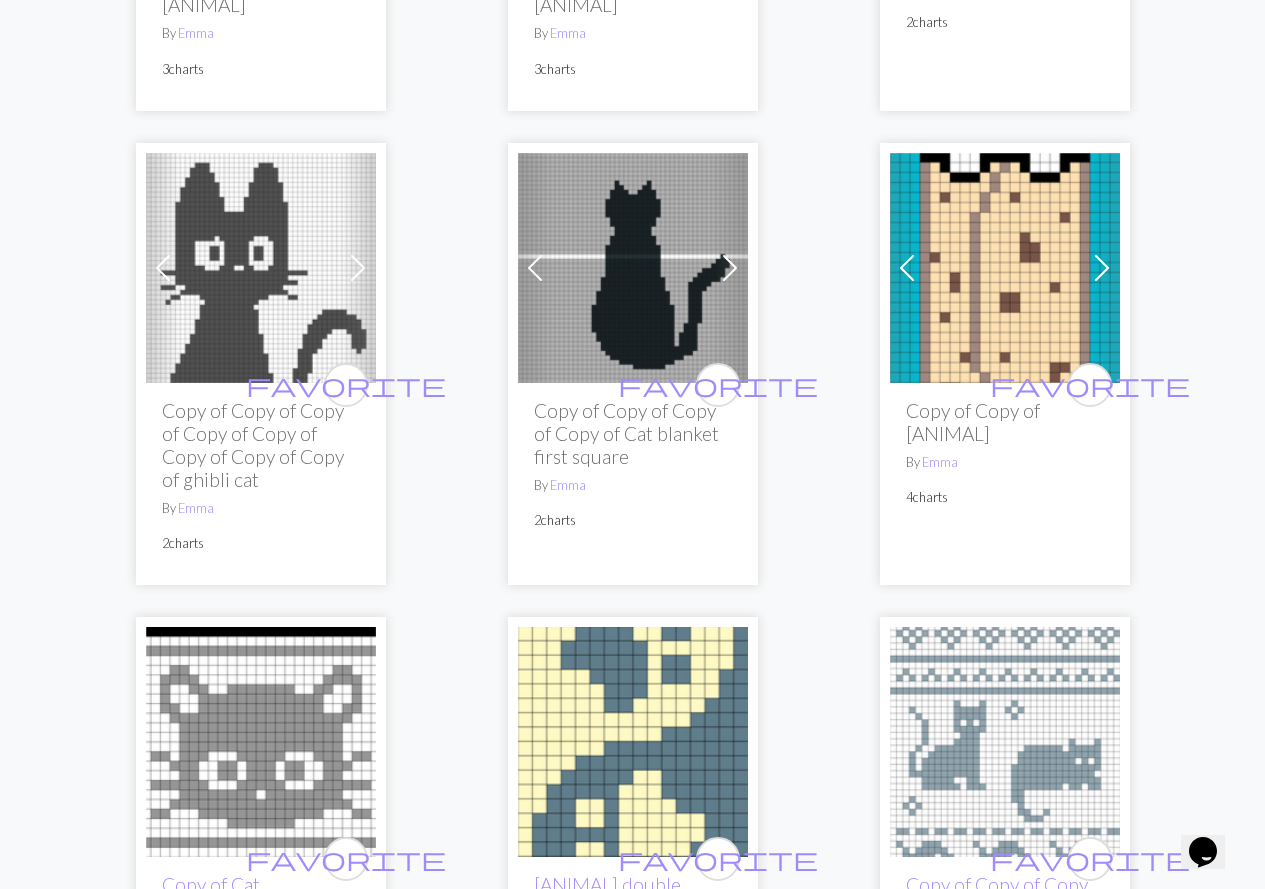 click at bounding box center (1102, 268) 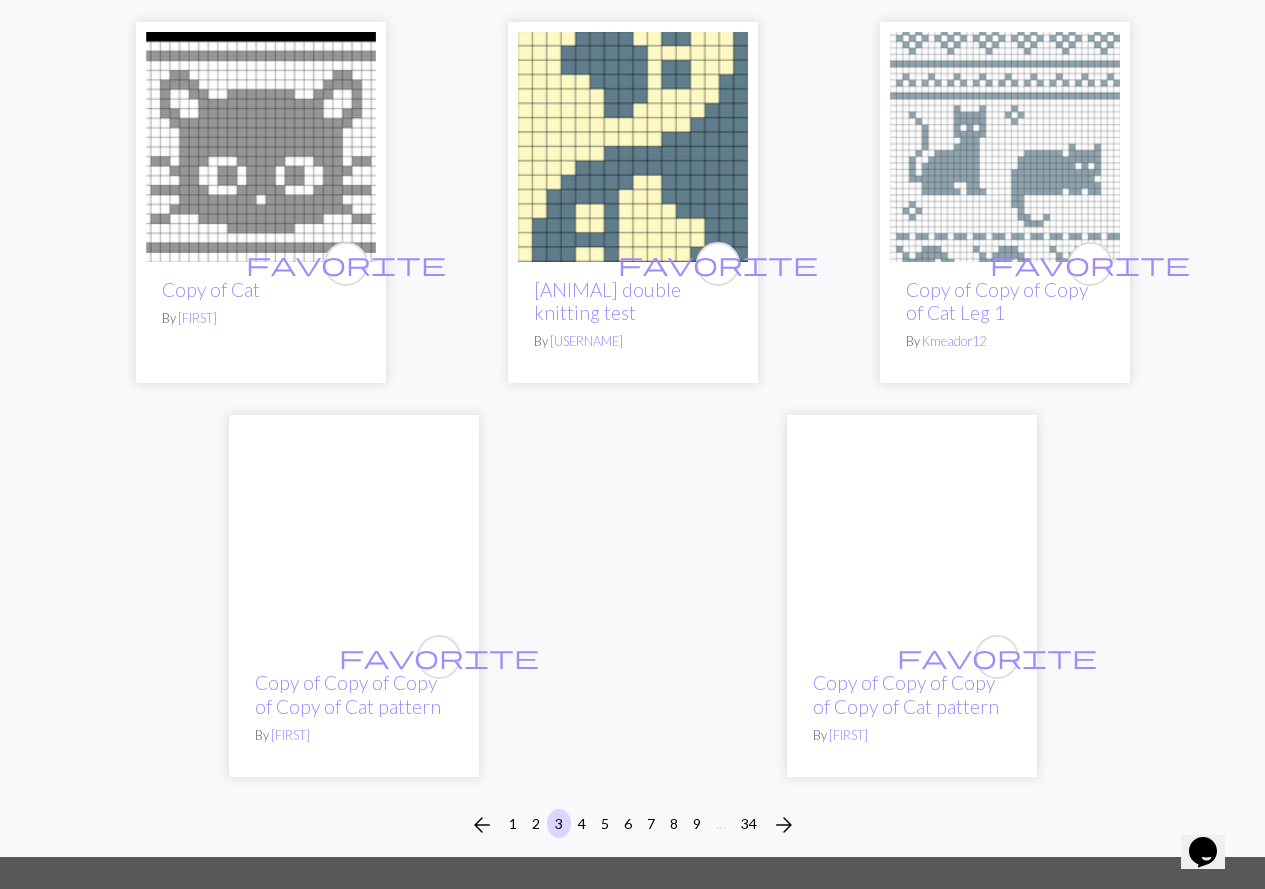 scroll, scrollTop: 7000, scrollLeft: 0, axis: vertical 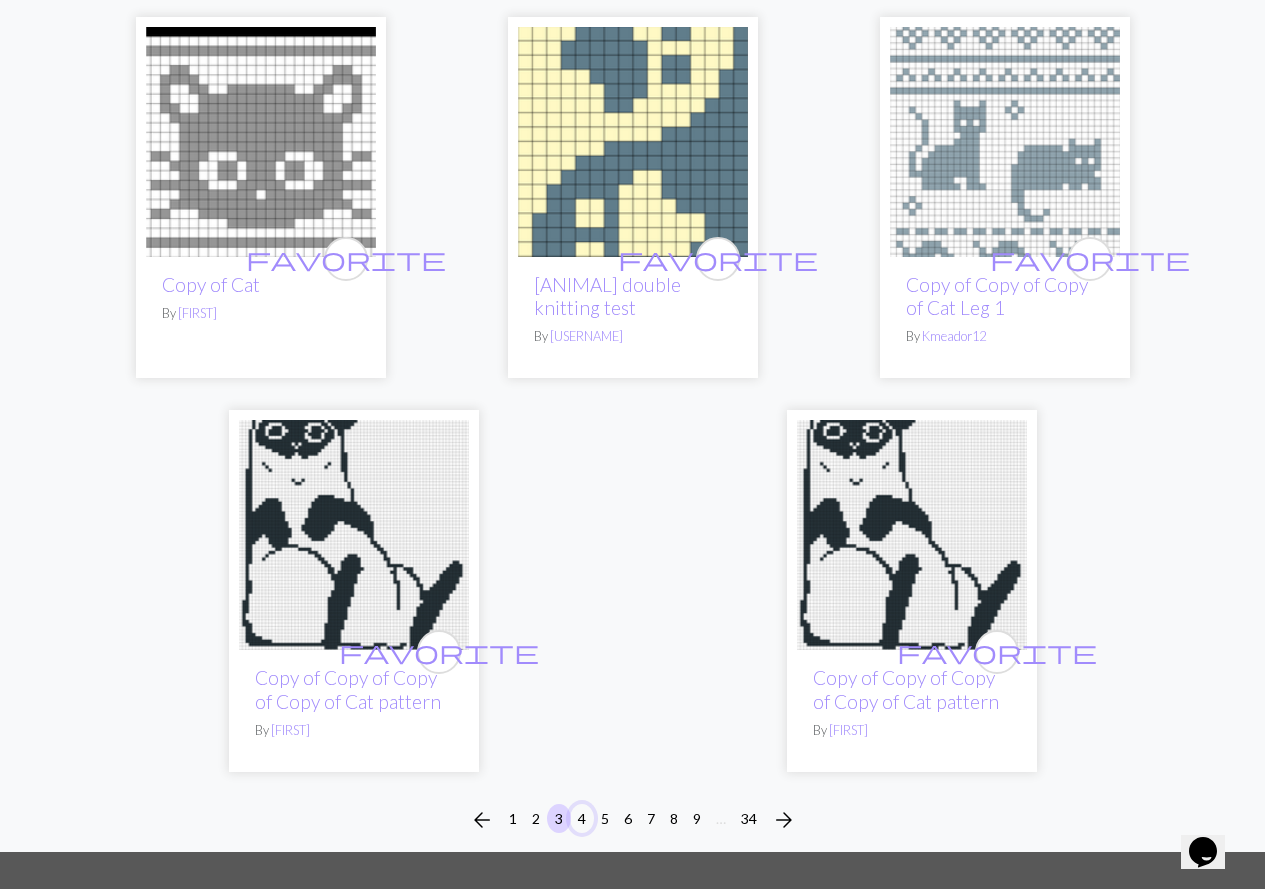click on "4" at bounding box center [582, 818] 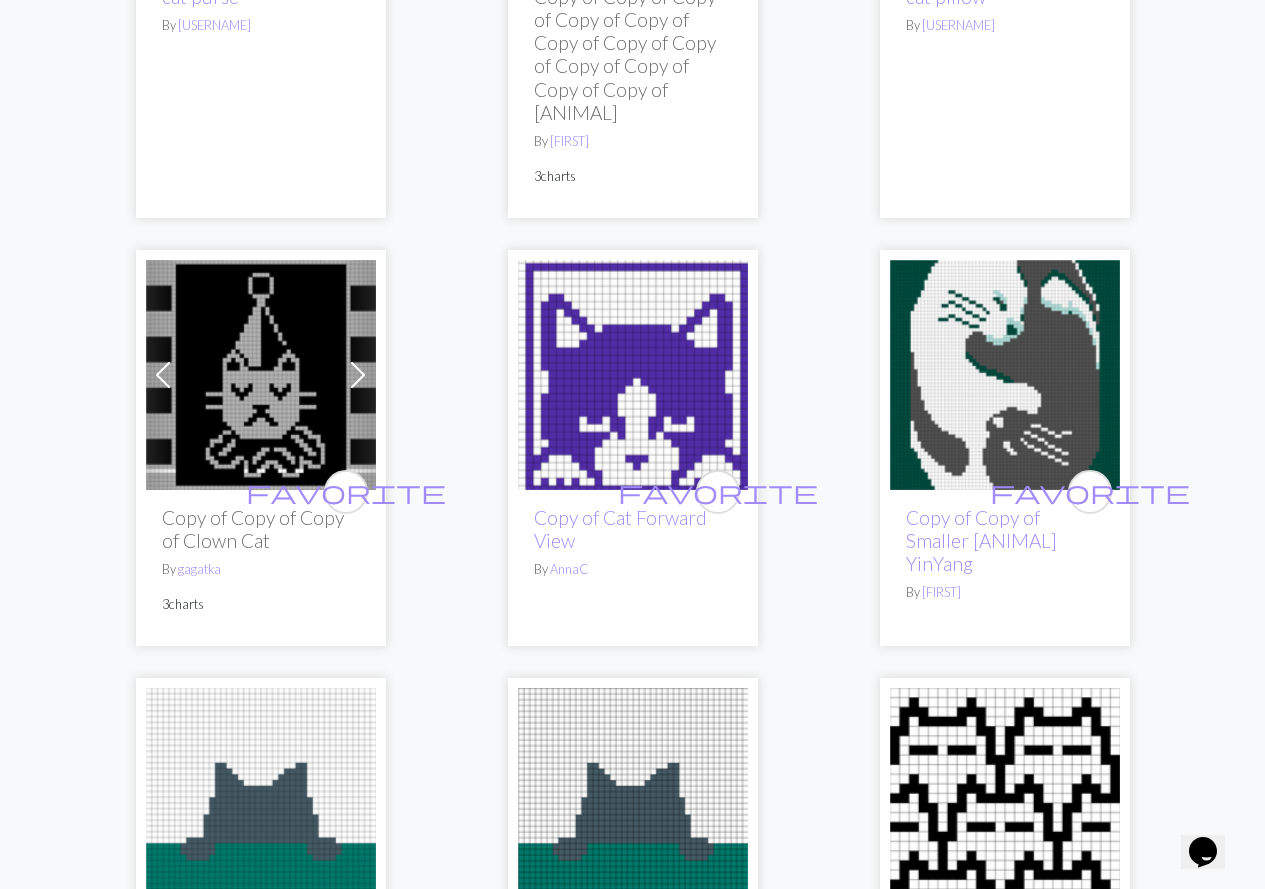 scroll, scrollTop: 3500, scrollLeft: 0, axis: vertical 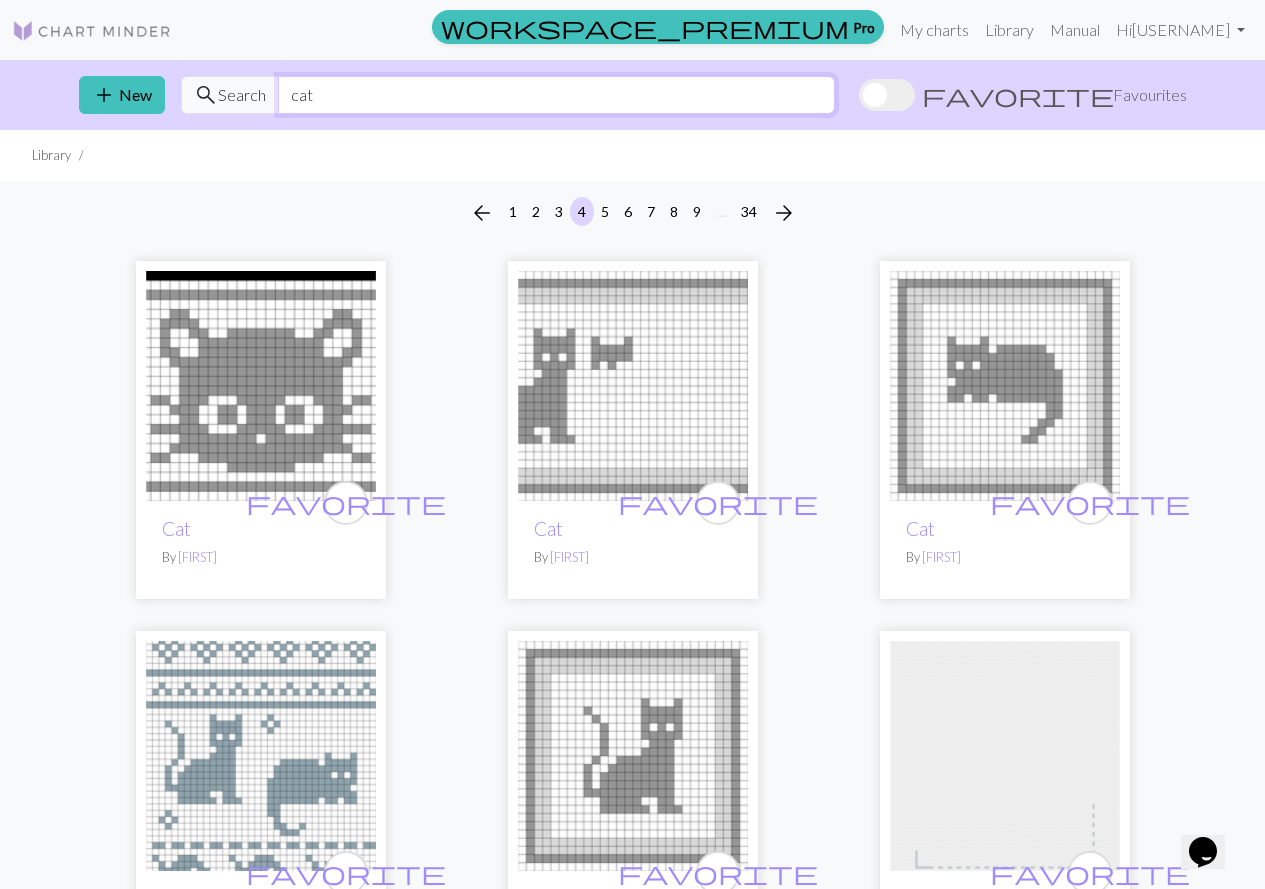 drag, startPoint x: 336, startPoint y: 101, endPoint x: 285, endPoint y: 106, distance: 51.24451 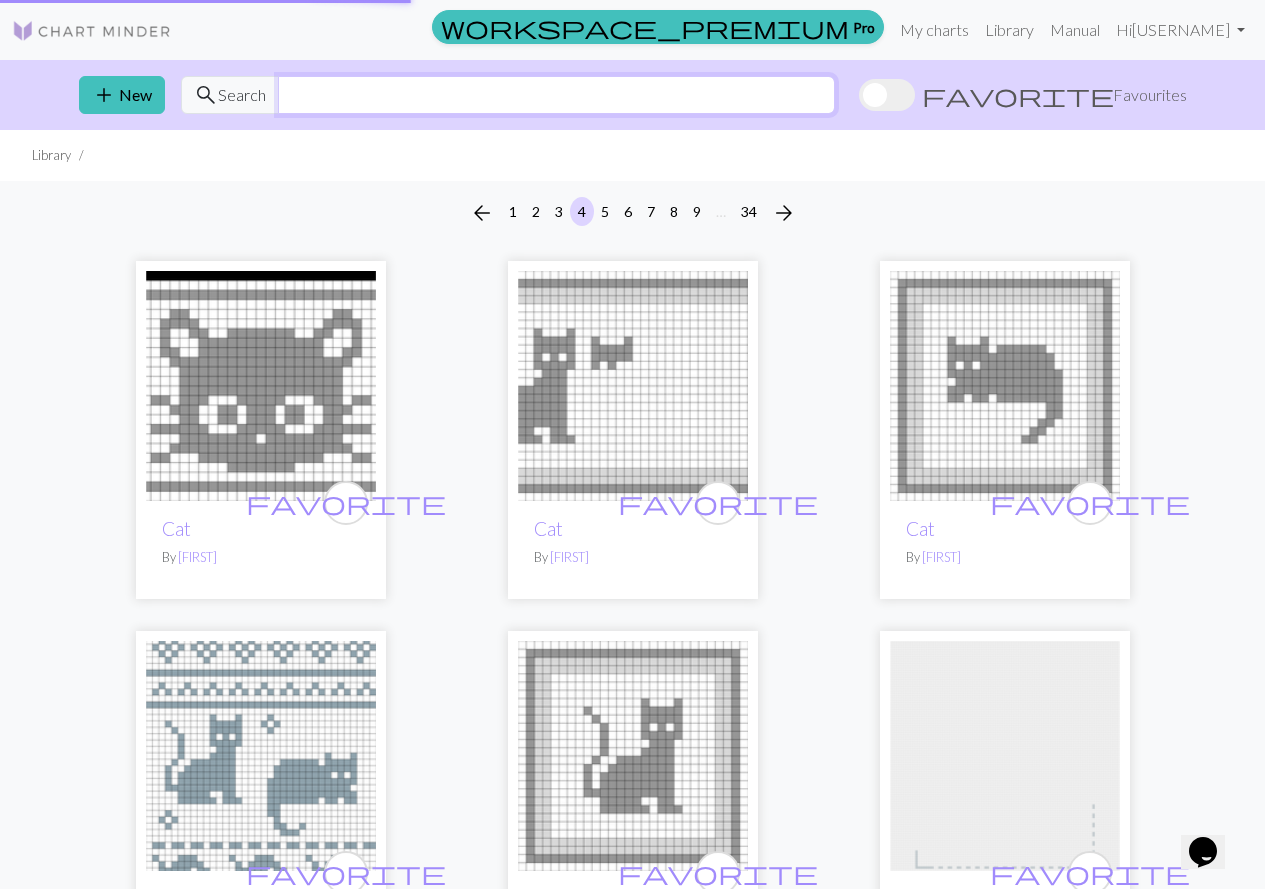 type 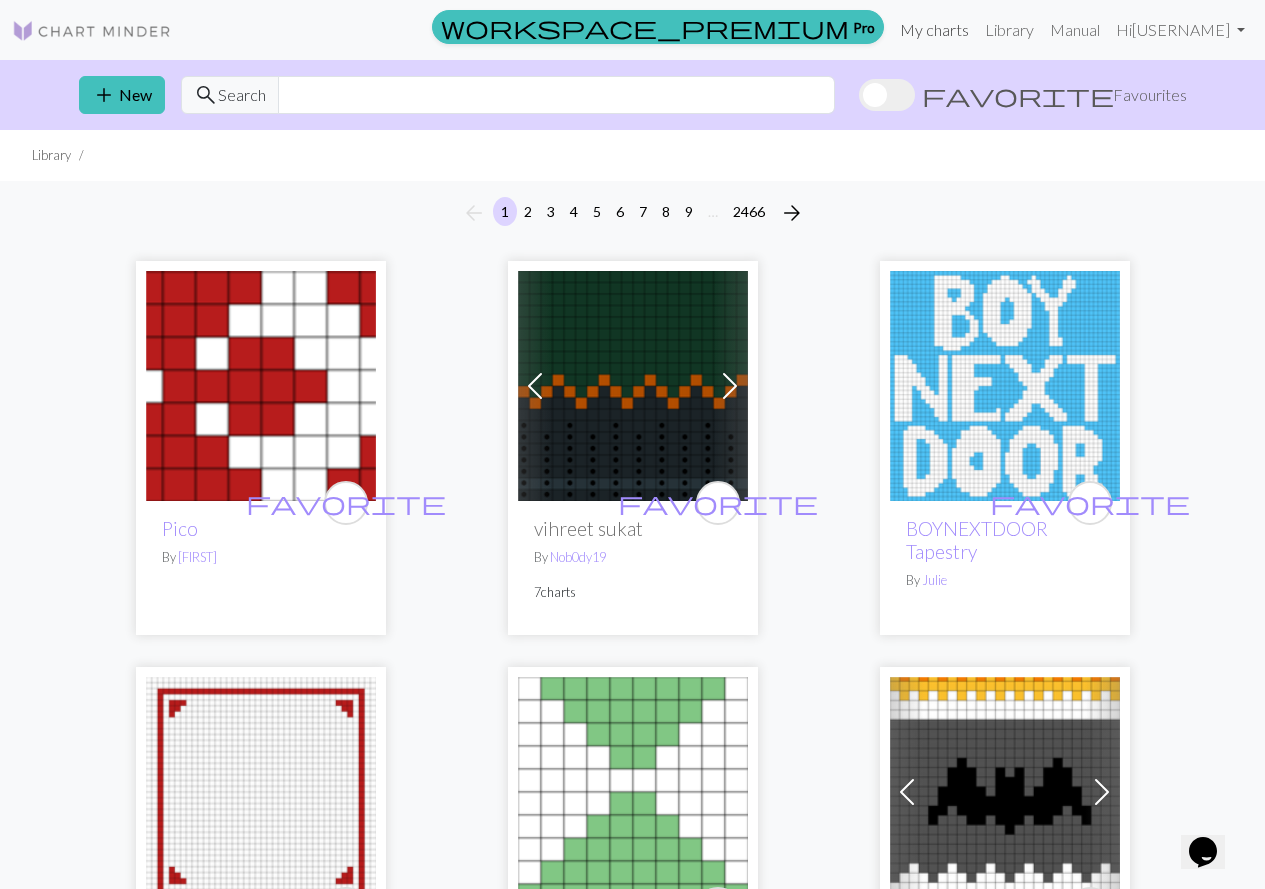 click on "My charts" at bounding box center [934, 30] 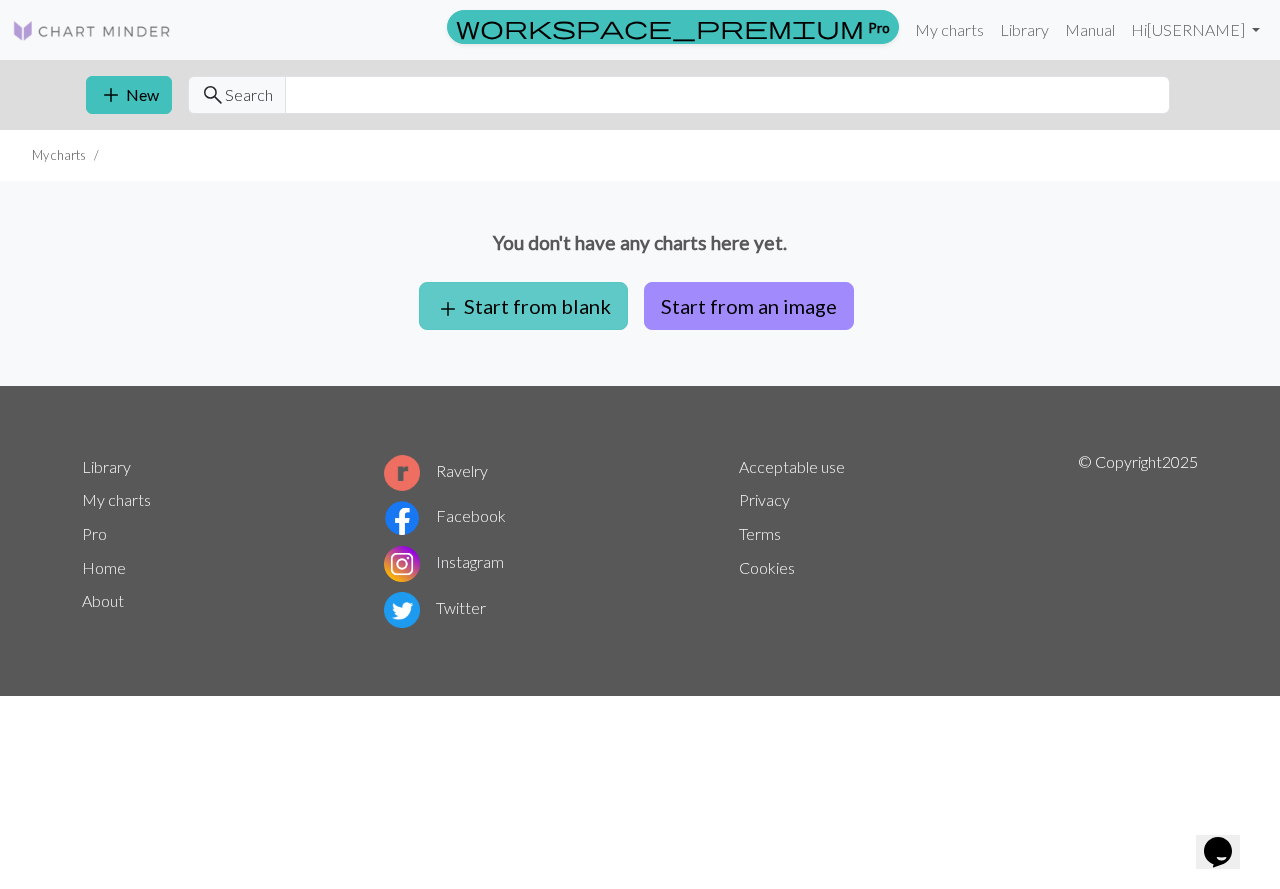 click on "add   Start from blank" at bounding box center [523, 306] 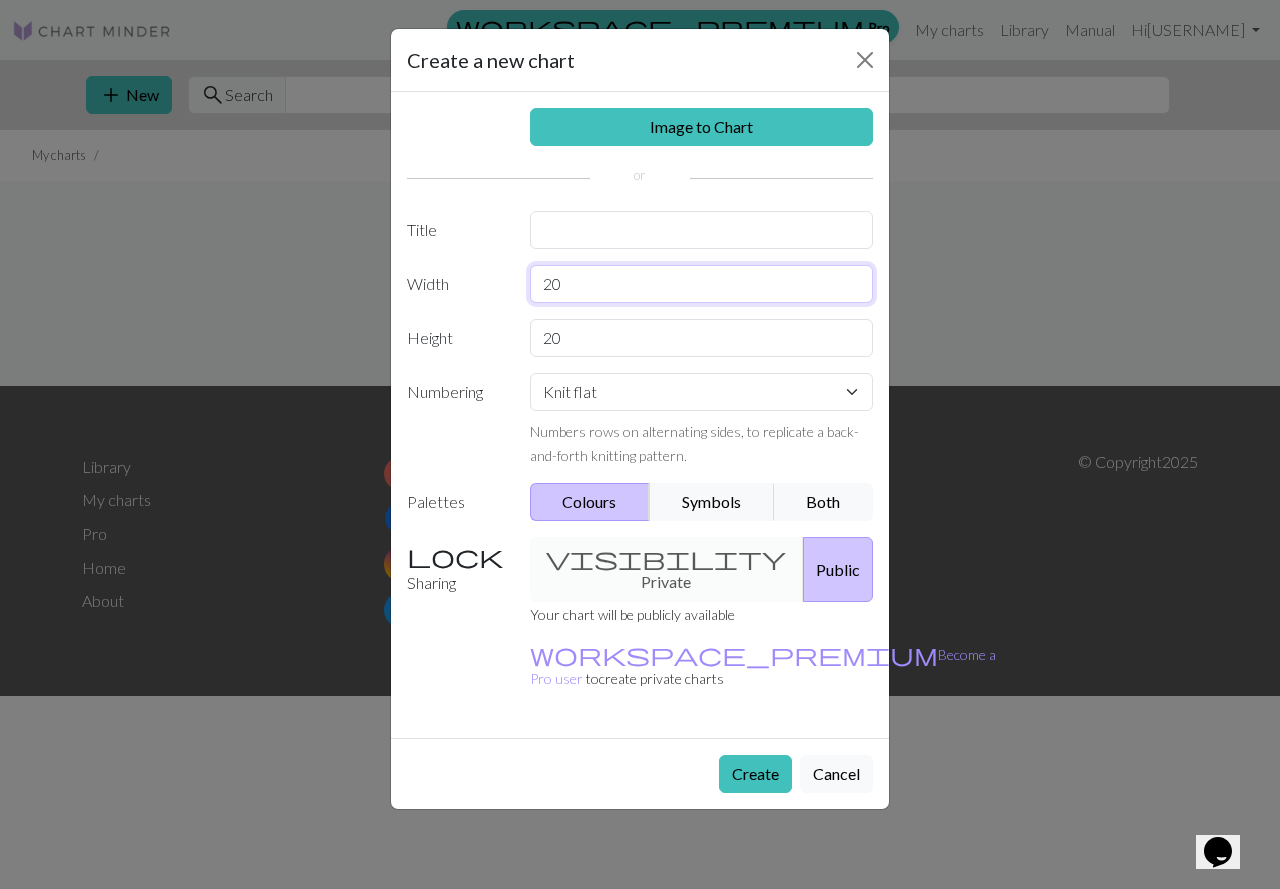click on "20" at bounding box center (702, 284) 